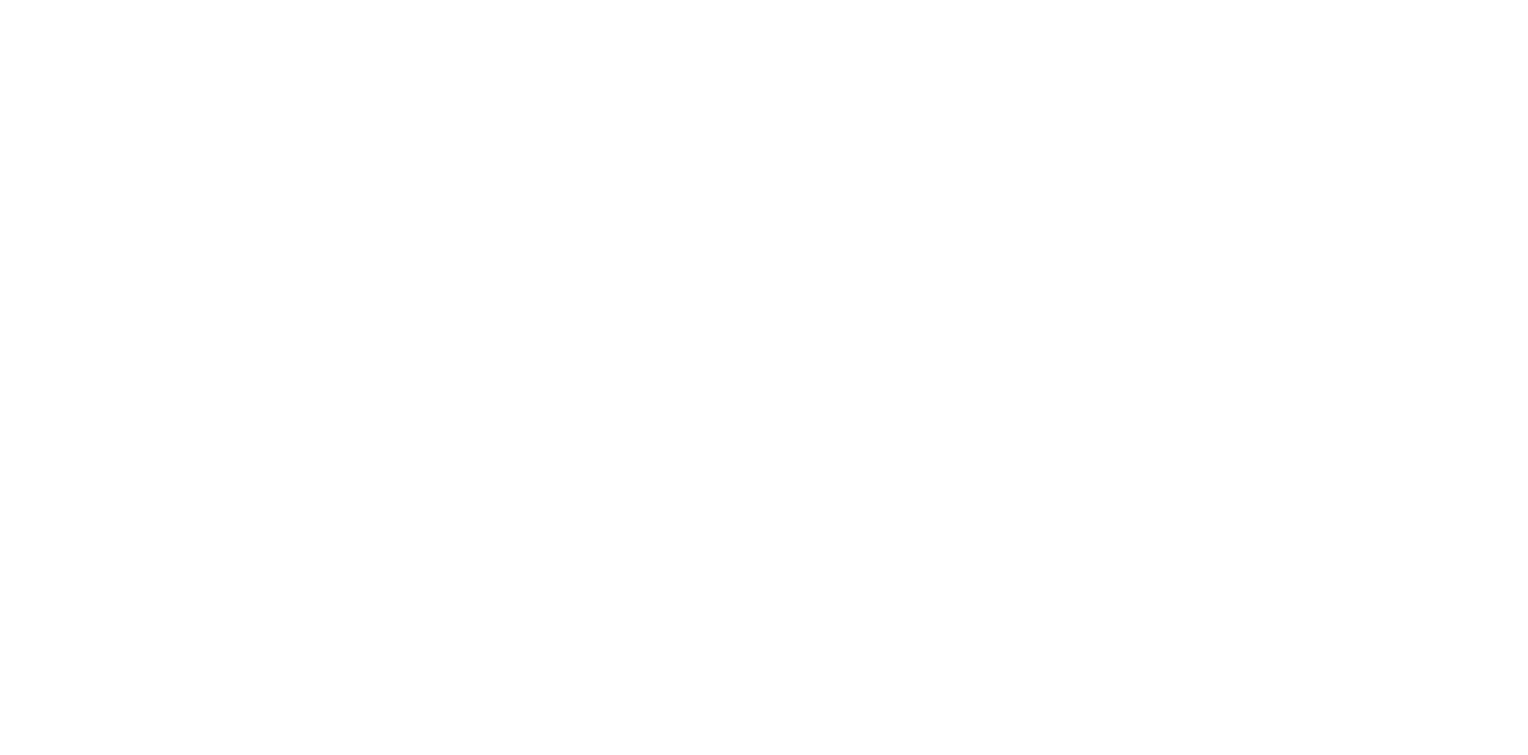 scroll, scrollTop: 0, scrollLeft: 0, axis: both 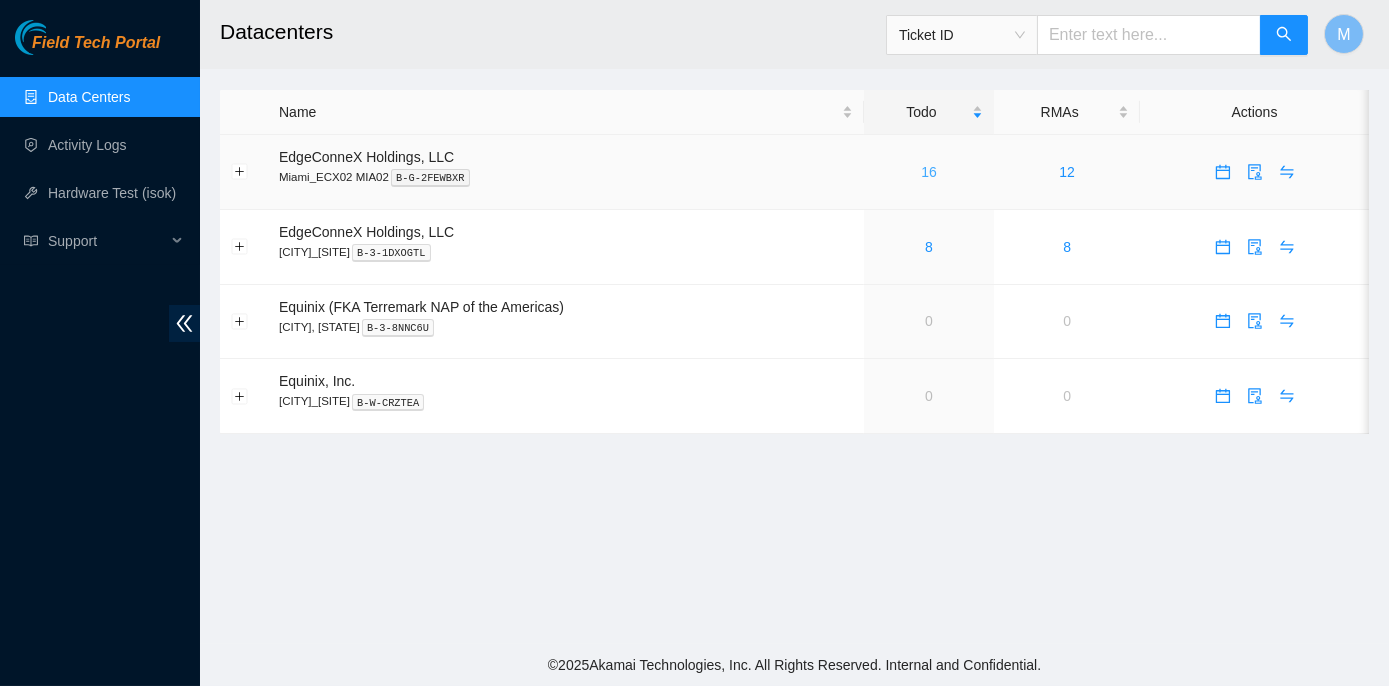 click on "16" at bounding box center [929, 172] 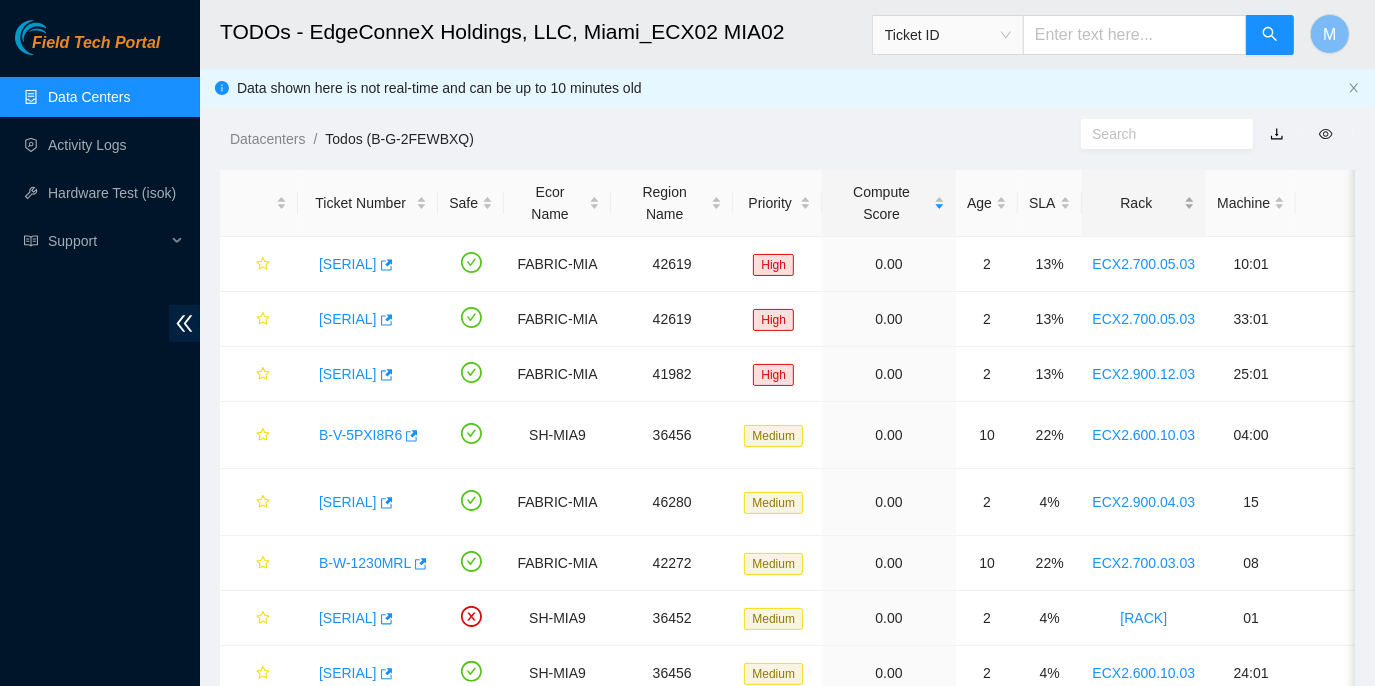 click on "Rack" at bounding box center [1144, 203] 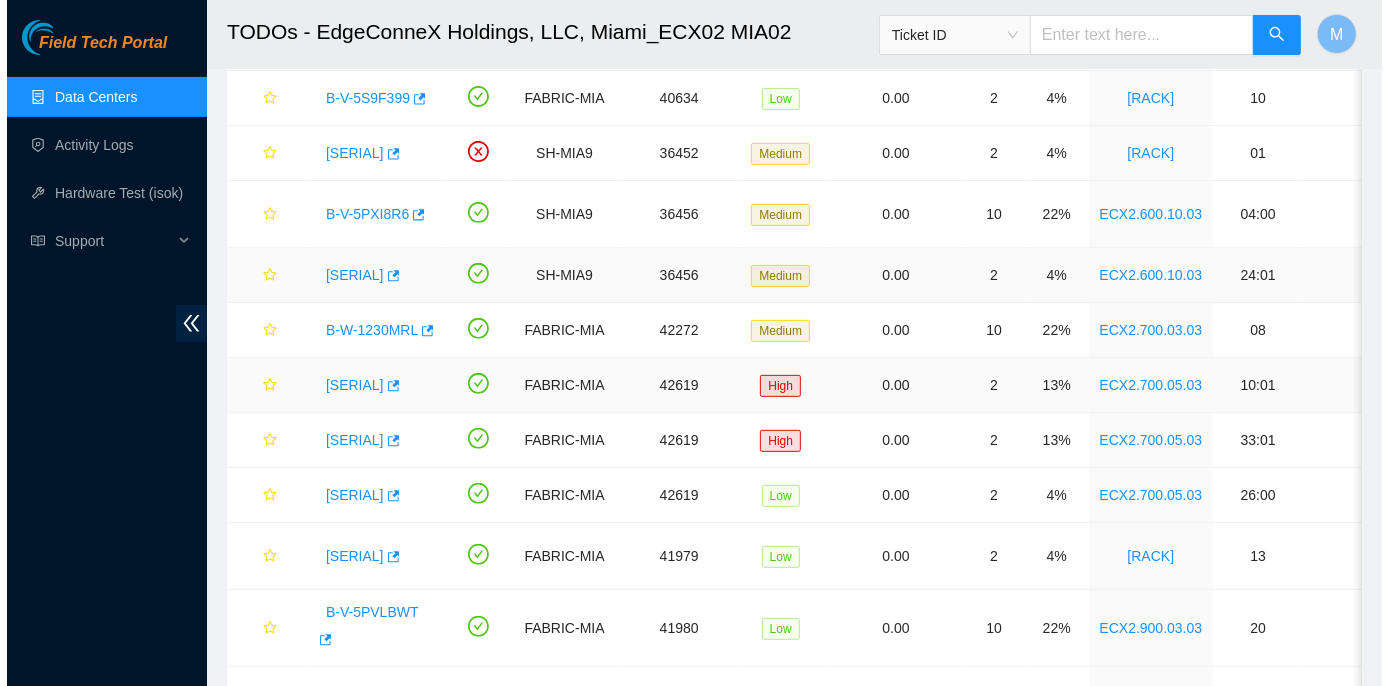 scroll, scrollTop: 454, scrollLeft: 0, axis: vertical 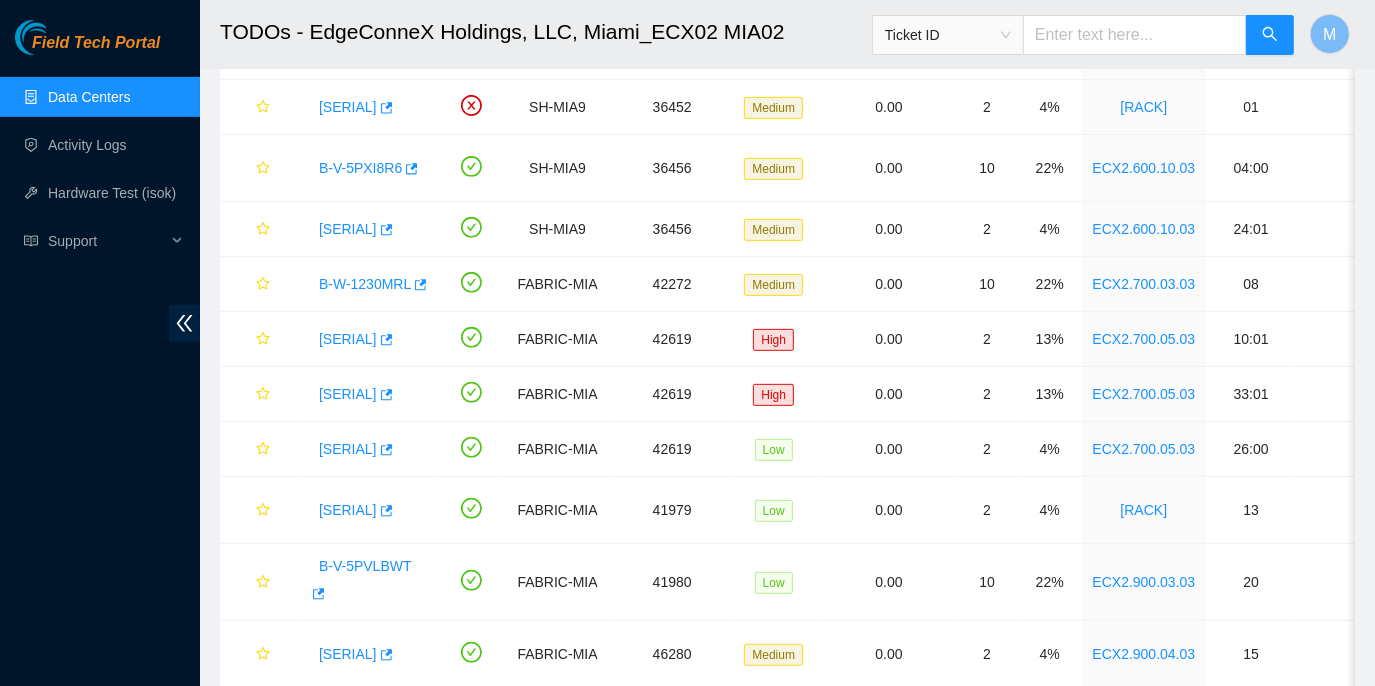 click on "[SERIAL]" at bounding box center (348, 715) 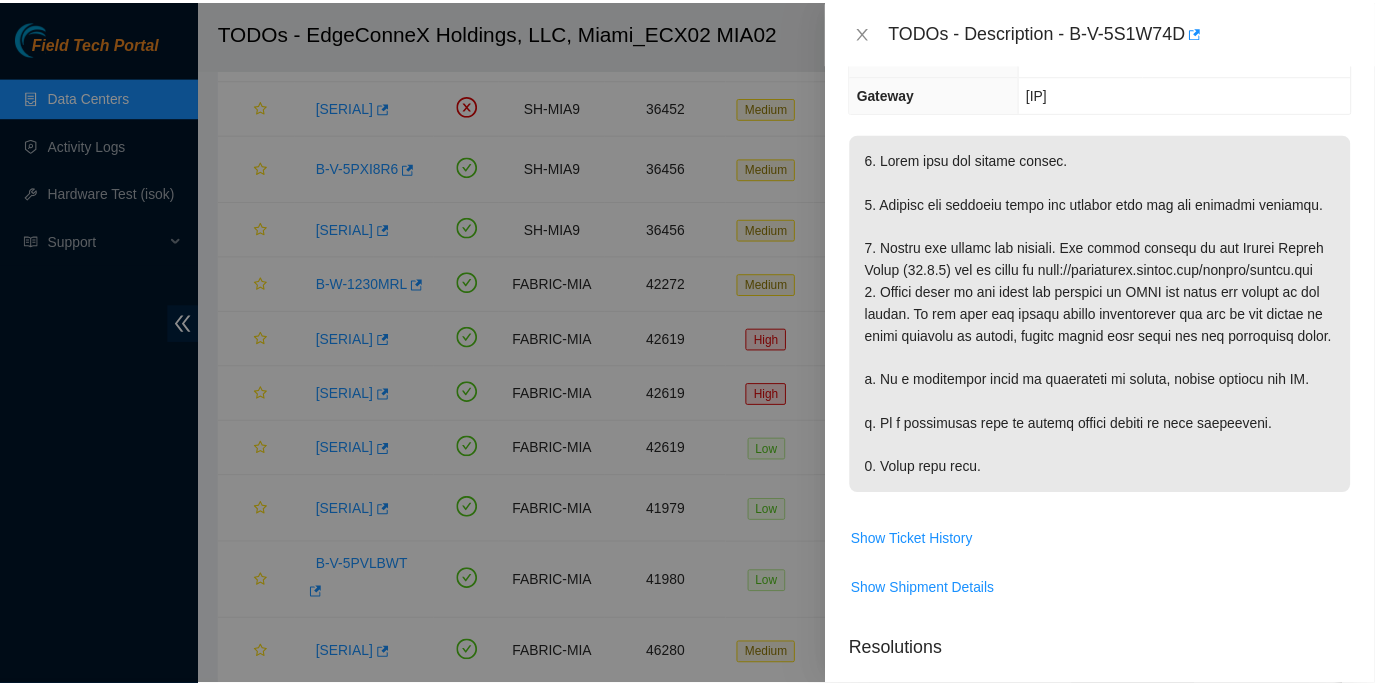 scroll, scrollTop: 272, scrollLeft: 0, axis: vertical 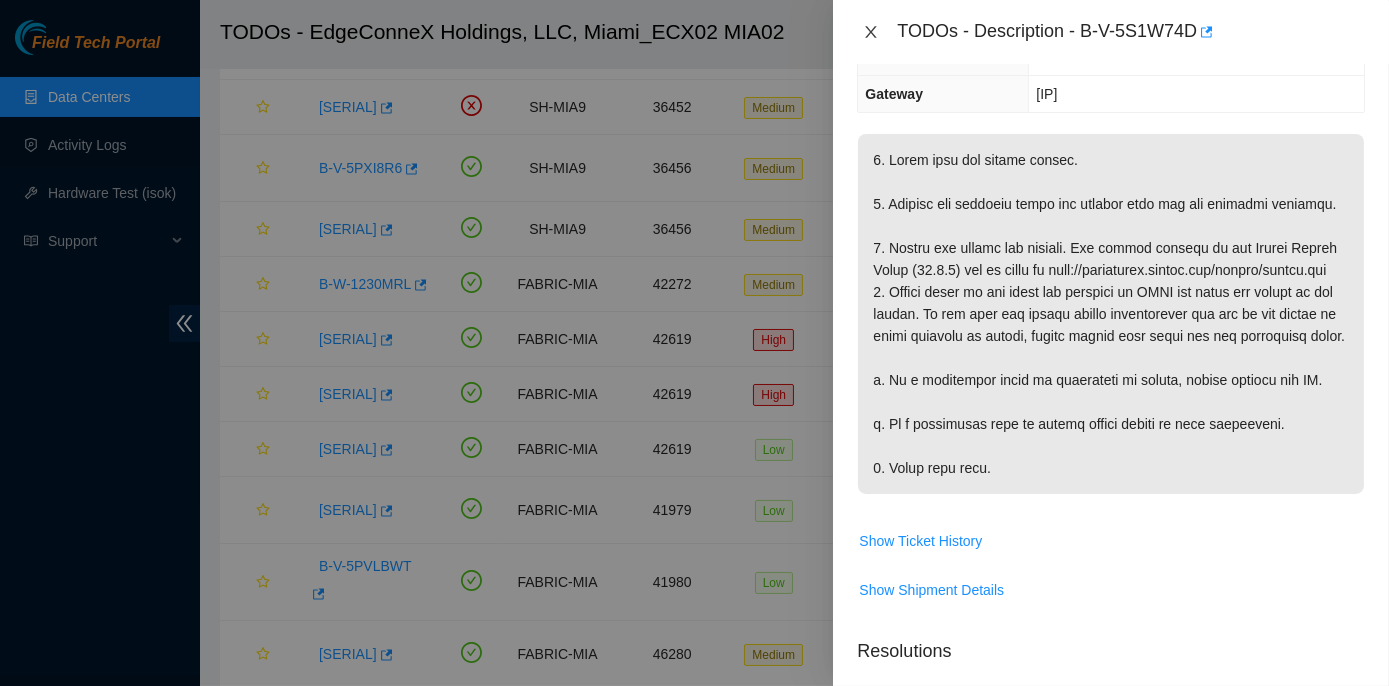 click 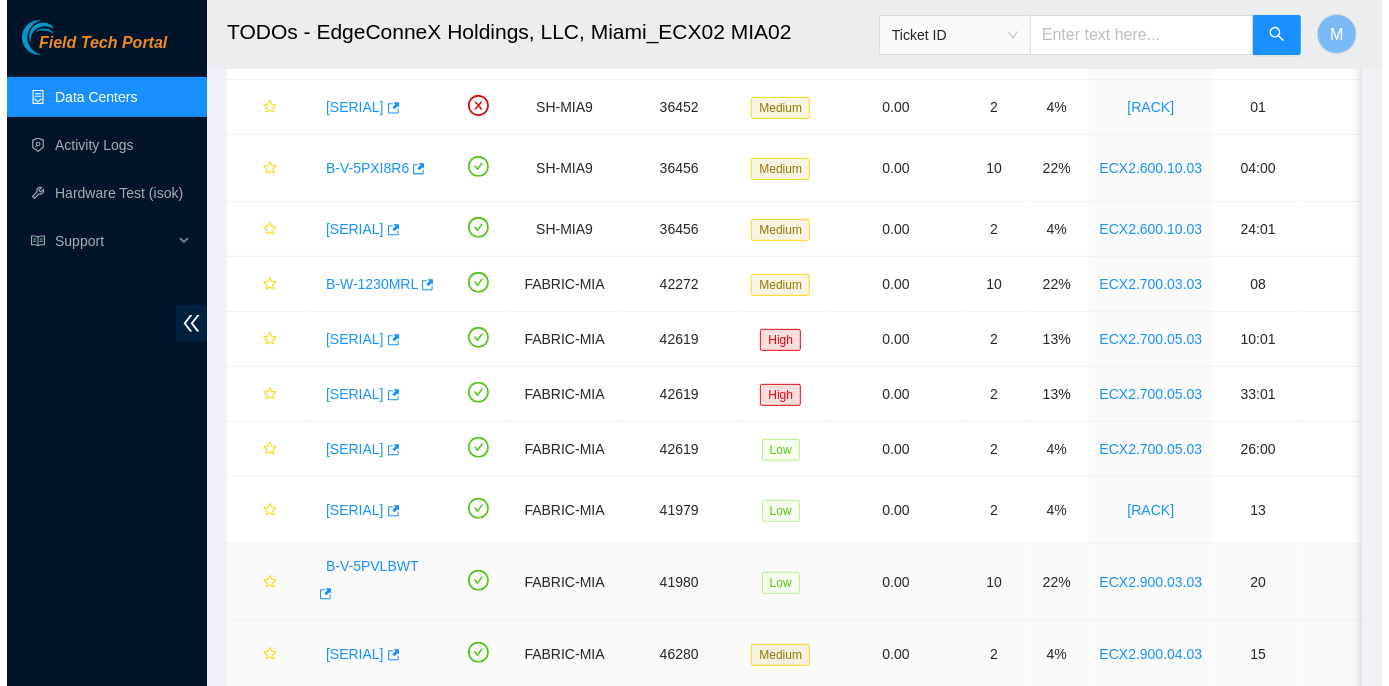 scroll, scrollTop: 338, scrollLeft: 0, axis: vertical 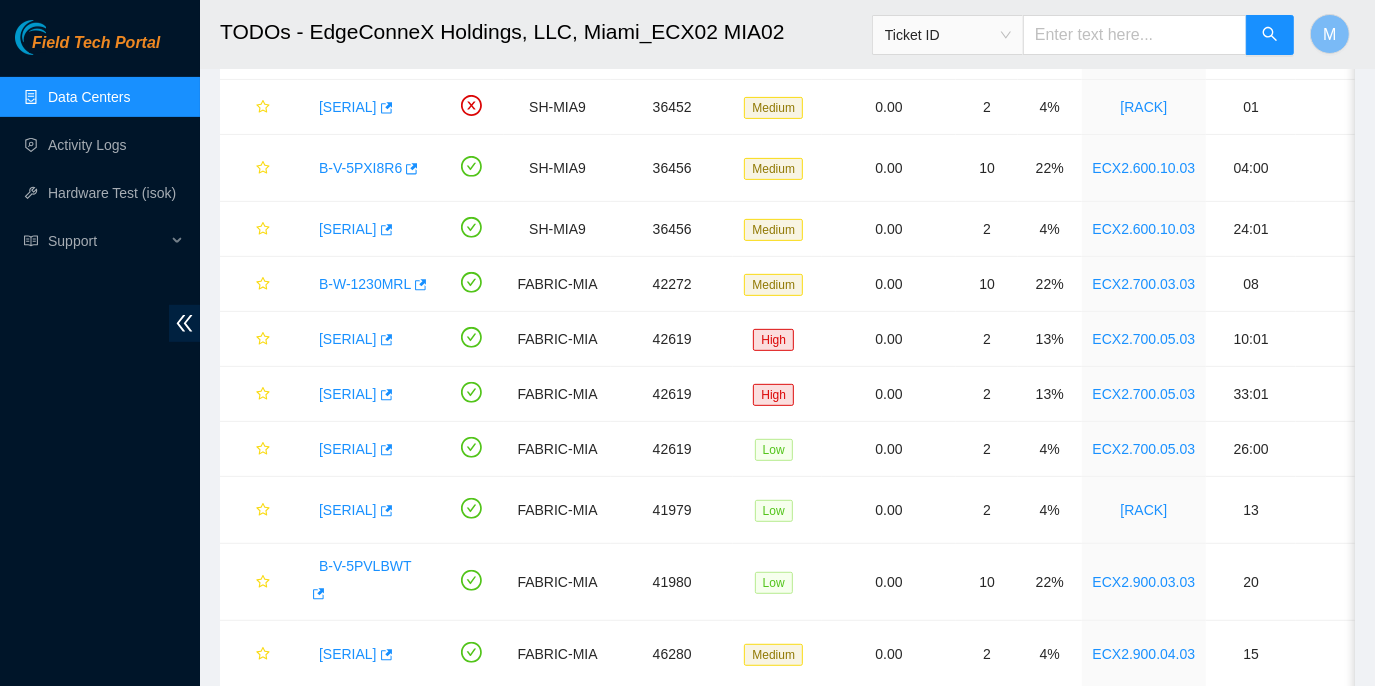 drag, startPoint x: 280, startPoint y: 611, endPoint x: 371, endPoint y: 613, distance: 91.02197 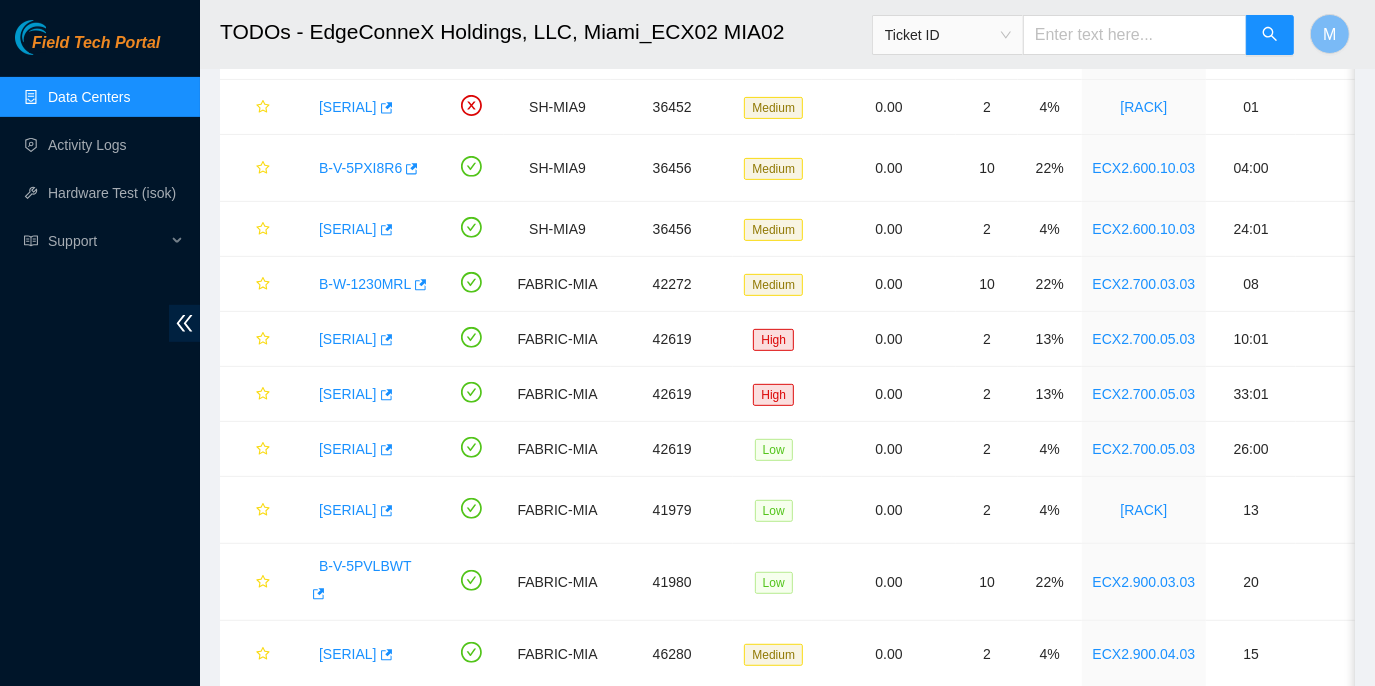 copy on "[SERIAL]" 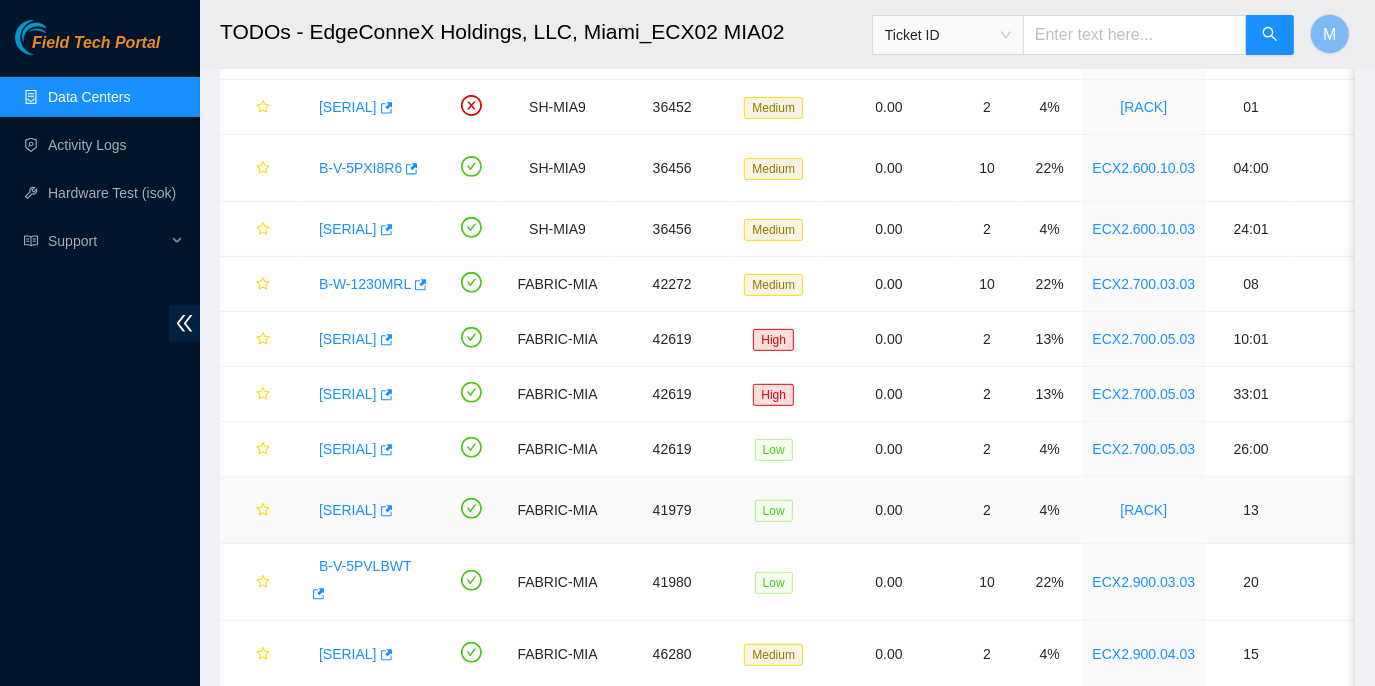 click on "[SERIAL]" at bounding box center (348, 510) 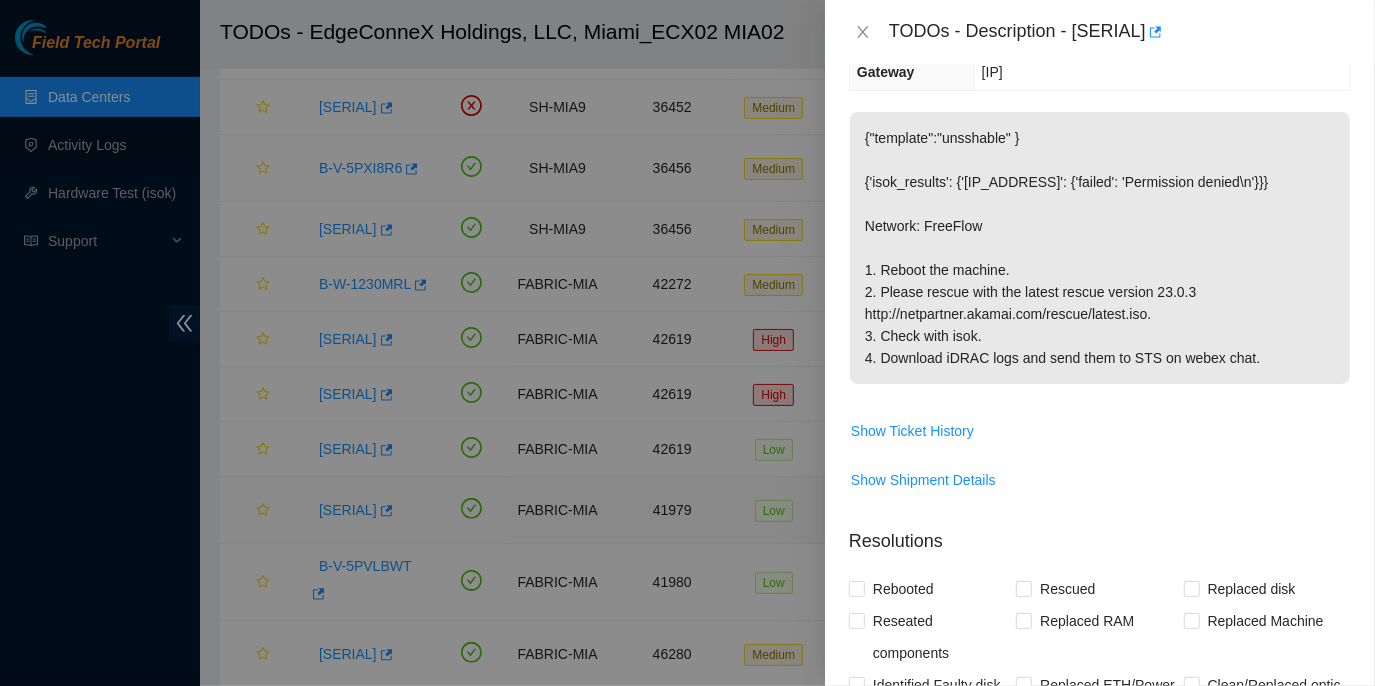 scroll, scrollTop: 316, scrollLeft: 0, axis: vertical 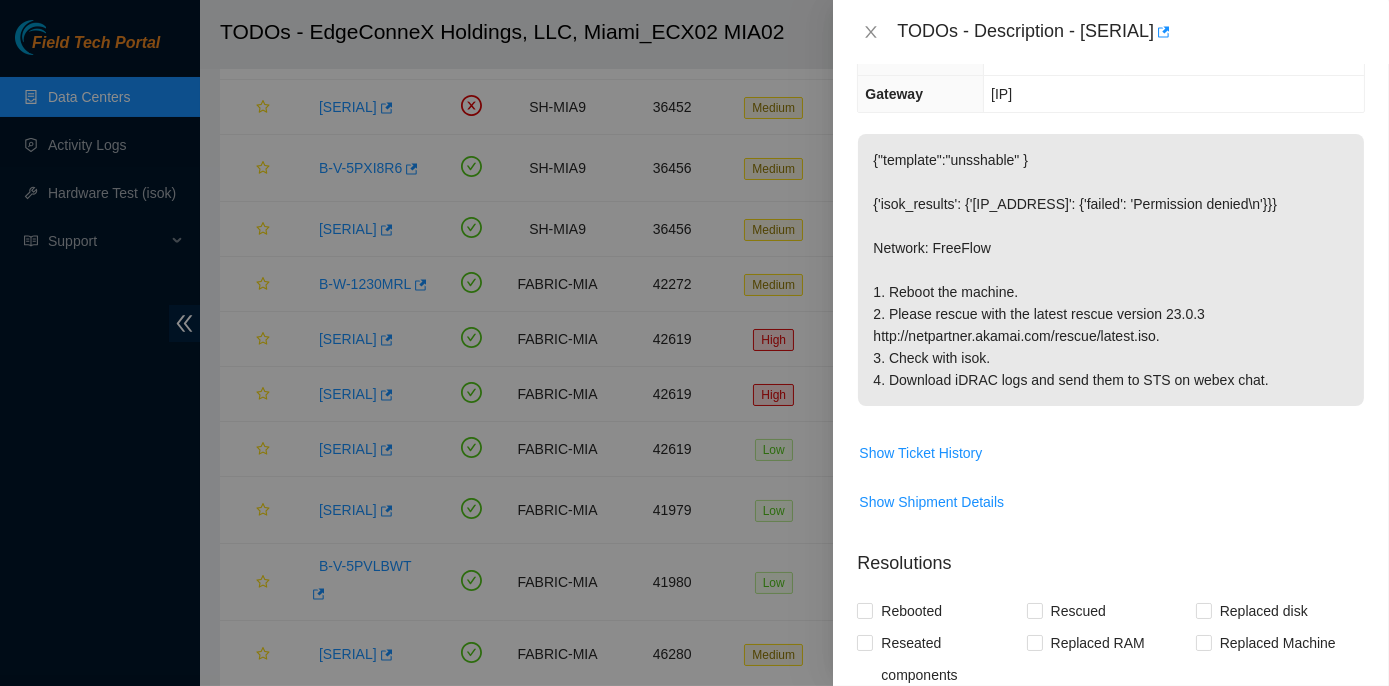drag, startPoint x: 1080, startPoint y: 28, endPoint x: 1186, endPoint y: 32, distance: 106.07545 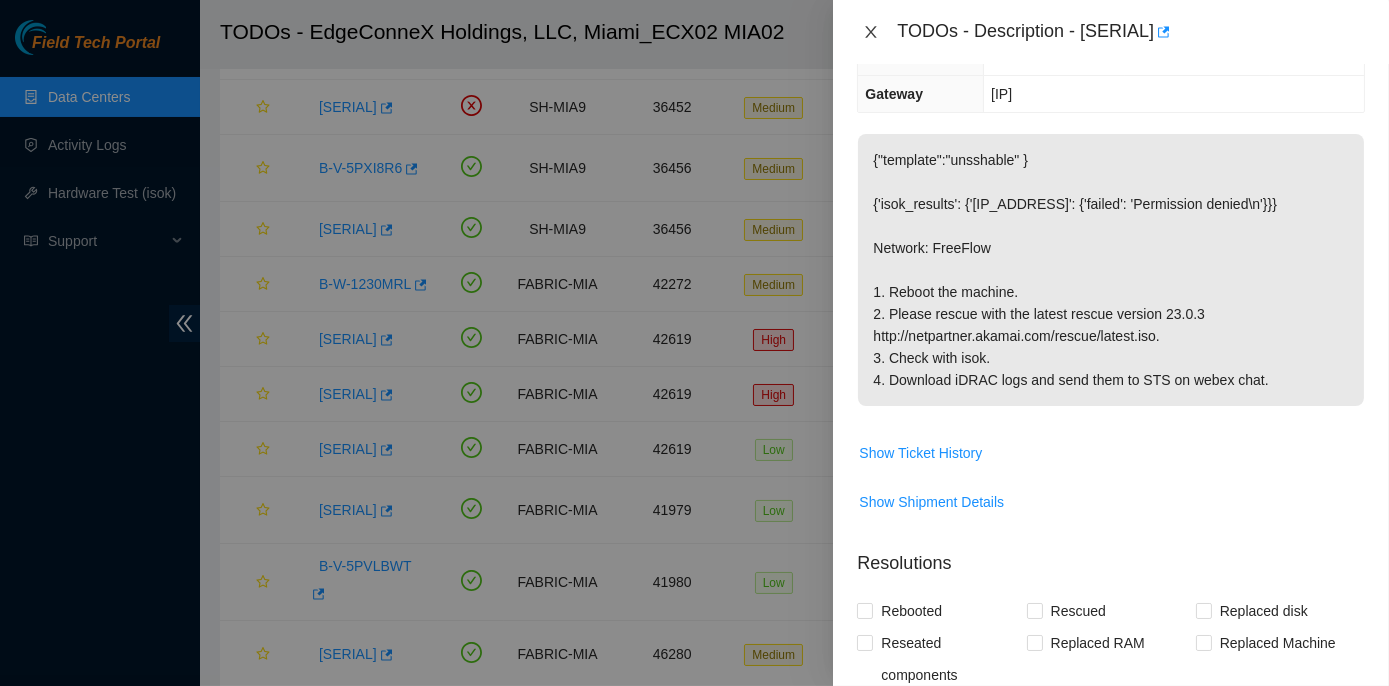 click 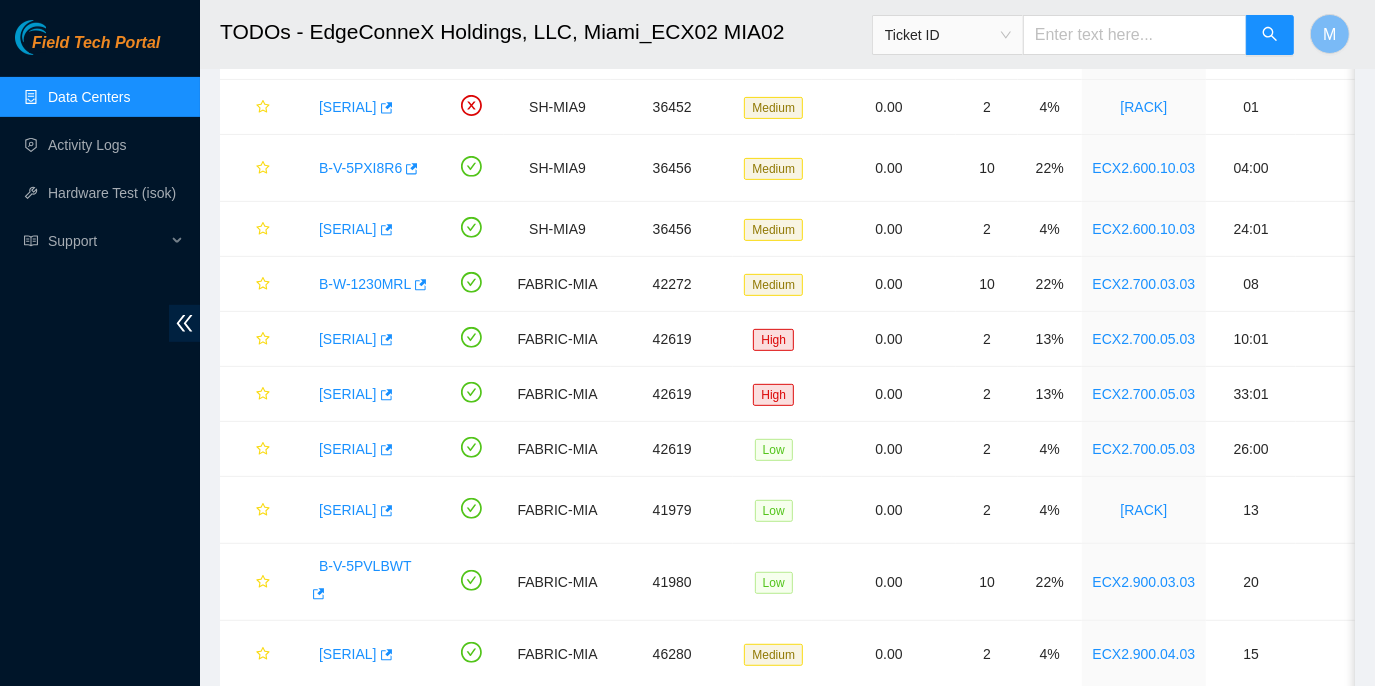 scroll, scrollTop: 338, scrollLeft: 0, axis: vertical 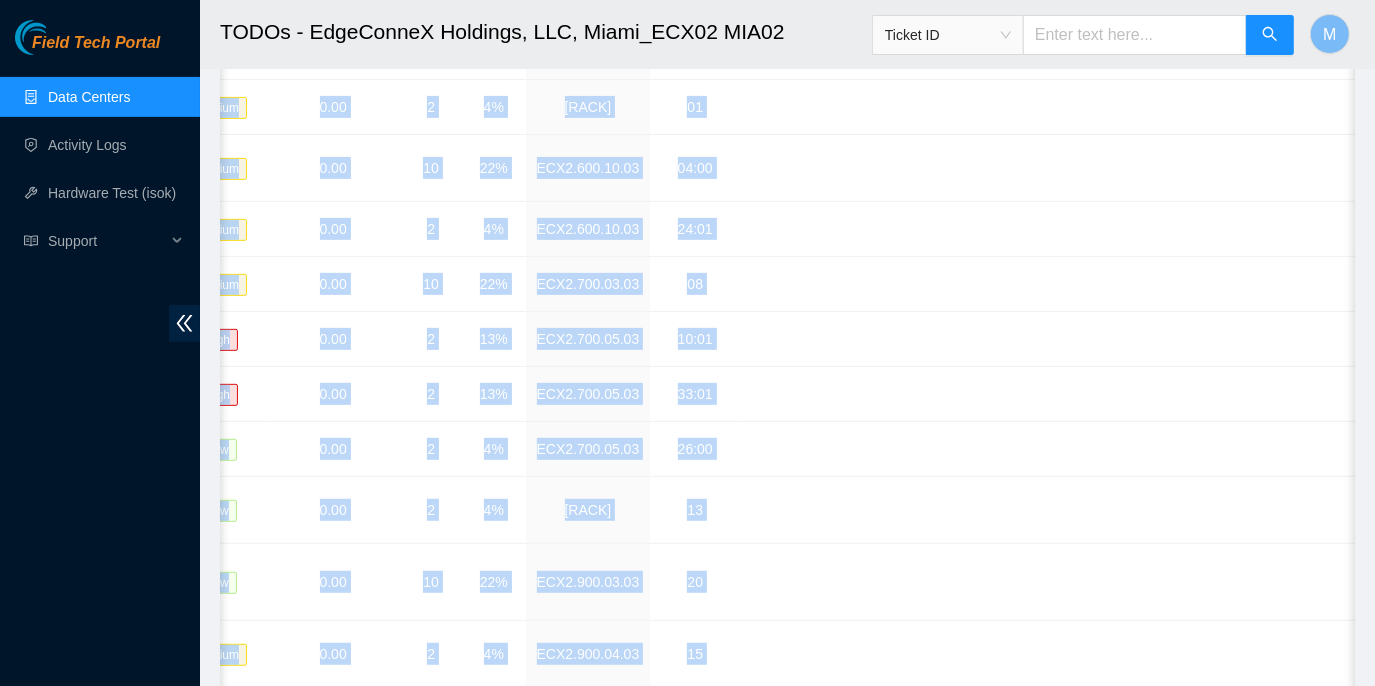 drag, startPoint x: 267, startPoint y: 605, endPoint x: 1373, endPoint y: 596, distance: 1106.0366 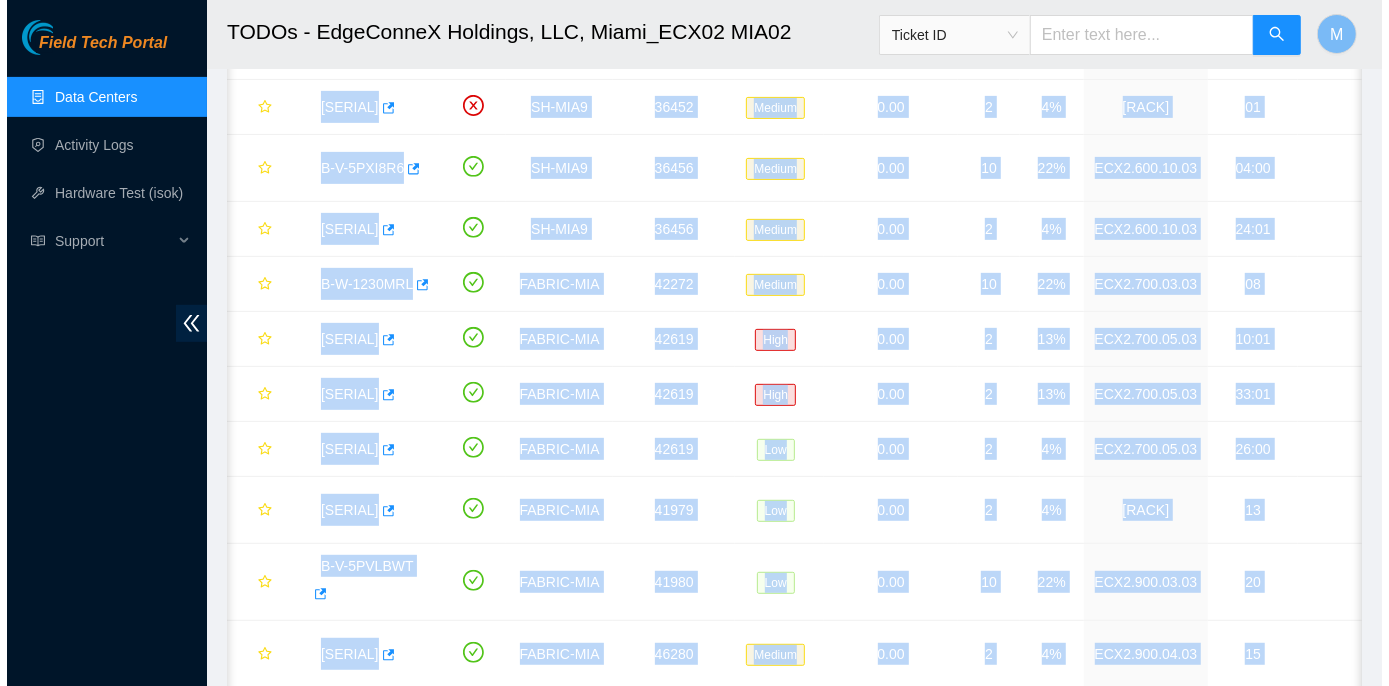 scroll, scrollTop: 0, scrollLeft: 0, axis: both 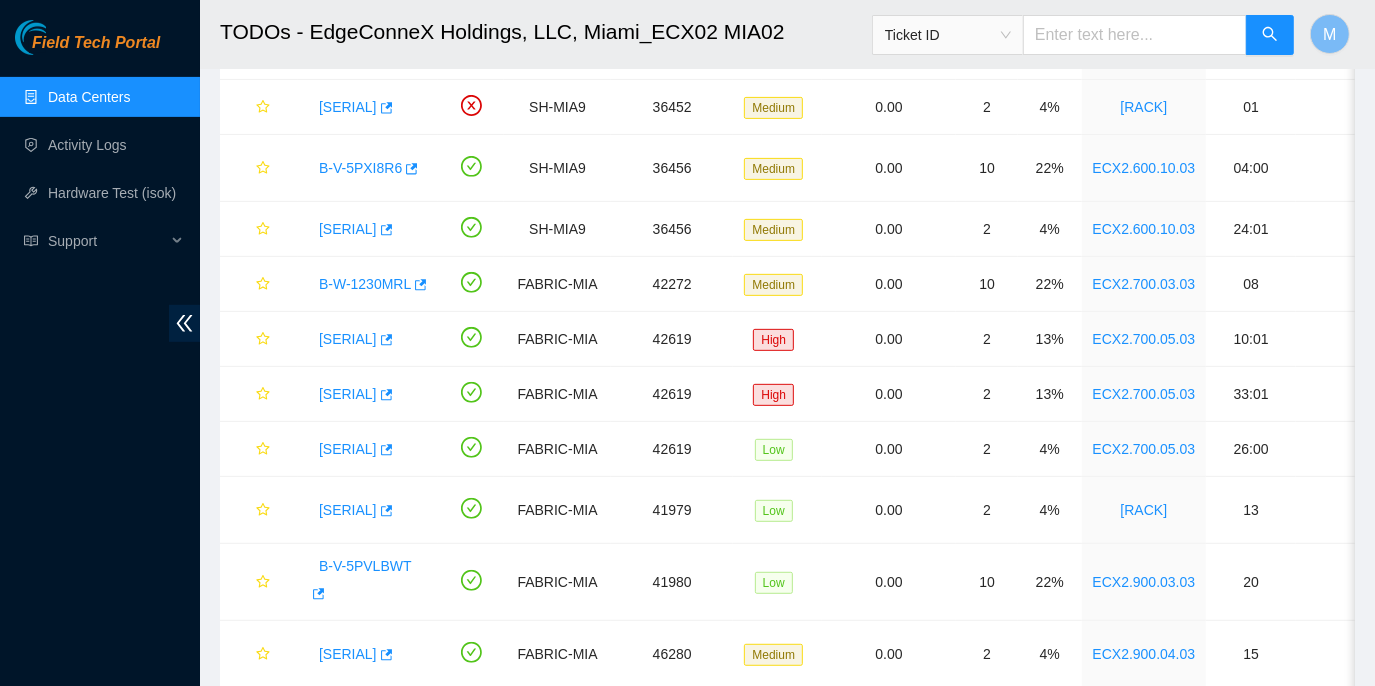 click on "©  2025  Akamai Technologies, Inc. All Rights Reserved. Internal and Confidential." at bounding box center [787, 784] 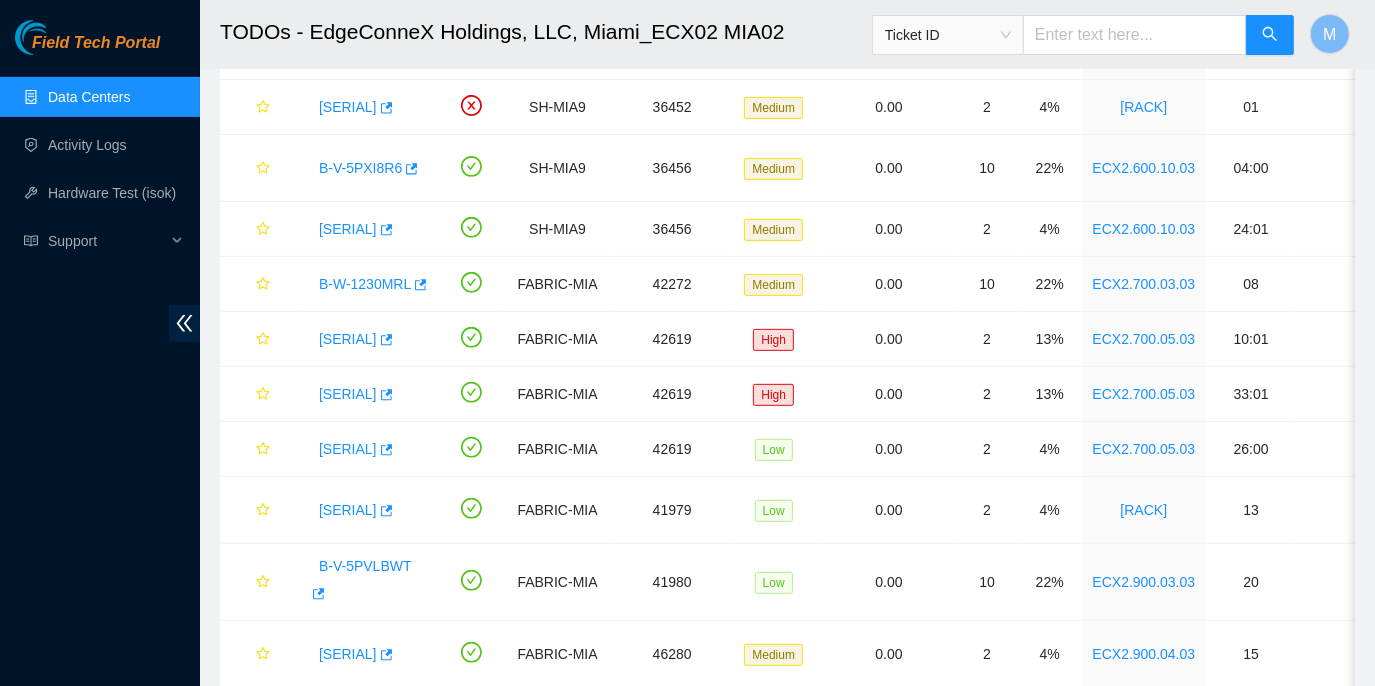 click on "[SERIAL]" at bounding box center (348, 715) 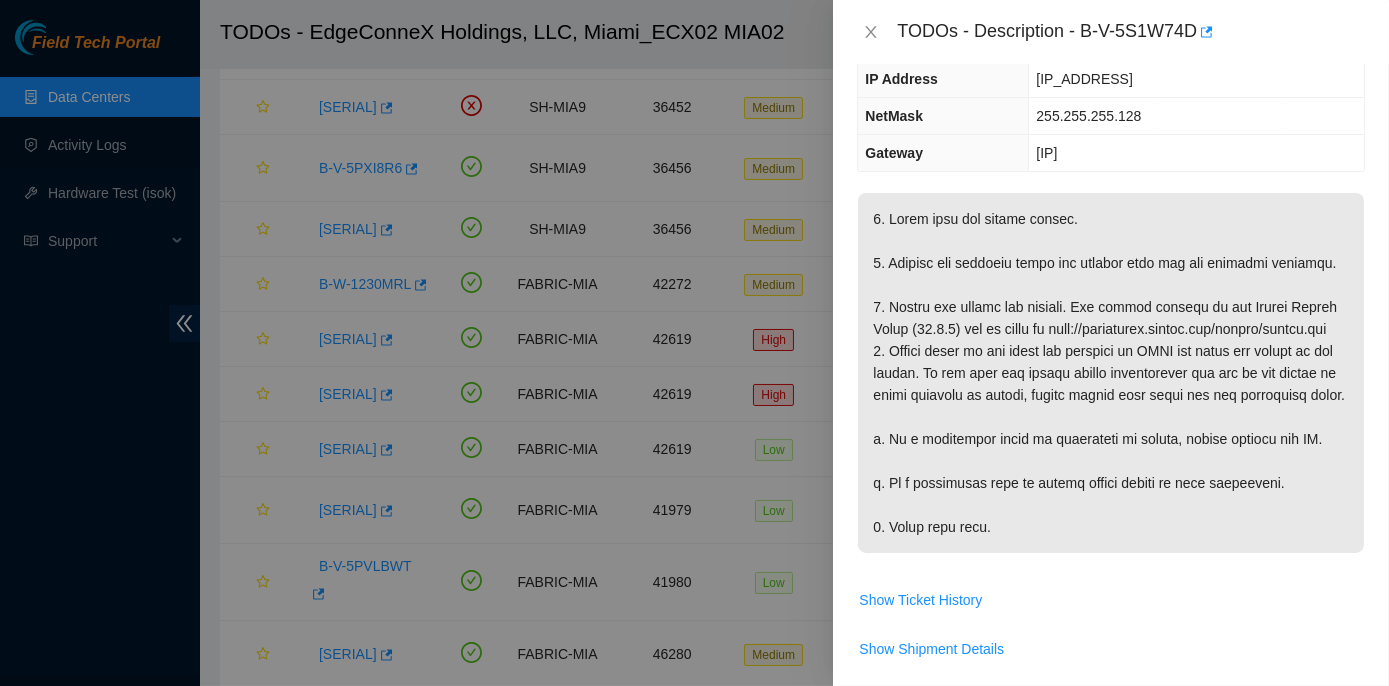 scroll, scrollTop: 181, scrollLeft: 0, axis: vertical 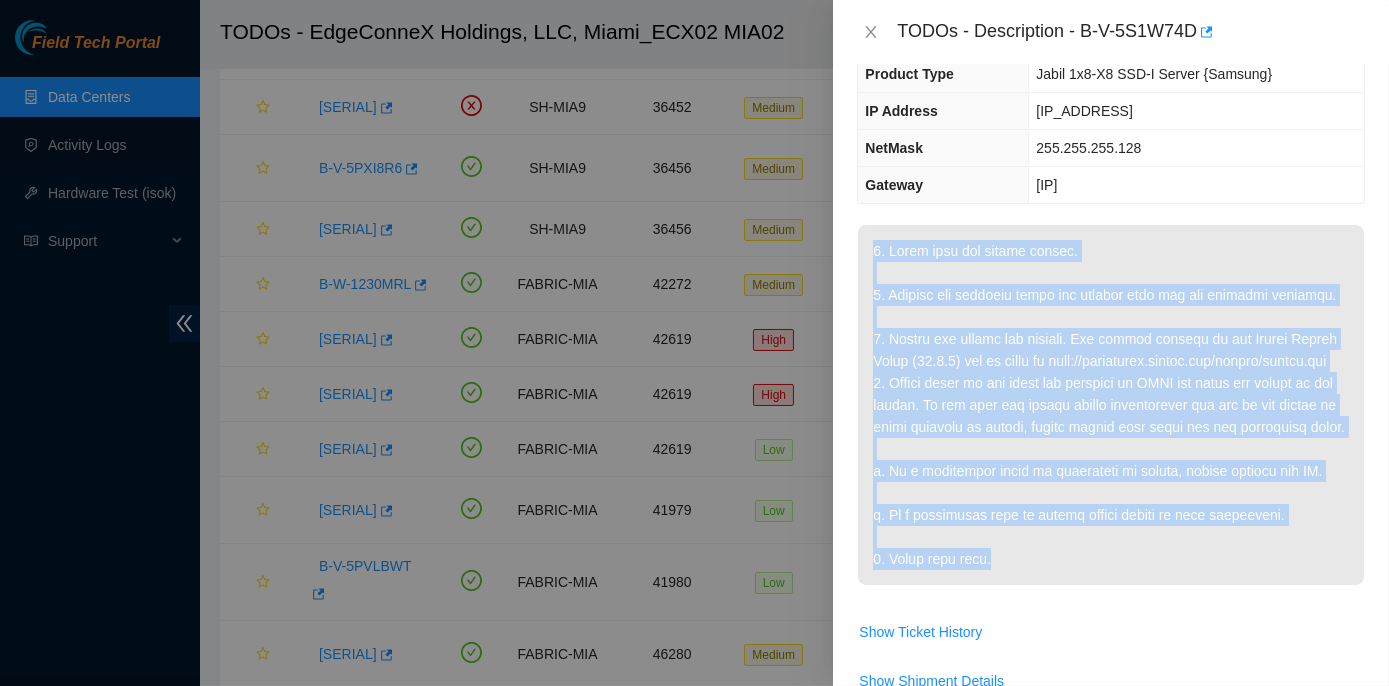 drag, startPoint x: 867, startPoint y: 241, endPoint x: 1136, endPoint y: 586, distance: 437.47687 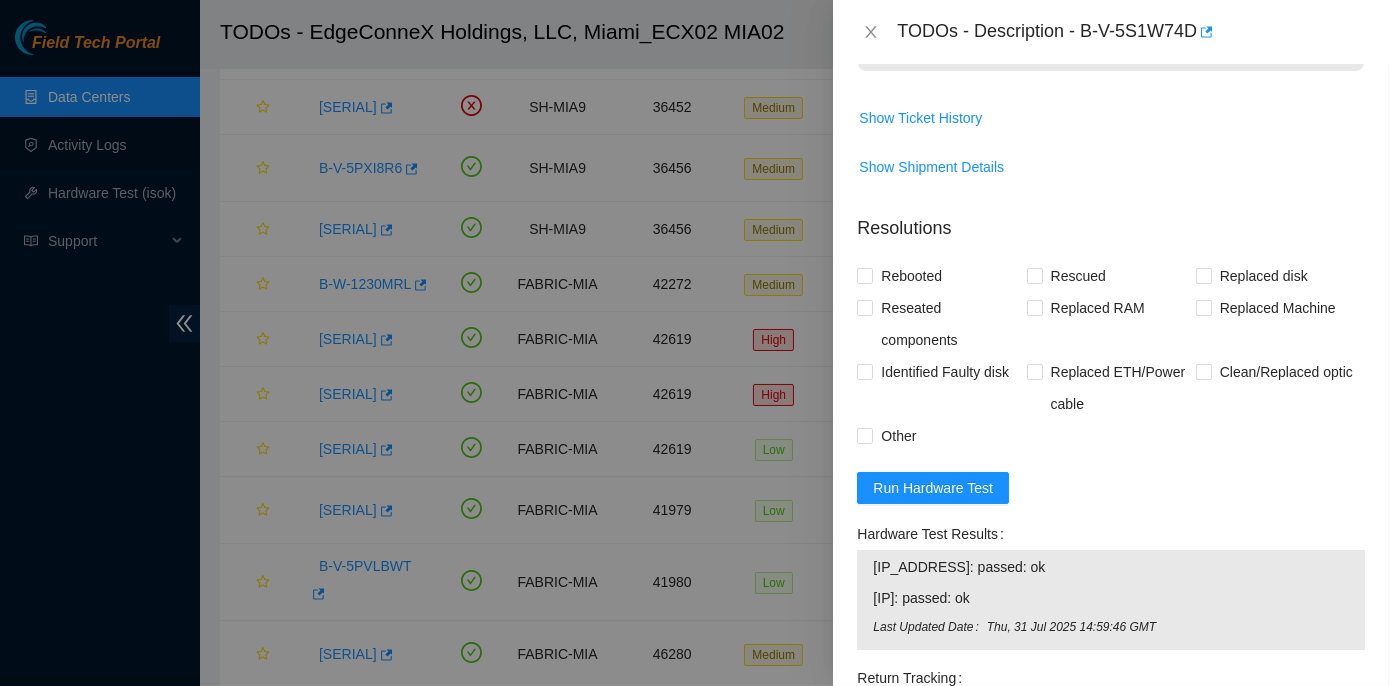 scroll, scrollTop: 818, scrollLeft: 0, axis: vertical 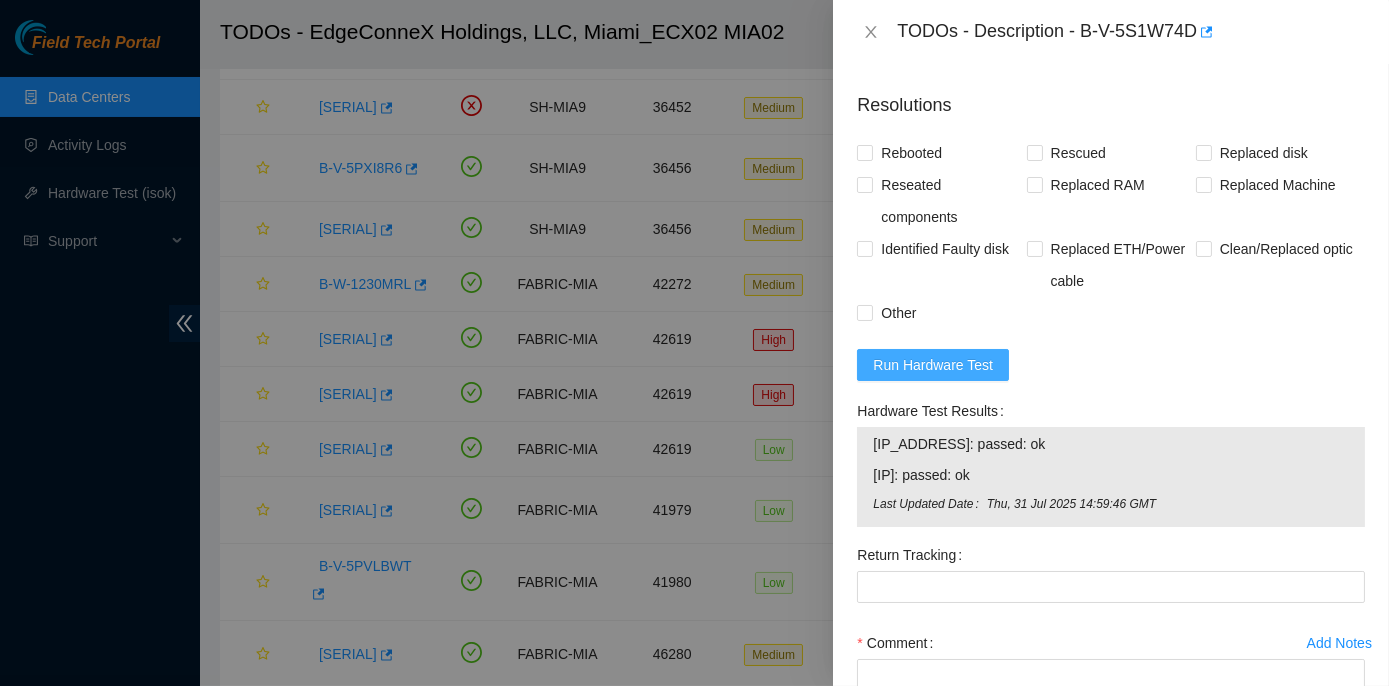 click on "Run Hardware Test" at bounding box center [933, 365] 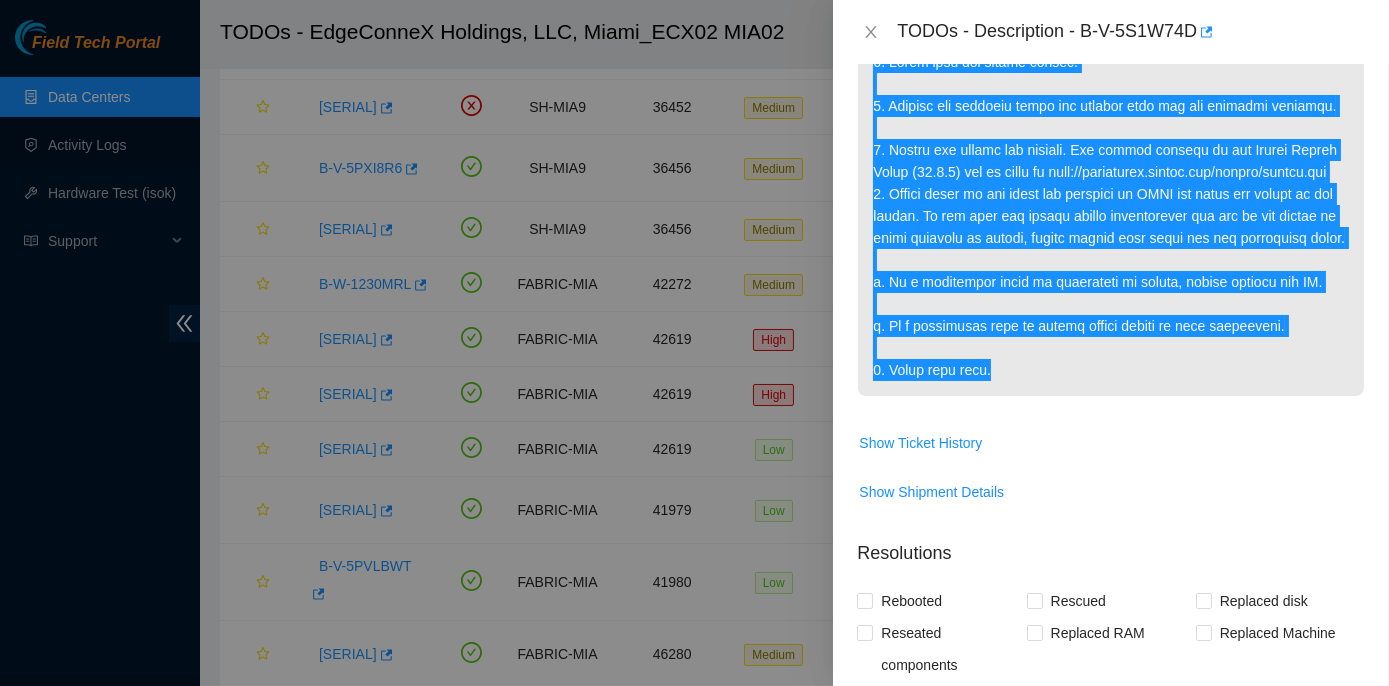 scroll, scrollTop: 973, scrollLeft: 0, axis: vertical 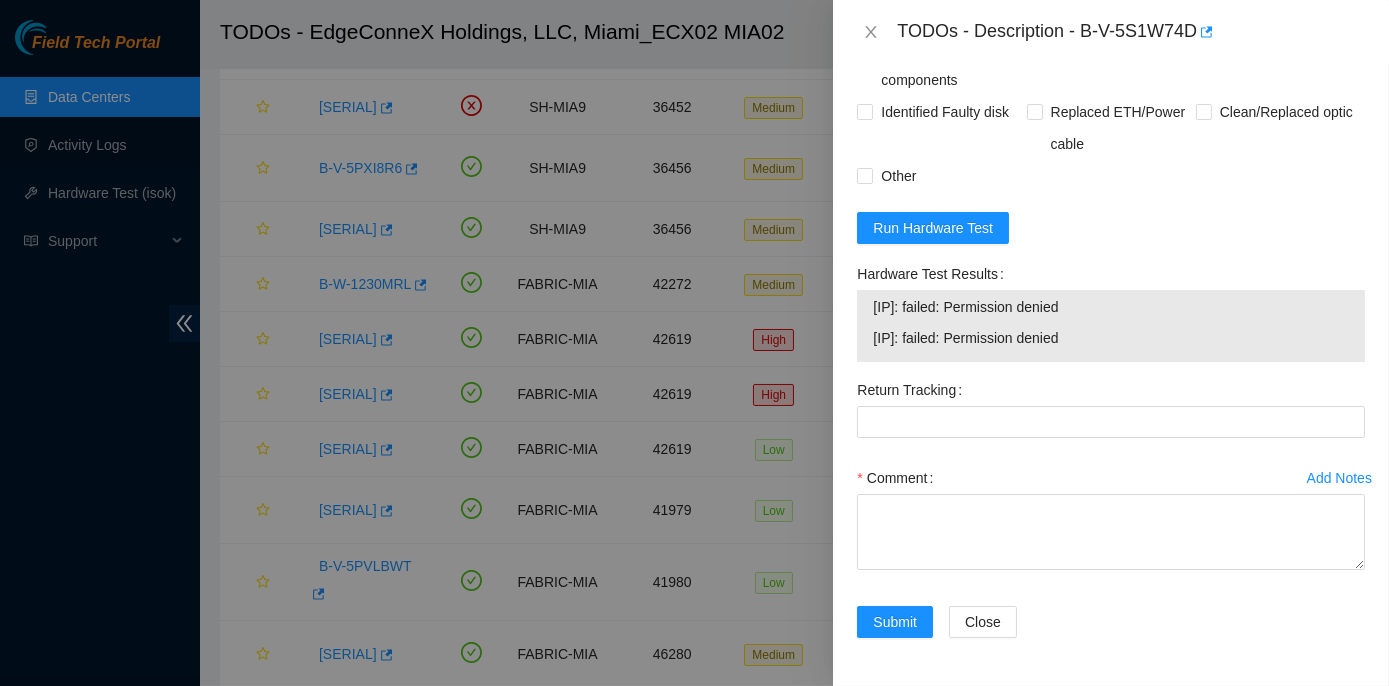 drag, startPoint x: 873, startPoint y: 339, endPoint x: 1121, endPoint y: 338, distance: 248.00201 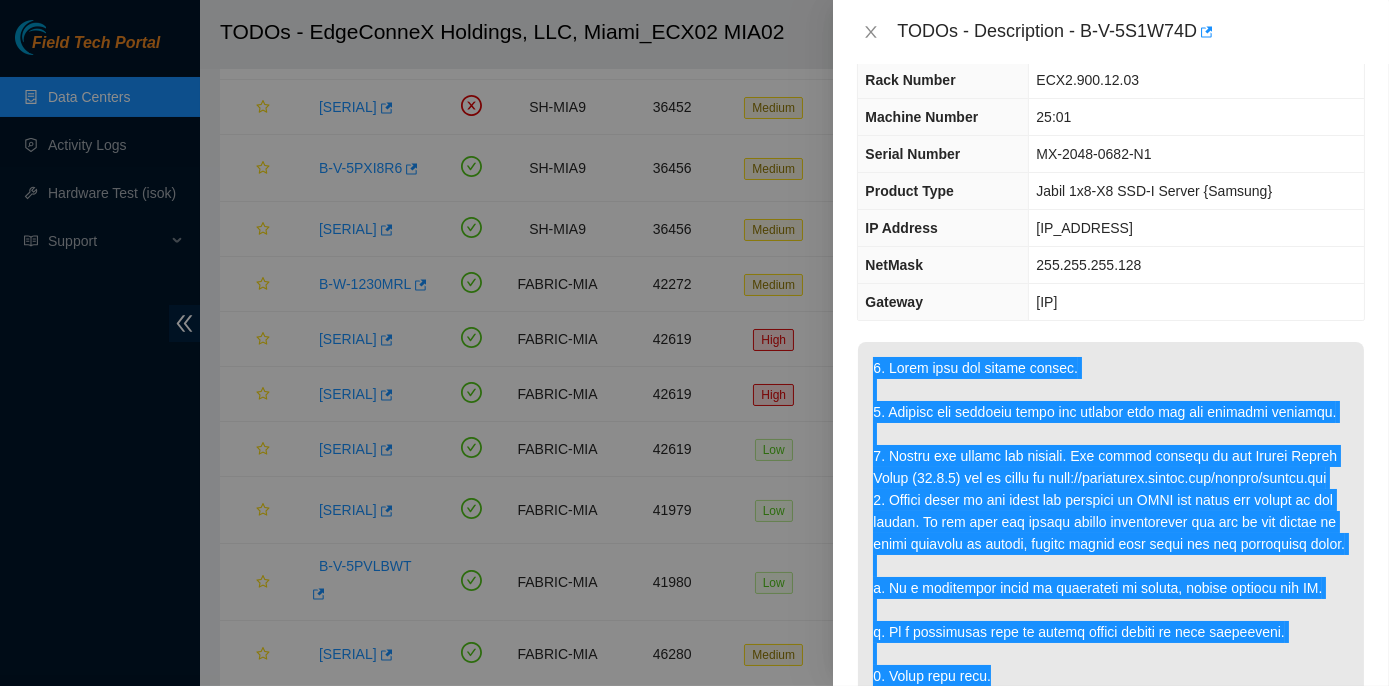 scroll, scrollTop: 0, scrollLeft: 0, axis: both 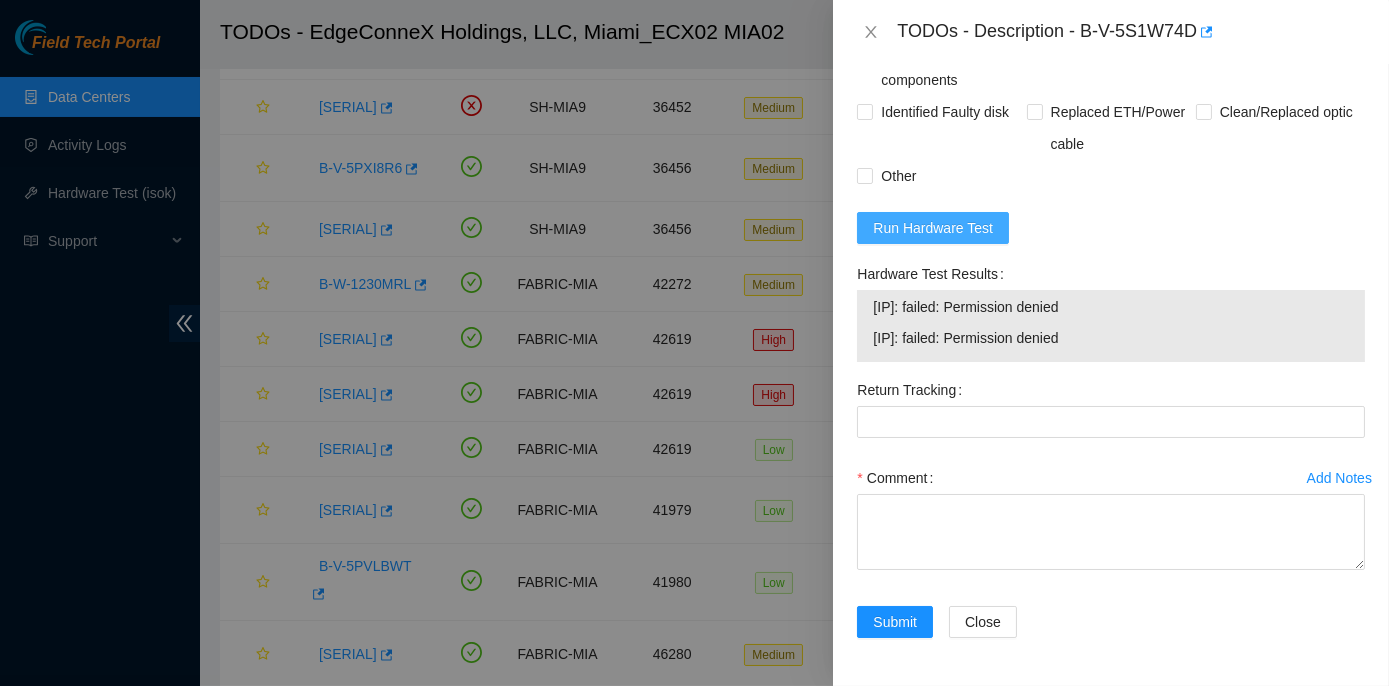 click on "Run Hardware Test" at bounding box center [933, 228] 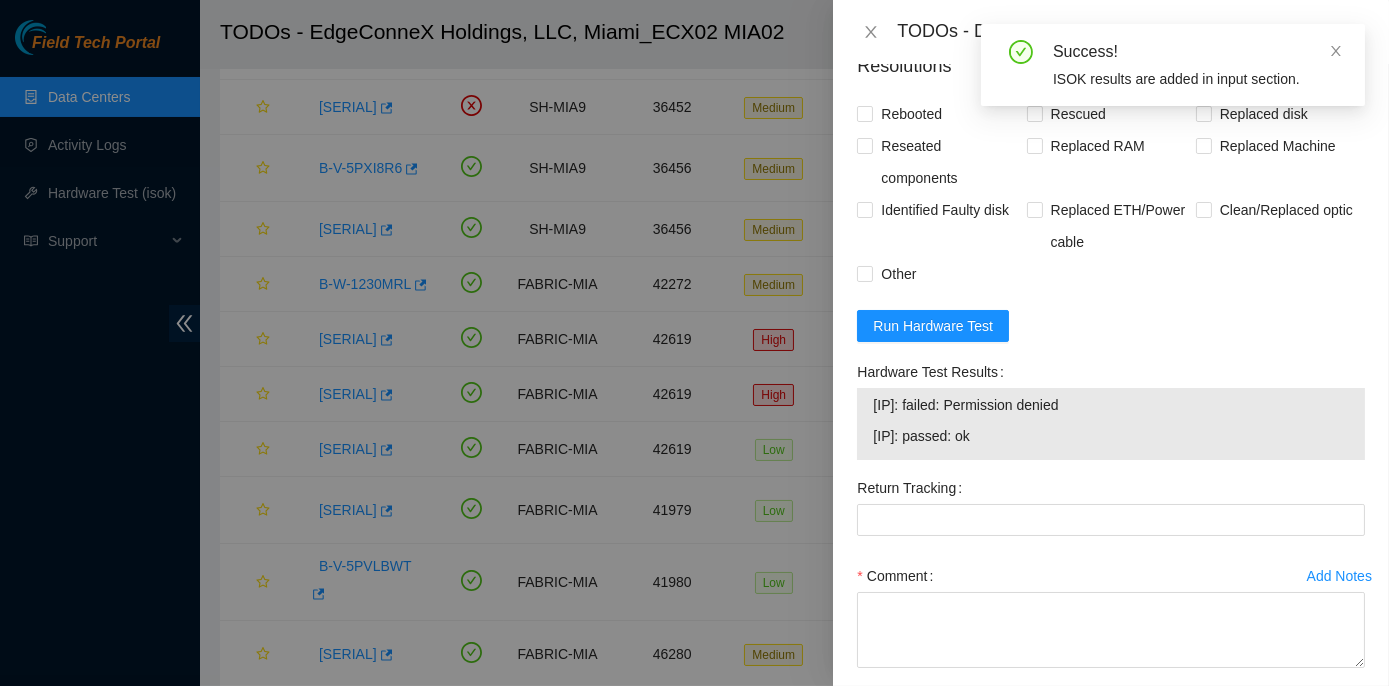 scroll, scrollTop: 973, scrollLeft: 0, axis: vertical 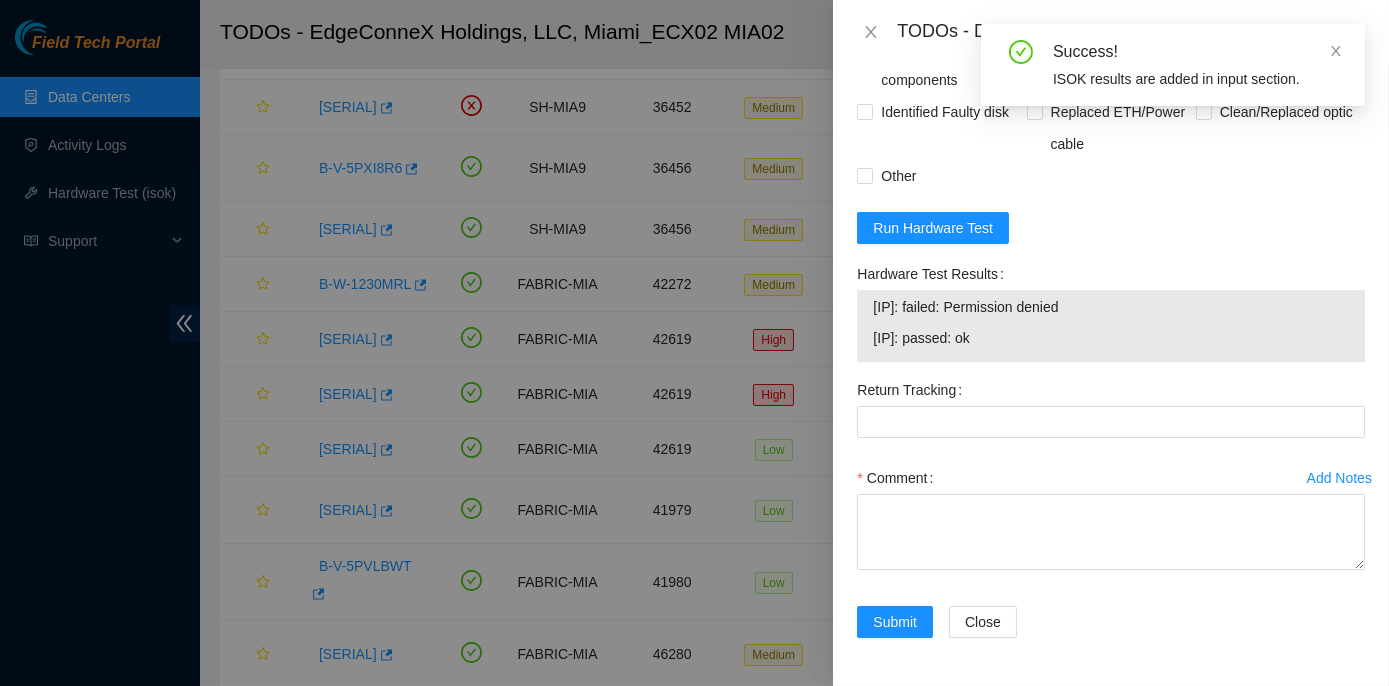 drag, startPoint x: 856, startPoint y: 272, endPoint x: 1072, endPoint y: 347, distance: 228.65039 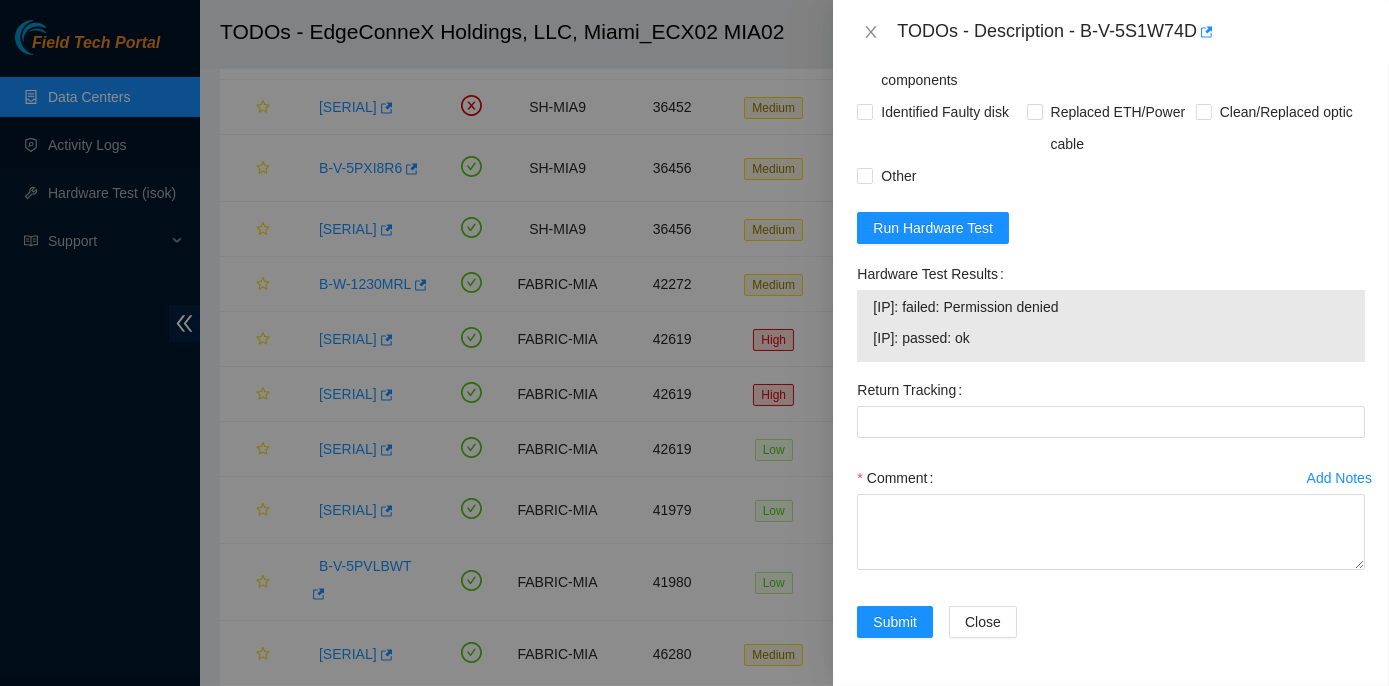 copy on "Hardware Test Results [IP_ADDRESS]: failed: Permission denied
[IP_ADDRESS]: passed: ok" 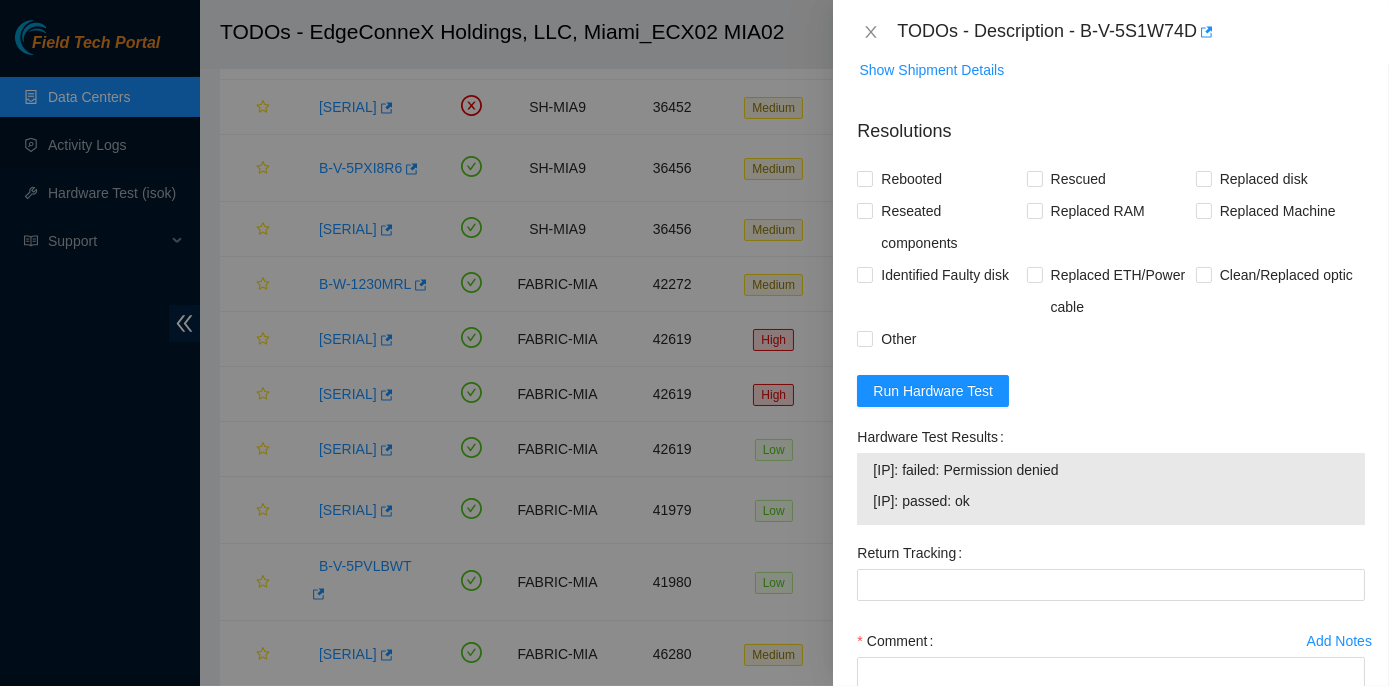 scroll, scrollTop: 519, scrollLeft: 0, axis: vertical 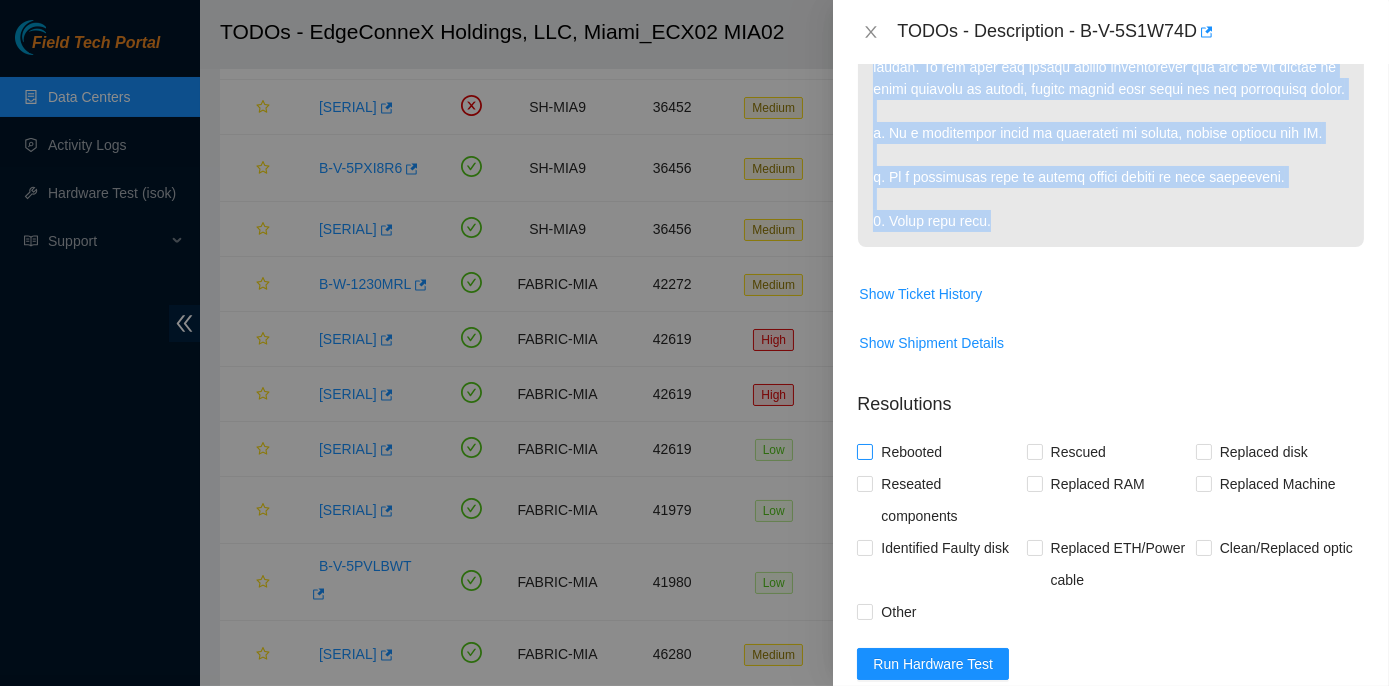 click on "Rebooted" at bounding box center (911, 452) 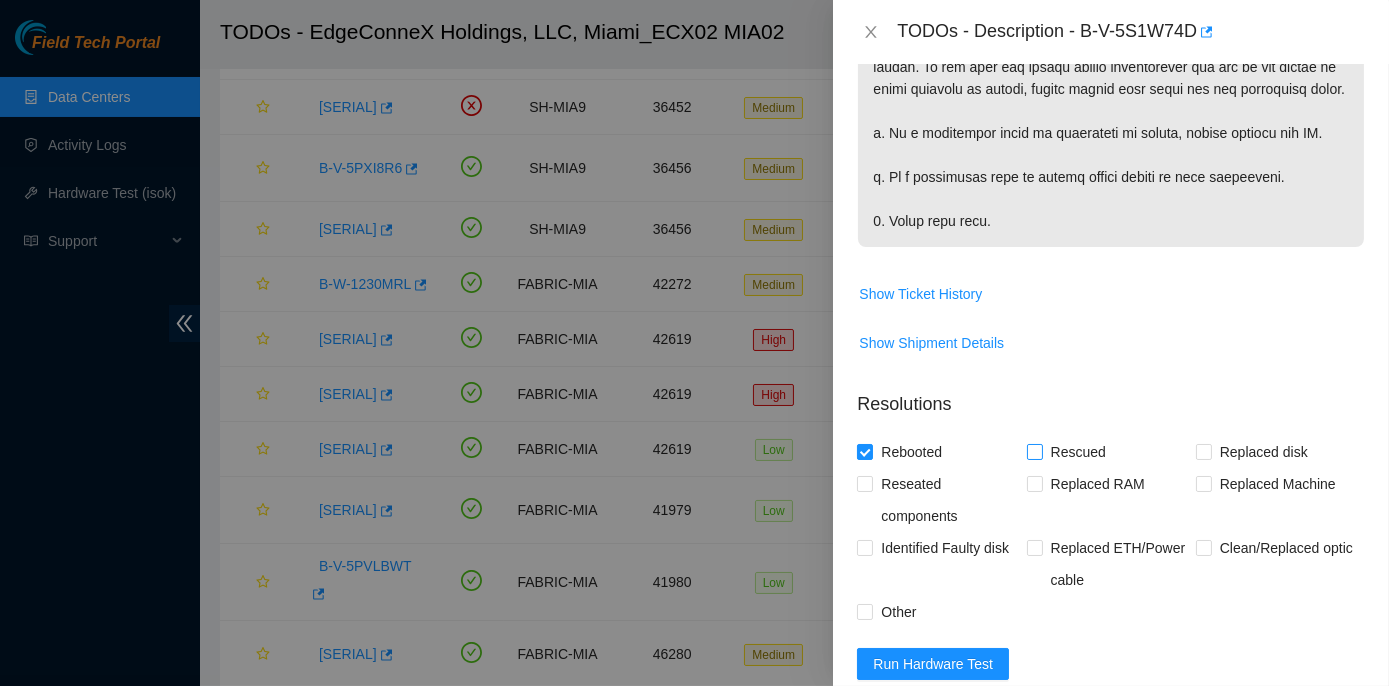 click at bounding box center [1035, 452] 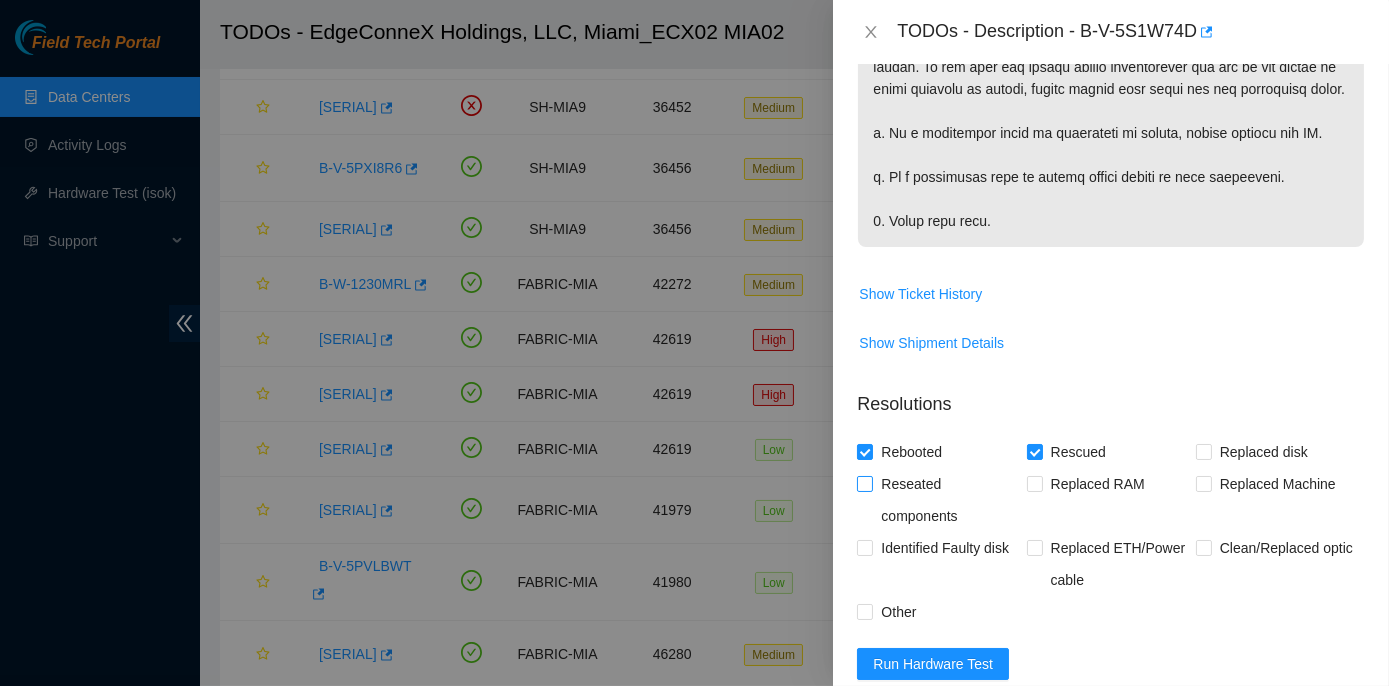 click on "Reseated components" at bounding box center (864, 483) 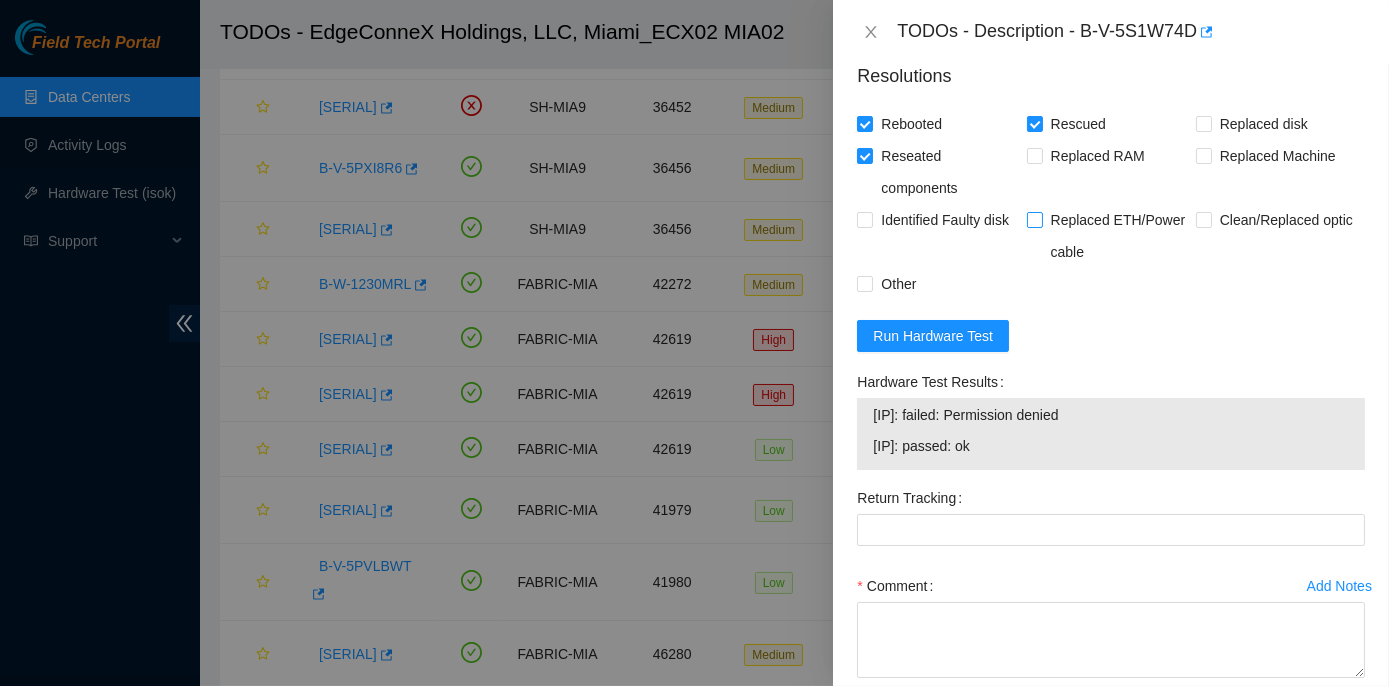 scroll, scrollTop: 973, scrollLeft: 0, axis: vertical 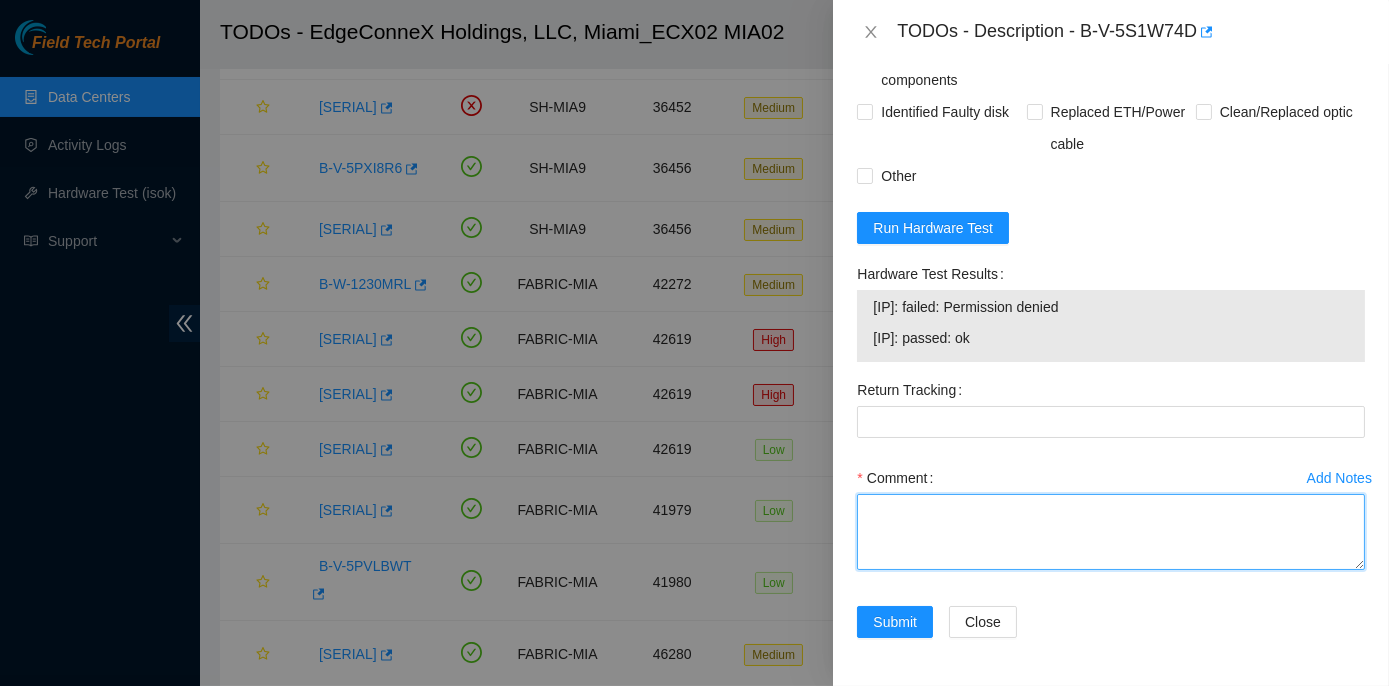 click on "Comment" at bounding box center [1111, 532] 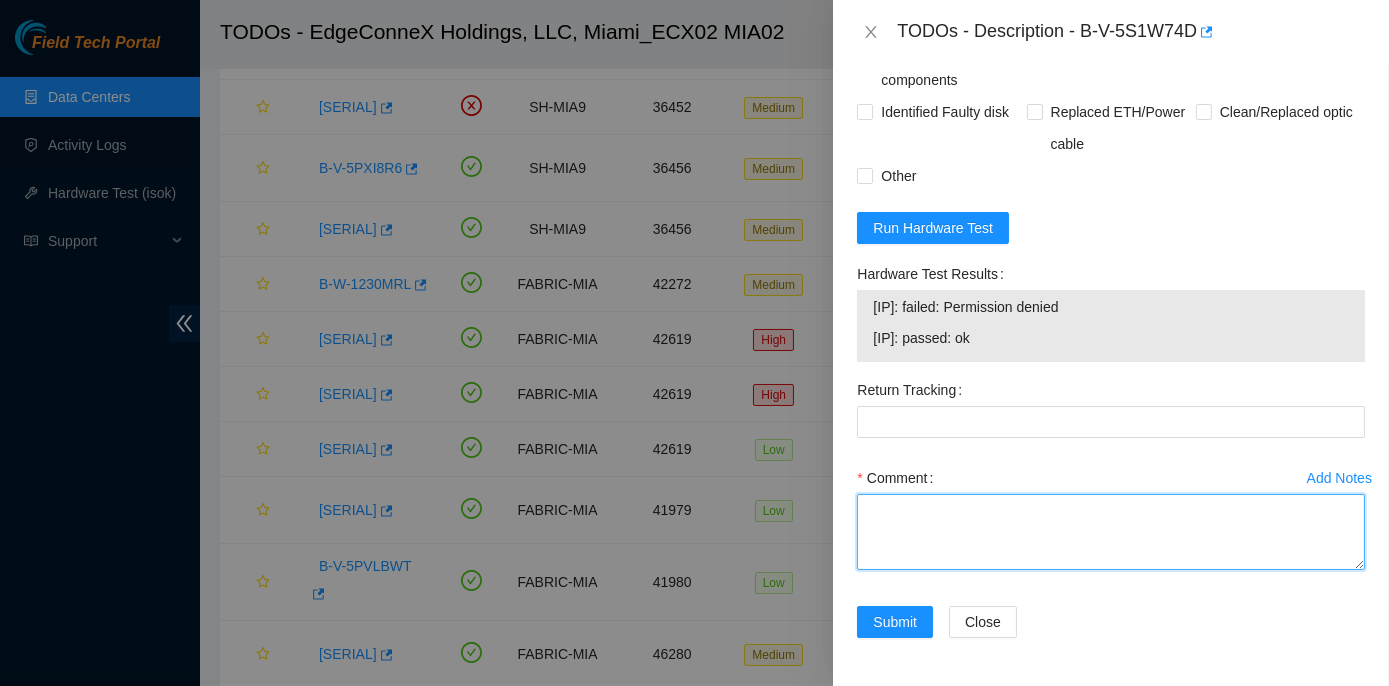 paste on "Rack No: [RACK]
Machine No: [MACHINE]
IP: [IP]
Serial No: [SERIAL]	Jabil 1x8-X8 SSD-I Server {Samsung}
Verified ticket is safe to work on : Yes
NOCC Authorized: Yes
Located server connected to monitor and verified SN: Yes
Ran Pre isok : Hardware Test Results
[IP]: failed: Permission denied
verified and shut down machine : Yes
1. Power down the server safely: Yes
2. Shuffle all external disks and confirm they are all properly inserted: Yes
3. Reboot and rescue the machine. Yes
4. Please check if all disks are detected in BIOS and check for errors on the screen: Yes
If you find any errors during installation and any of the drives is being reported as faulty, please remove that drive and try installing again:
a. If a particular drive is identified as faulty, please provide its SN: No Drive is Faulty
b. If a particular slot is faulty please report in your resolution: No Slot is faulty
5. Check with isok.
Verified all disks are reporting : Yes
Post Isok: Hardware Test Resu..." 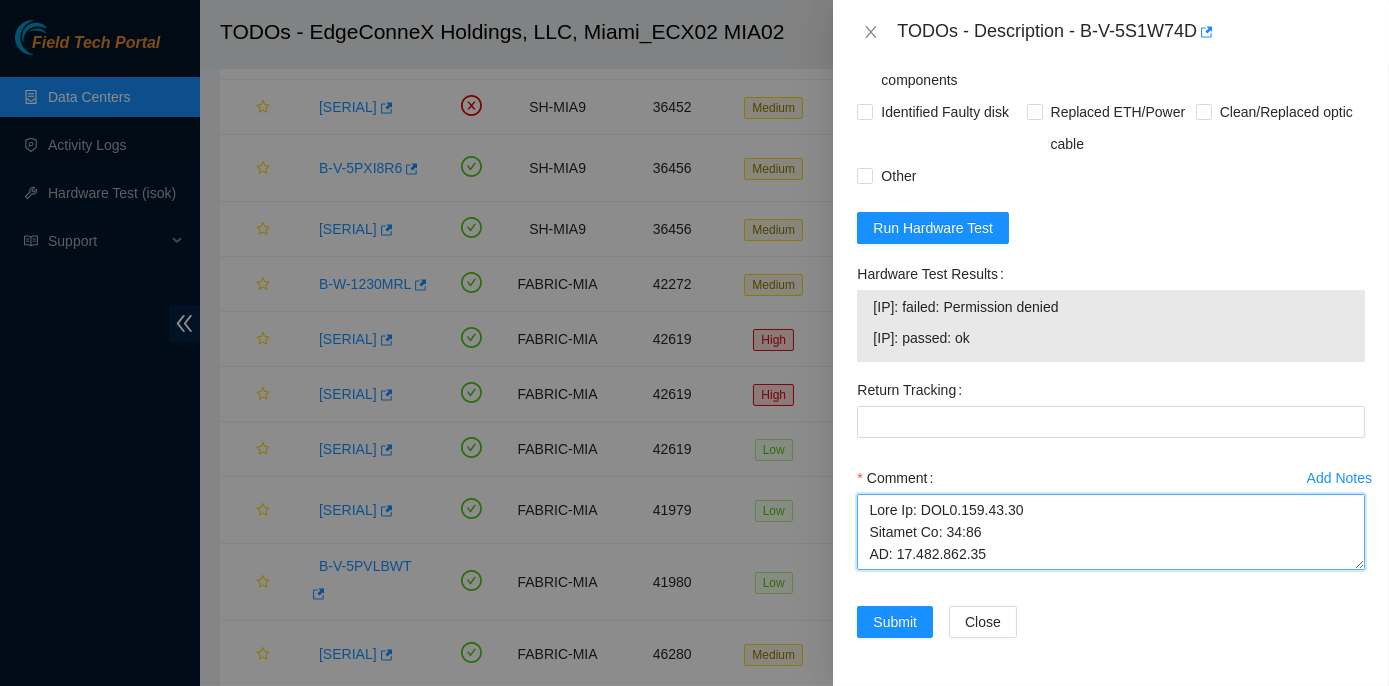 scroll, scrollTop: 655, scrollLeft: 0, axis: vertical 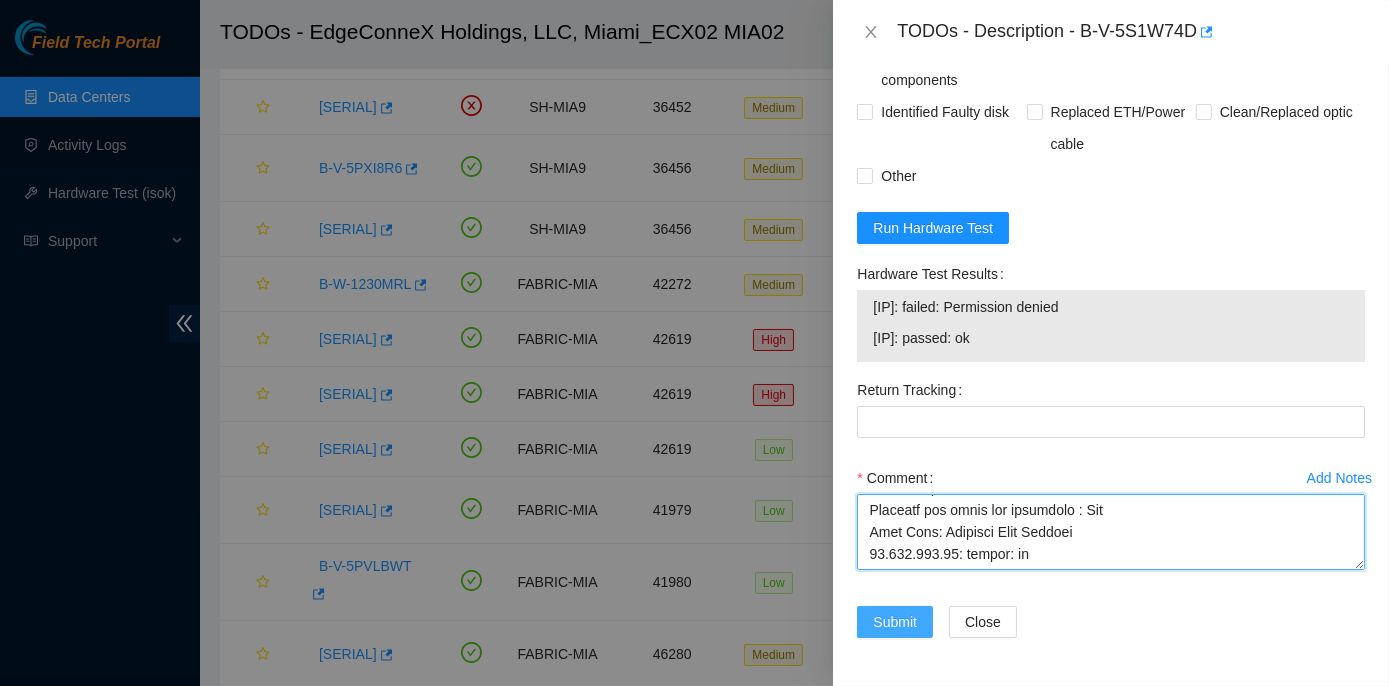 type on "Rack No: [RACK]
Machine No: [MACHINE]
IP: [IP]
Serial No: [SERIAL]	Jabil 1x8-X8 SSD-I Server {Samsung}
Verified ticket is safe to work on : Yes
NOCC Authorized: Yes
Located server connected to monitor and verified SN: Yes
Ran Pre isok : Hardware Test Results
[IP]: failed: Permission denied
verified and shut down machine : Yes
1. Power down the server safely: Yes
2. Shuffle all external disks and confirm they are all properly inserted: Yes
3. Reboot and rescue the machine. Yes
4. Please check if all disks are detected in BIOS and check for errors on the screen: Yes
If you find any errors during installation and any of the drives is being reported as faulty, please remove that drive and try installing again:
a. If a particular drive is identified as faulty, please provide its SN: No Drive is Faulty
b. If a particular slot is faulty please report in your resolution: No Slot is faulty
5. Check with isok.
Verified all disks are reporting : Yes
Post Isok: Hardware Test Resu..." 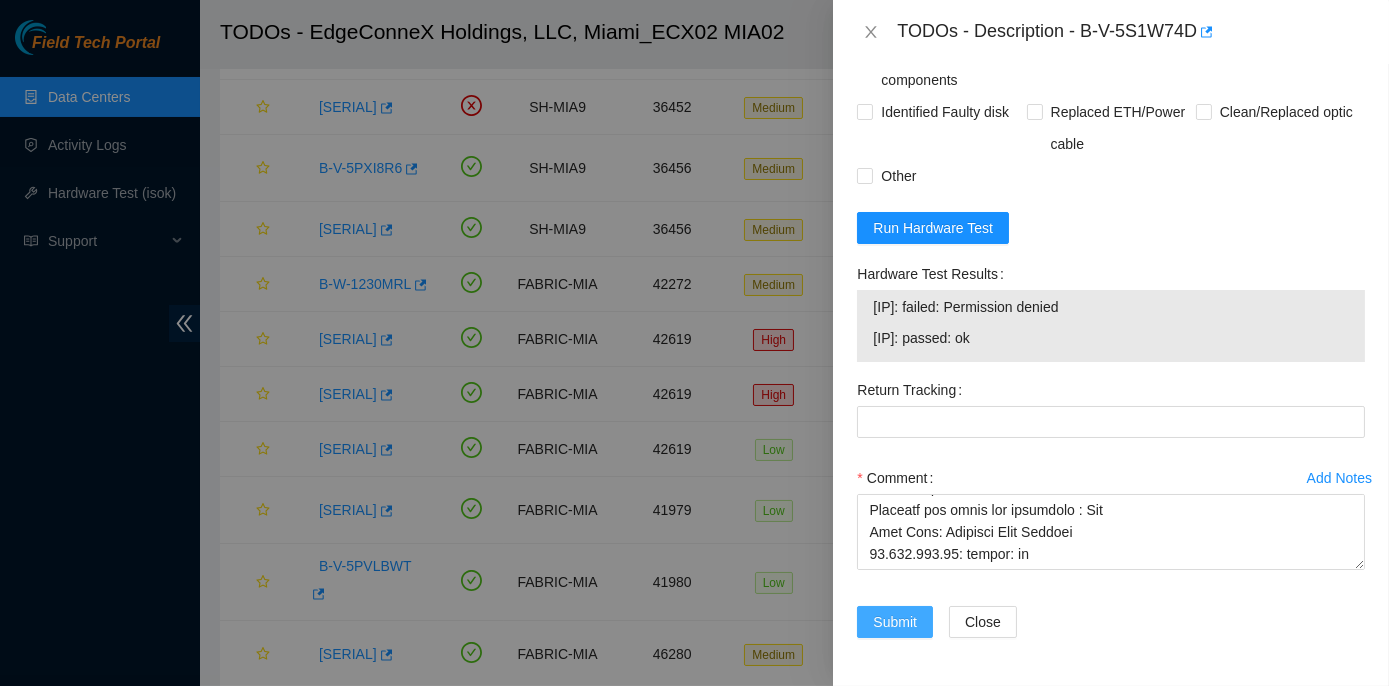 click on "Submit" at bounding box center (895, 622) 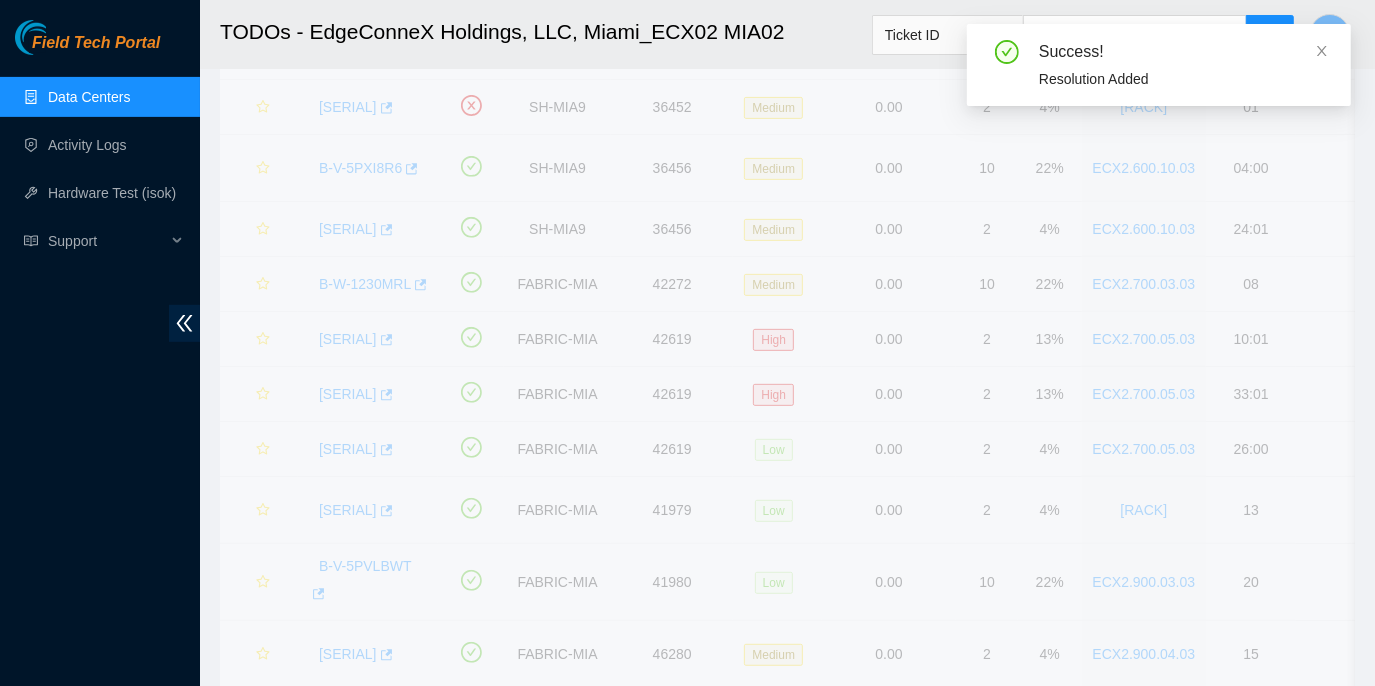 scroll, scrollTop: 426, scrollLeft: 0, axis: vertical 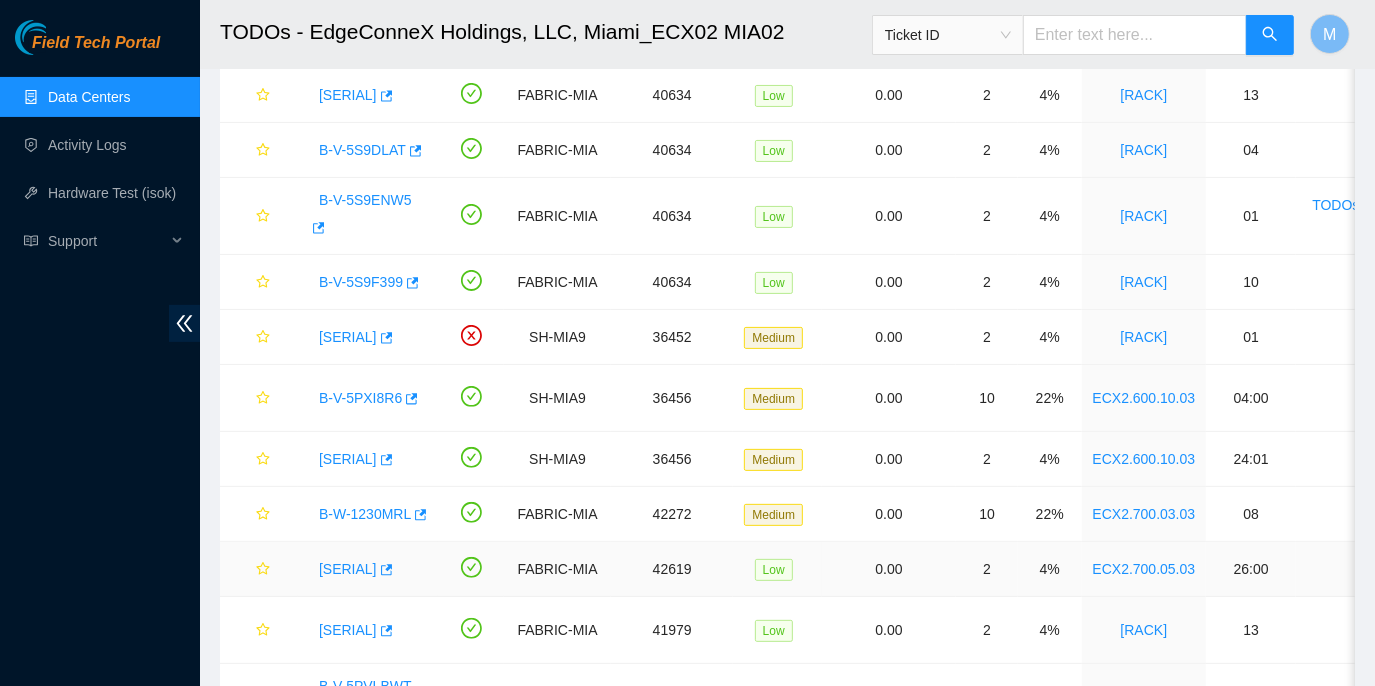 click on "[SERIAL]" at bounding box center [348, 569] 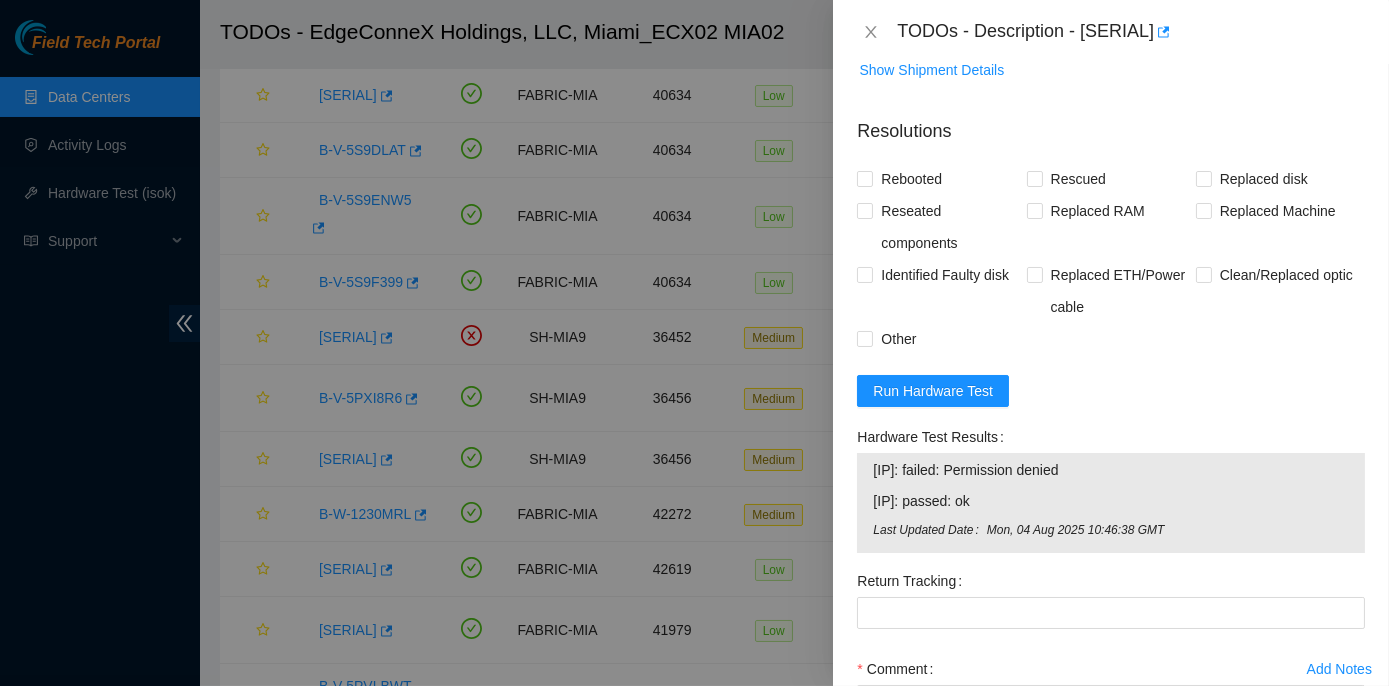 scroll, scrollTop: 753, scrollLeft: 0, axis: vertical 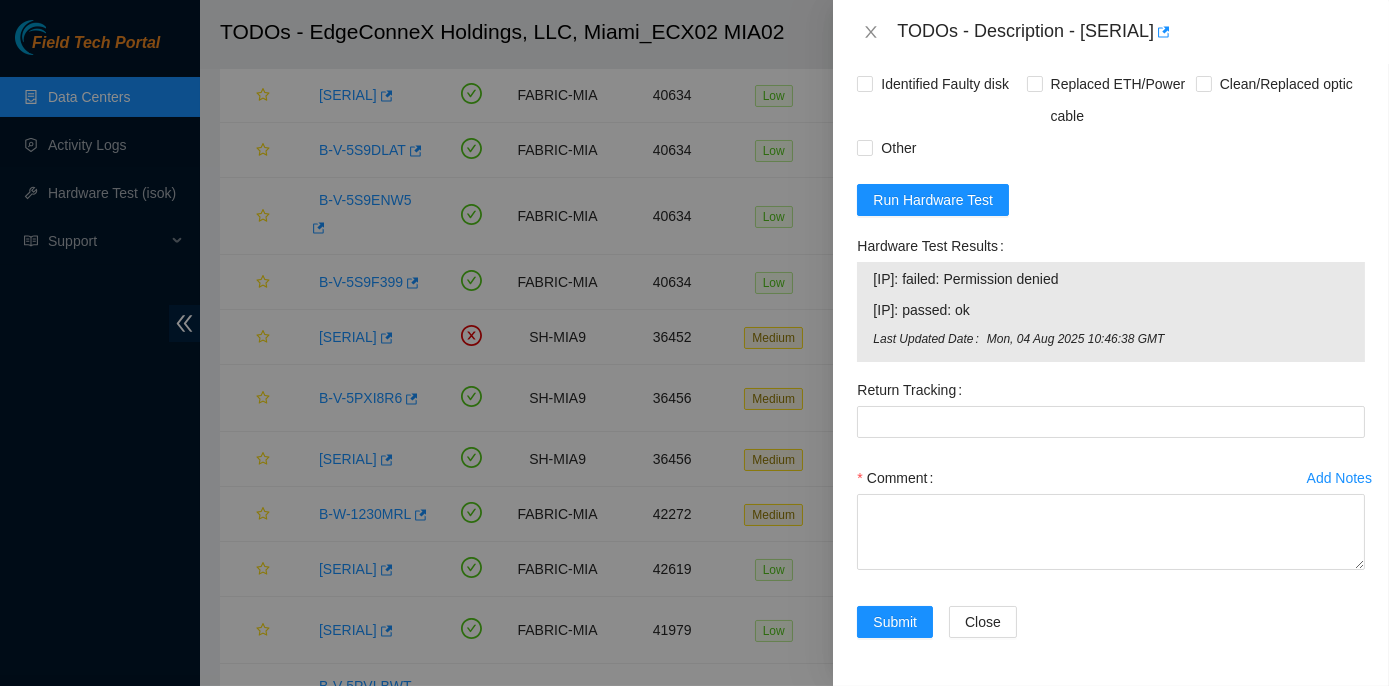 drag, startPoint x: 857, startPoint y: 245, endPoint x: 1140, endPoint y: 282, distance: 285.40848 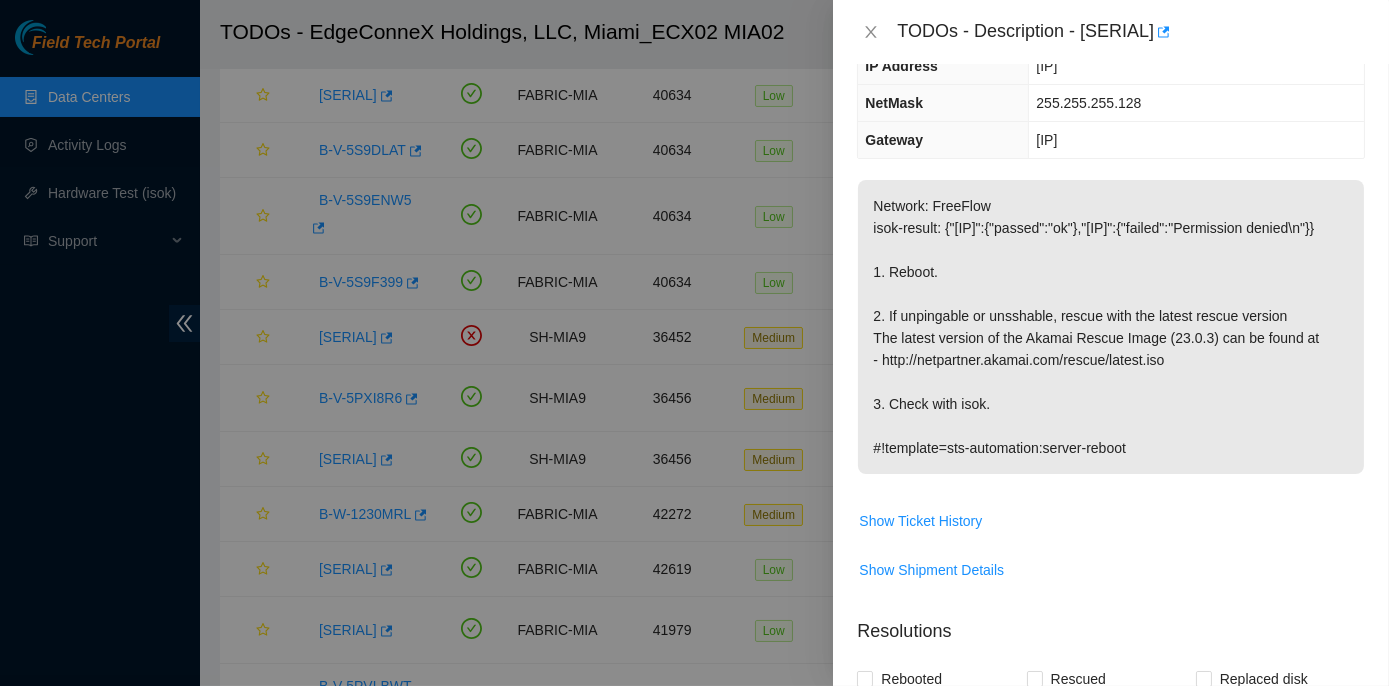 scroll, scrollTop: 208, scrollLeft: 0, axis: vertical 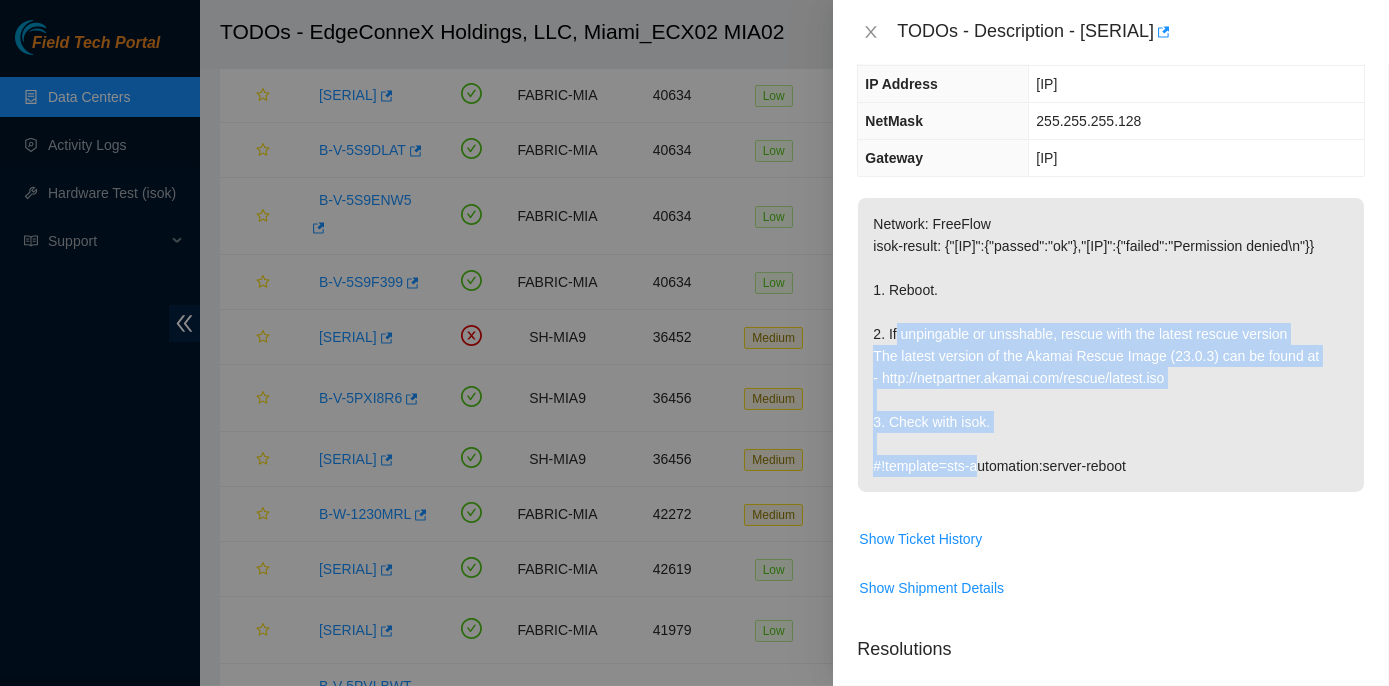 drag, startPoint x: 868, startPoint y: 301, endPoint x: 1043, endPoint y: 440, distance: 223.48602 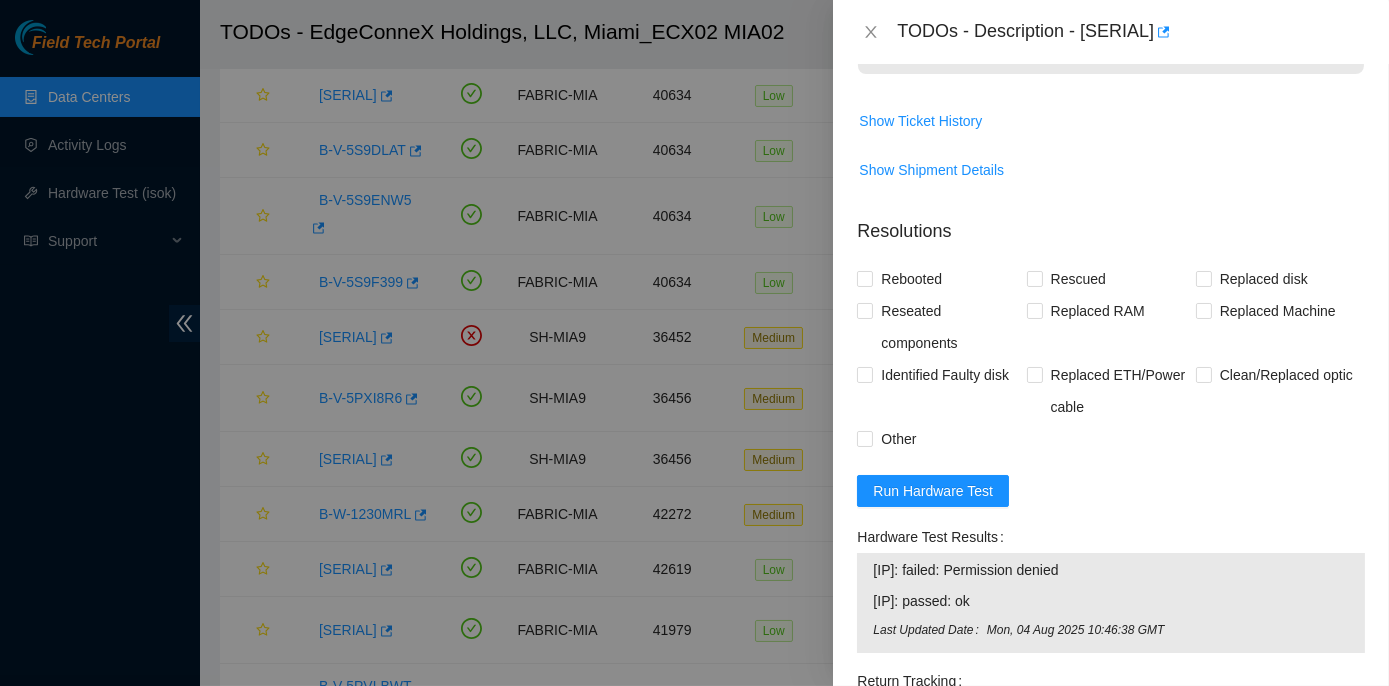 scroll, scrollTop: 844, scrollLeft: 0, axis: vertical 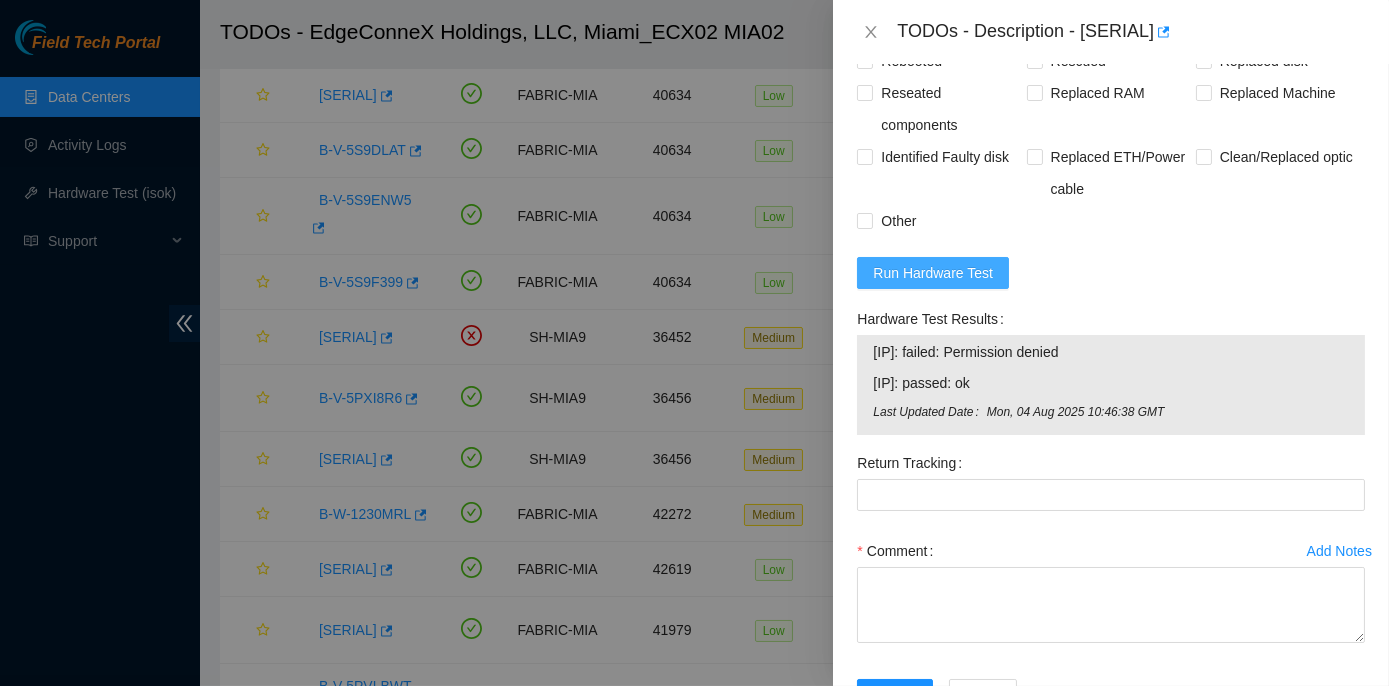 click on "Run Hardware Test" at bounding box center (933, 273) 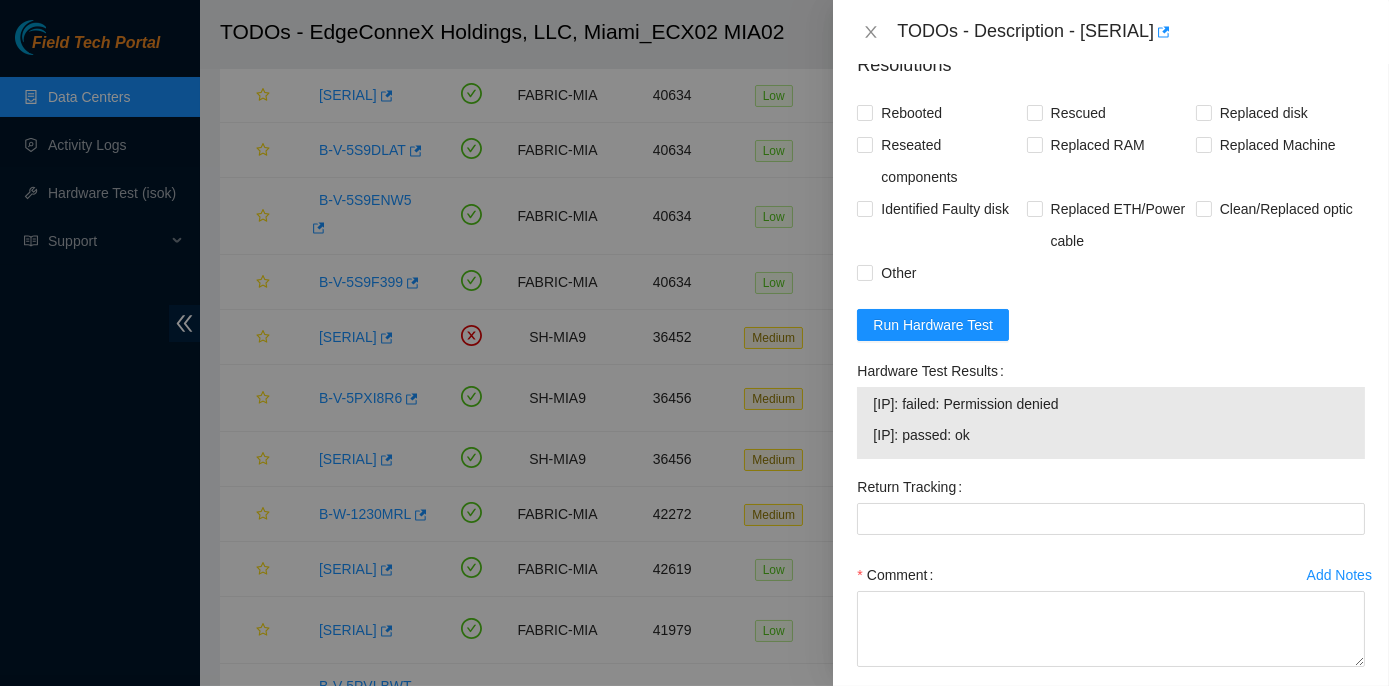 scroll, scrollTop: 844, scrollLeft: 0, axis: vertical 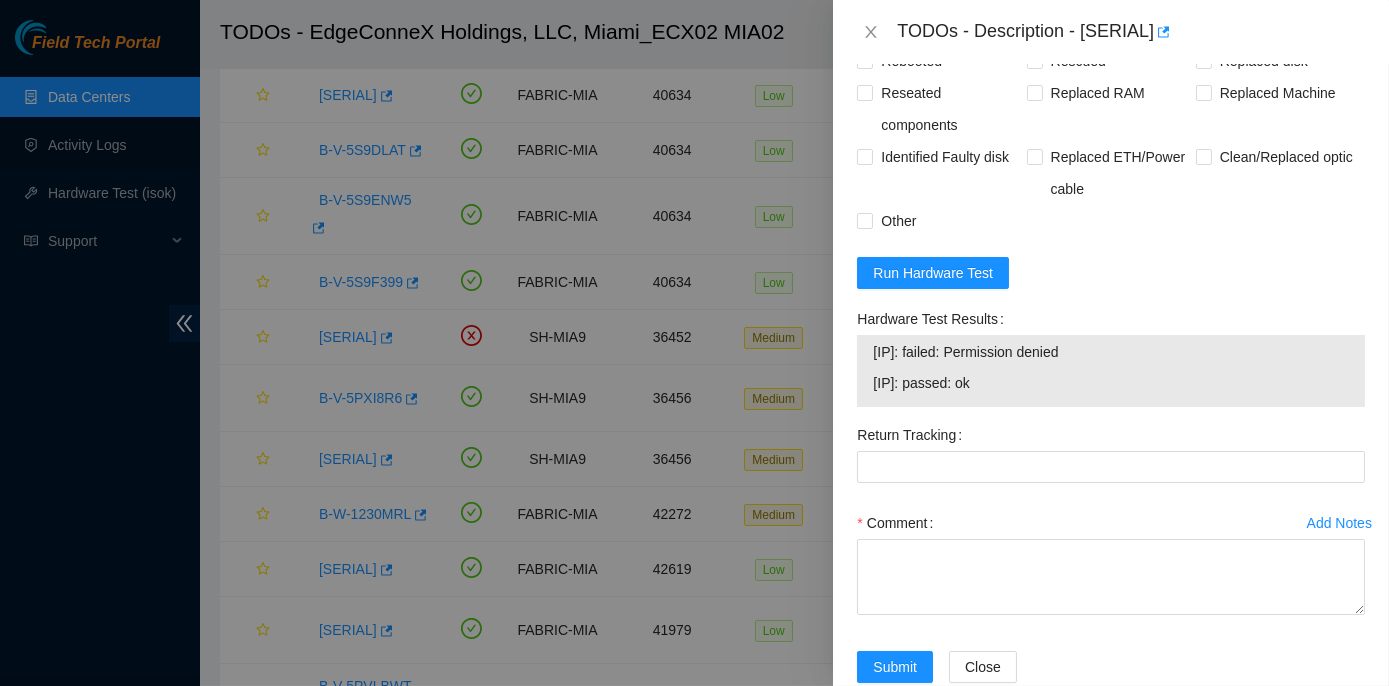 drag, startPoint x: 852, startPoint y: 336, endPoint x: 1136, endPoint y: 379, distance: 287.23685 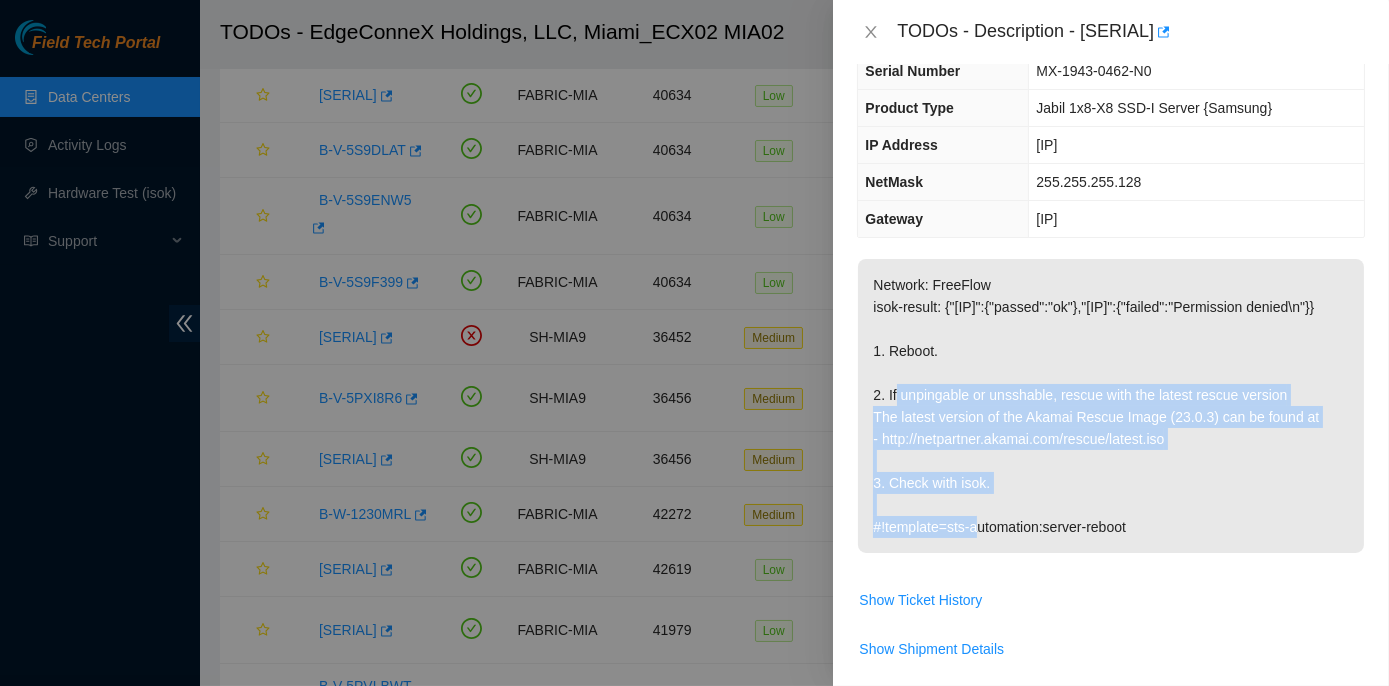 scroll, scrollTop: 26, scrollLeft: 0, axis: vertical 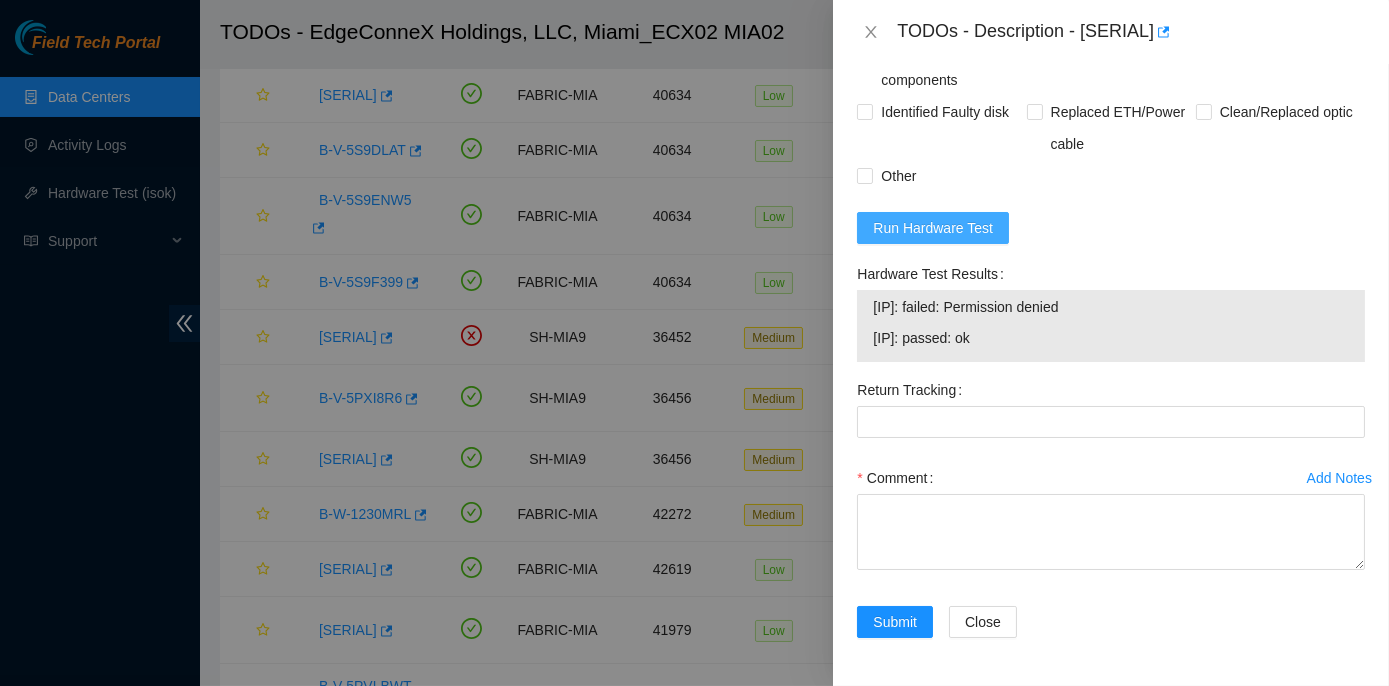 click on "Run Hardware Test" at bounding box center [933, 228] 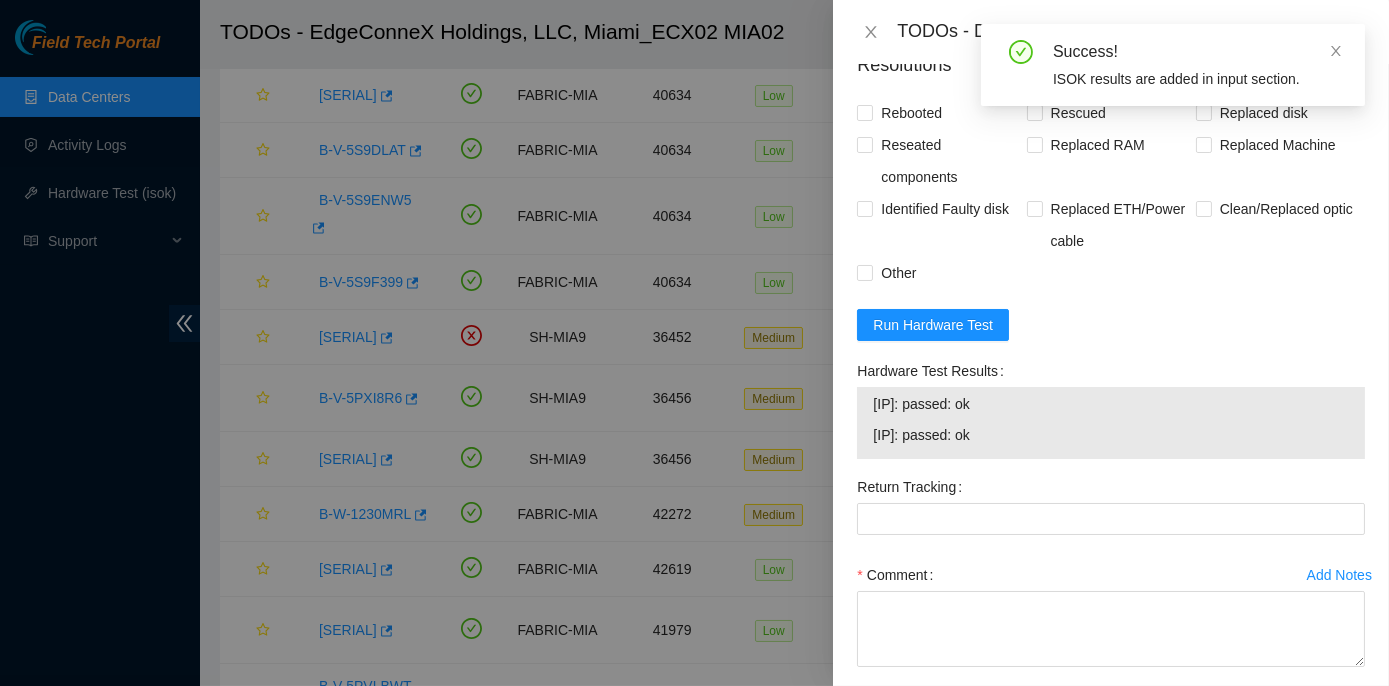scroll, scrollTop: 907, scrollLeft: 0, axis: vertical 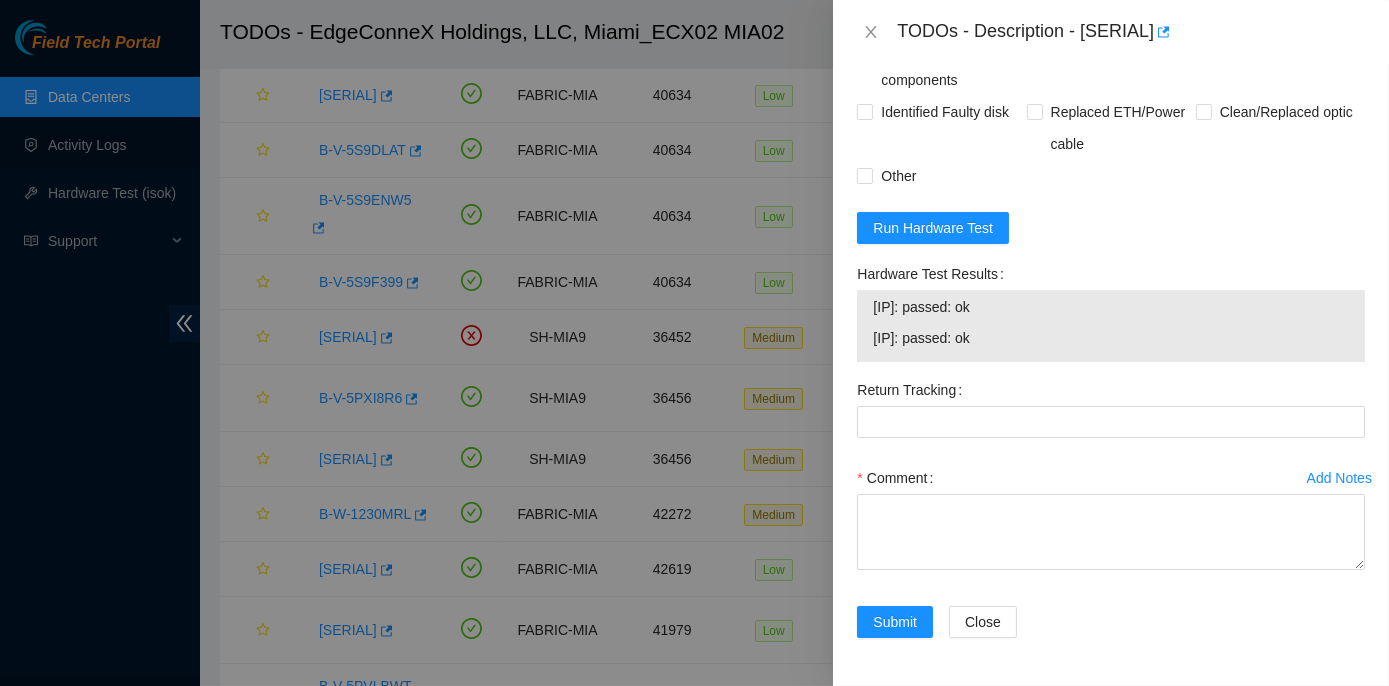 drag, startPoint x: 848, startPoint y: 273, endPoint x: 1044, endPoint y: 304, distance: 198.43639 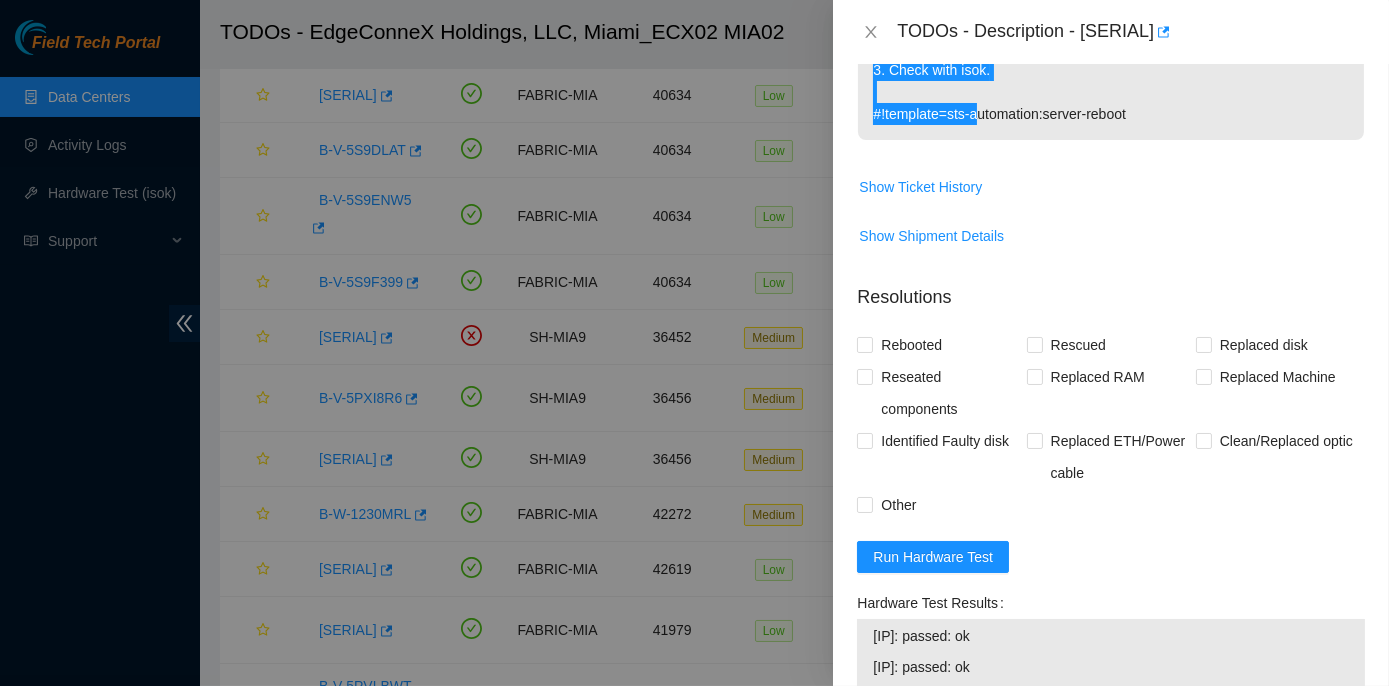 scroll, scrollTop: 544, scrollLeft: 0, axis: vertical 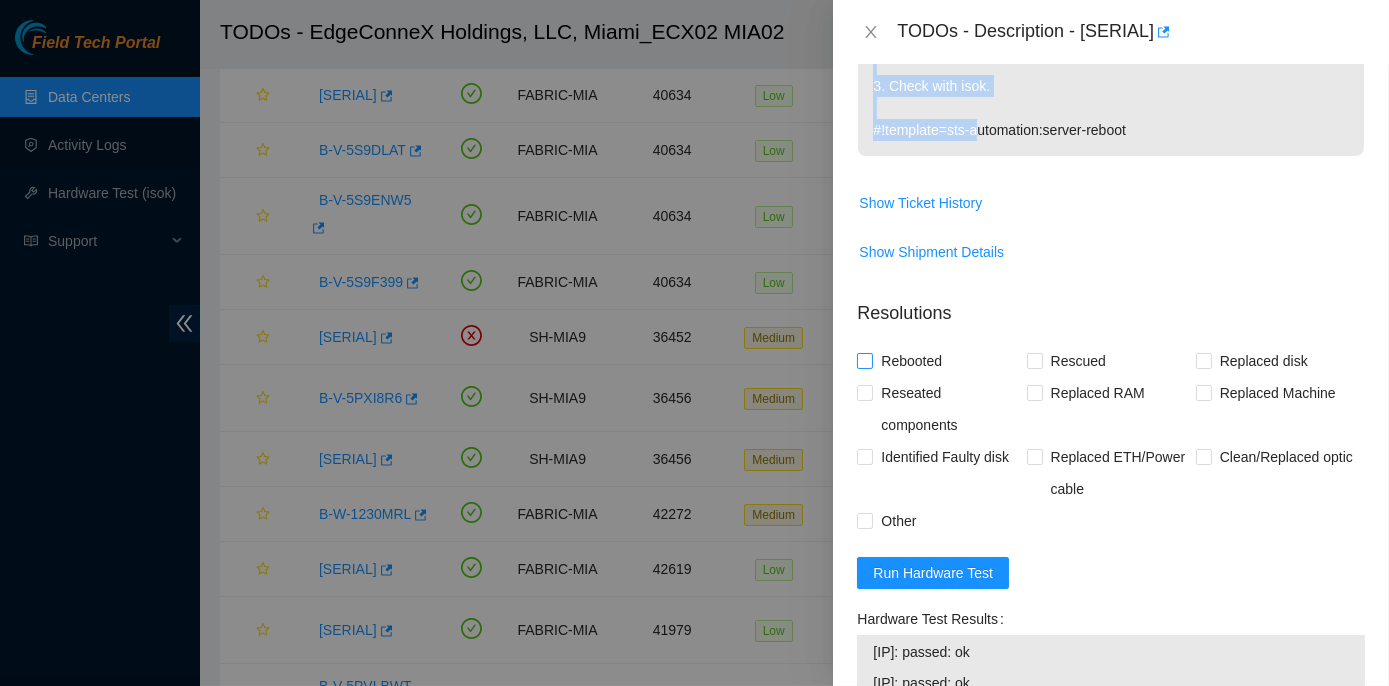 click on "Rebooted" at bounding box center (864, 360) 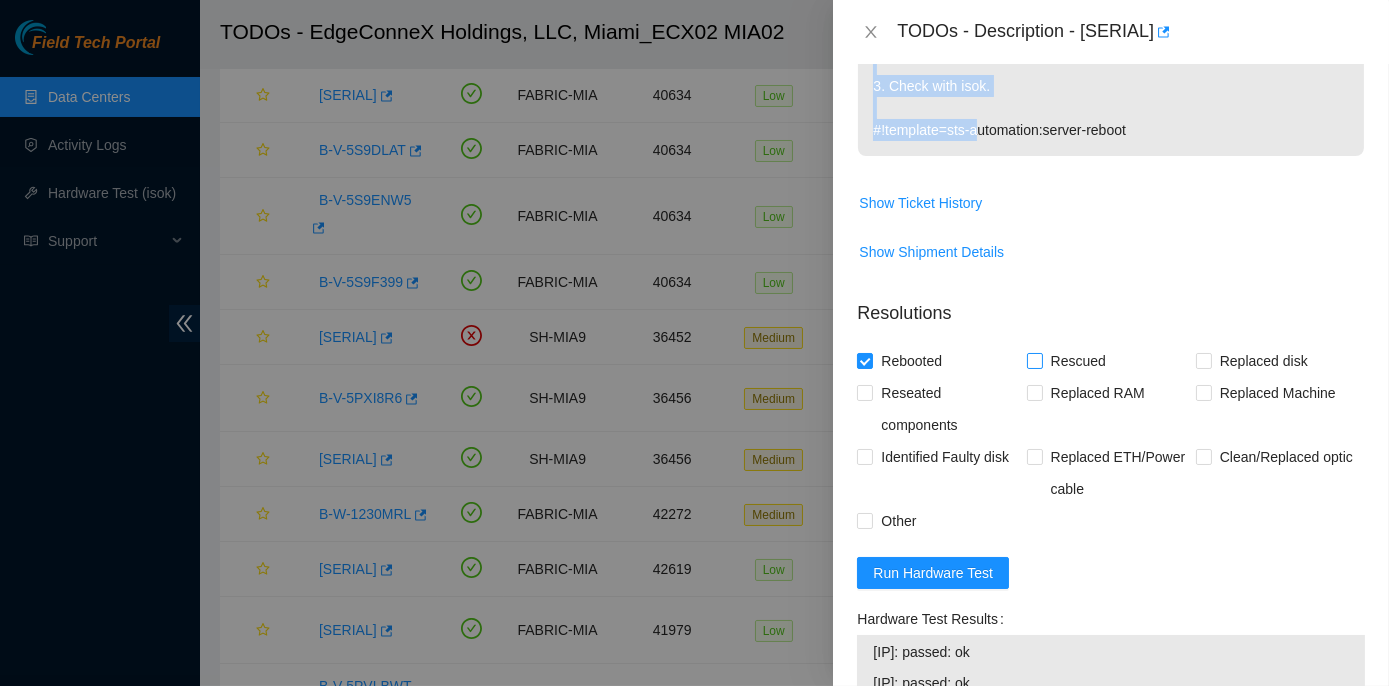 click on "Rescued" at bounding box center (1034, 360) 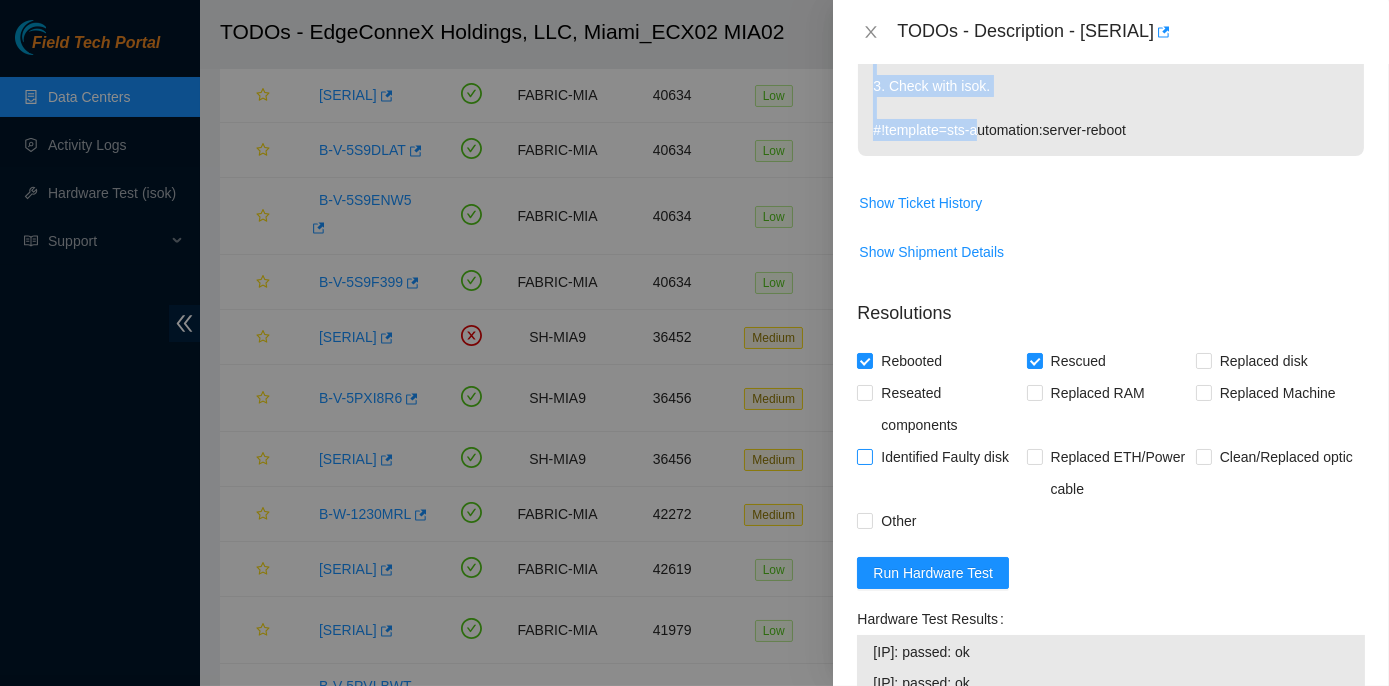 scroll, scrollTop: 907, scrollLeft: 0, axis: vertical 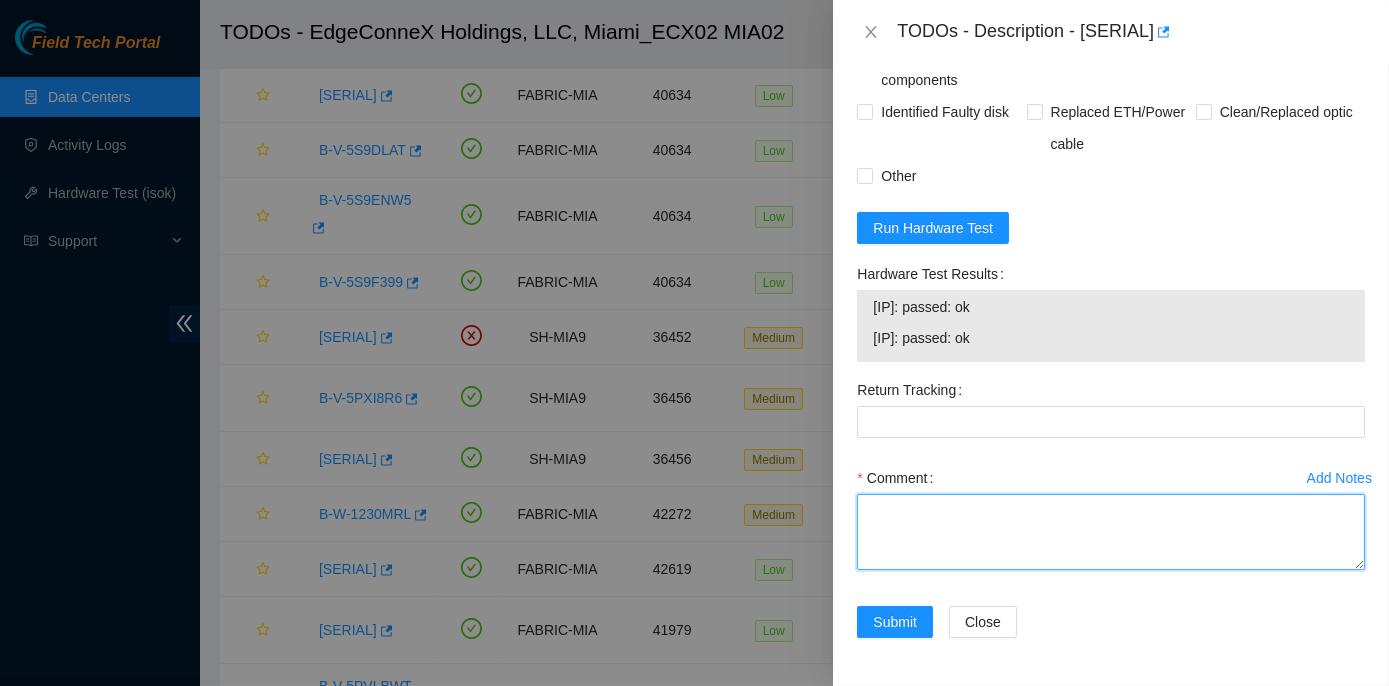 click on "Comment" at bounding box center [1111, 532] 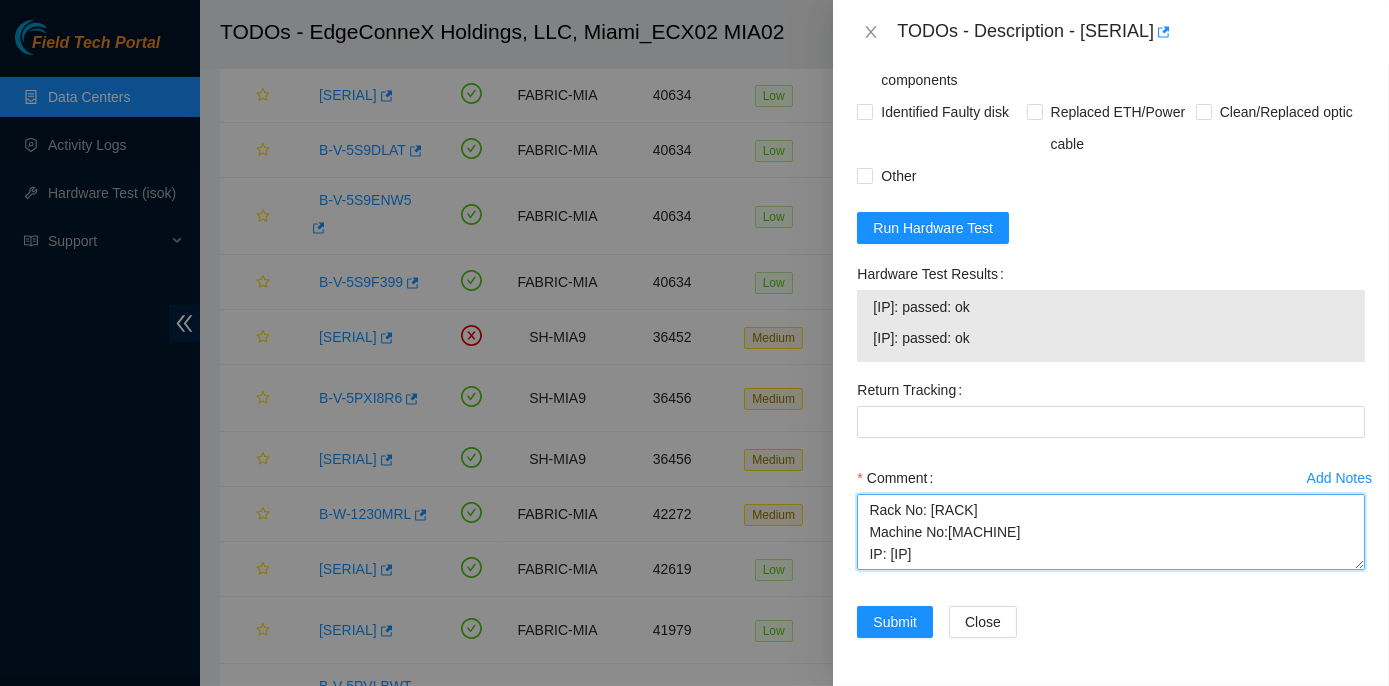 scroll, scrollTop: 522, scrollLeft: 0, axis: vertical 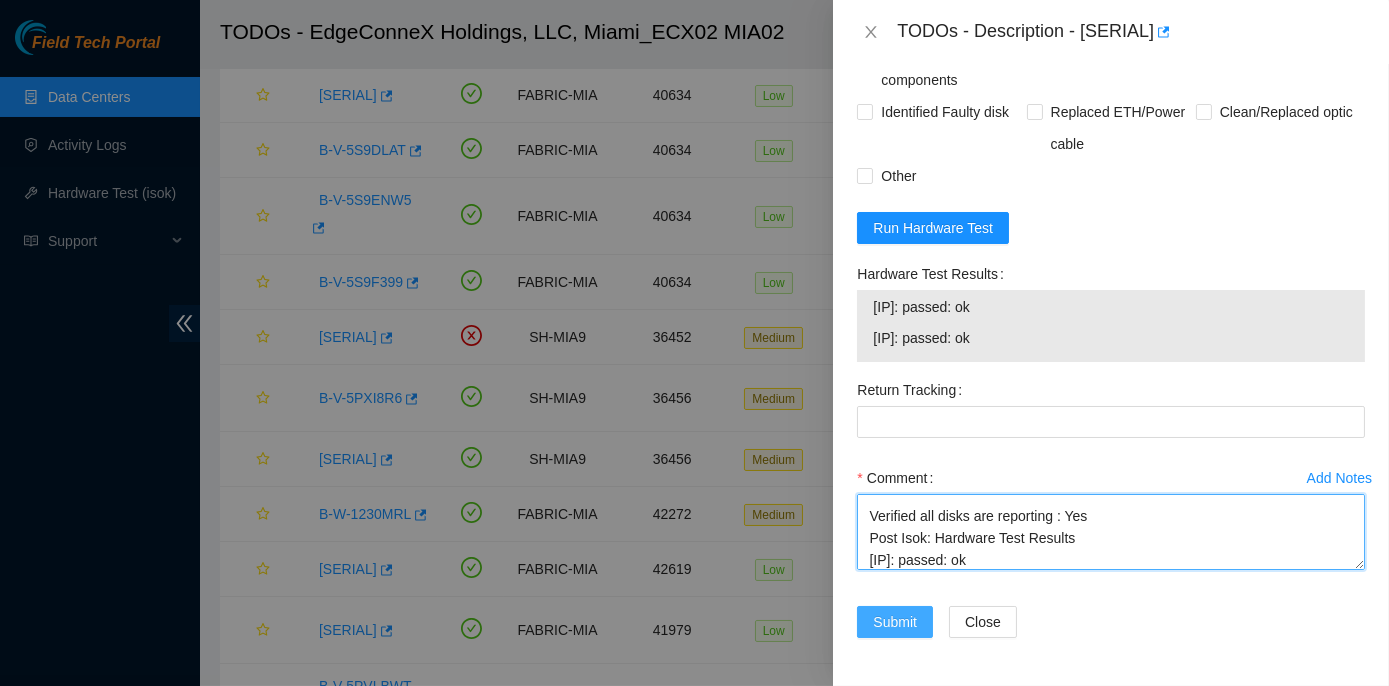 type on "Rack No: [RACK]
Machine No:[MACHINE]
IP: [IP]
Serial No:[SERIAL]	Jabil 1x8-X8 SSD-I Server {Samsung}
Verified ticket is safe to work on : Yes
NOCC Authorized: Yes
Located server connected to monitor and verified SN: Yes
Ran Pre isok : Hardware Test Results
[IP]: failed: Permission denied
verified and shut down machine : Yes
Network: FreeFlow
1. Reboot: Yes
Hardware Test Results
[IP]: failed: Permission denied
2. If unpingable or unsshable, rescue with the latest rescue version: Yes
The latest version of the Akamai Rescue Image (23.0.3) can be found at
- http://netpartner.akamai.com/rescue/latest.iso
3. Check with isok: Yes
Verified all disks are reporting : Yes
Post Isok: Hardware Test Results
[IP]: passed: ok" 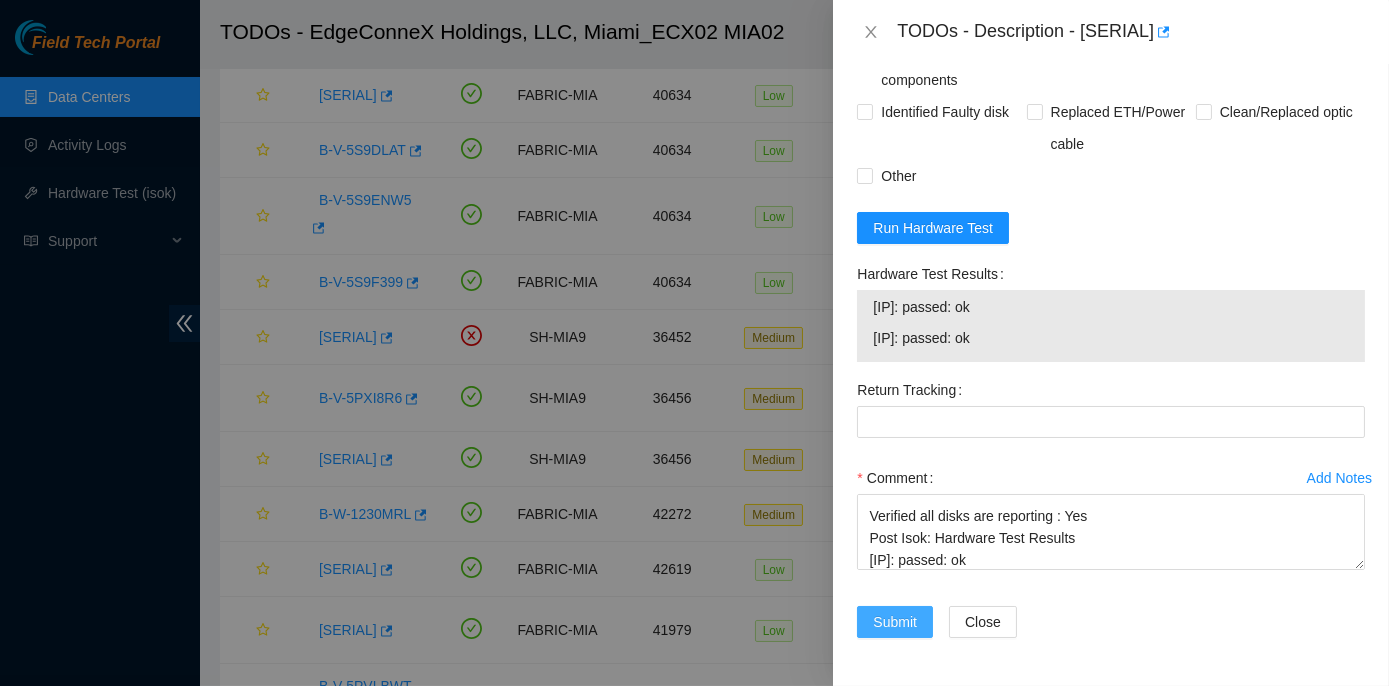 click on "Submit" at bounding box center [895, 622] 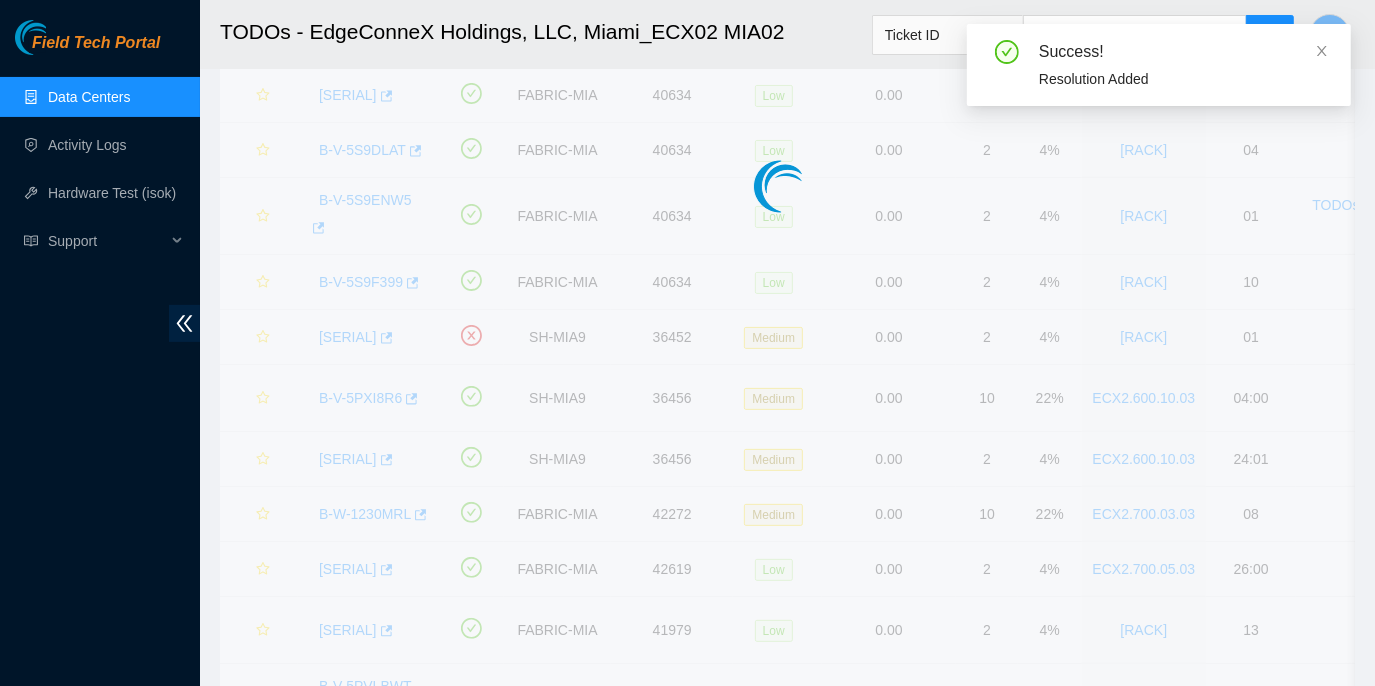 scroll, scrollTop: 557, scrollLeft: 0, axis: vertical 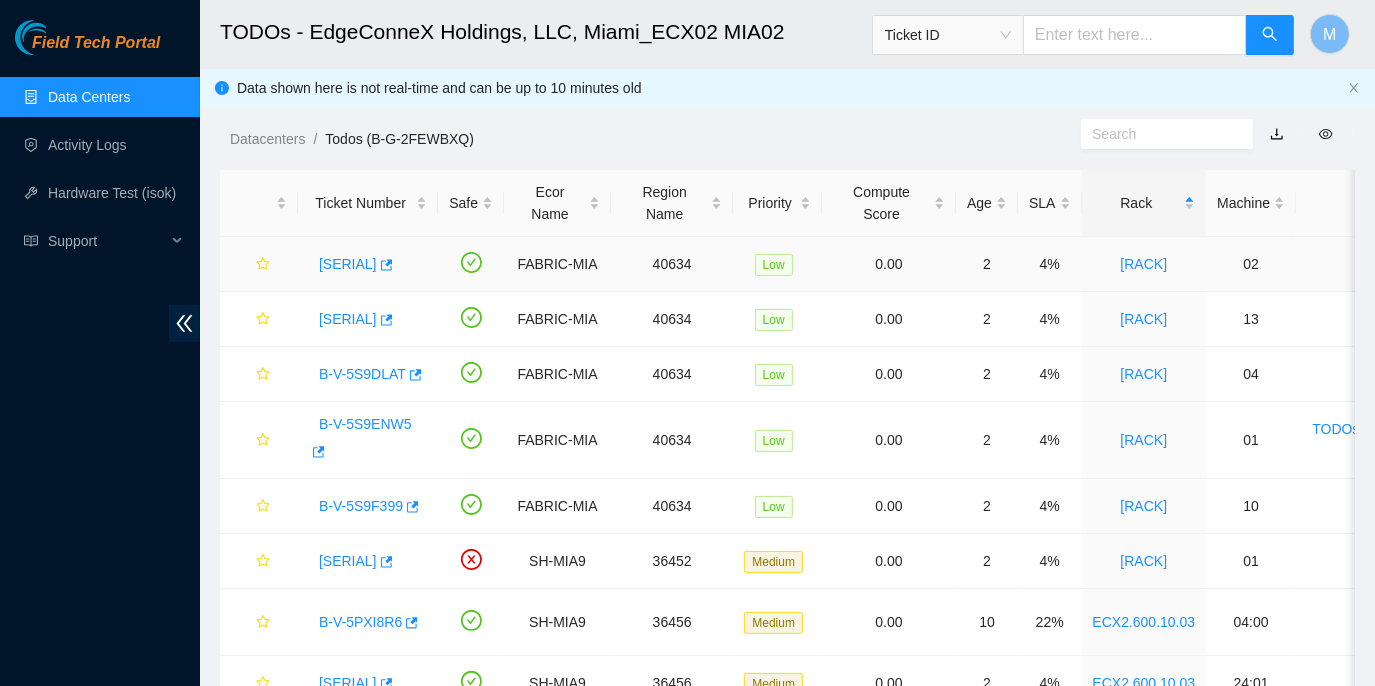 click on "[SERIAL]" at bounding box center (348, 264) 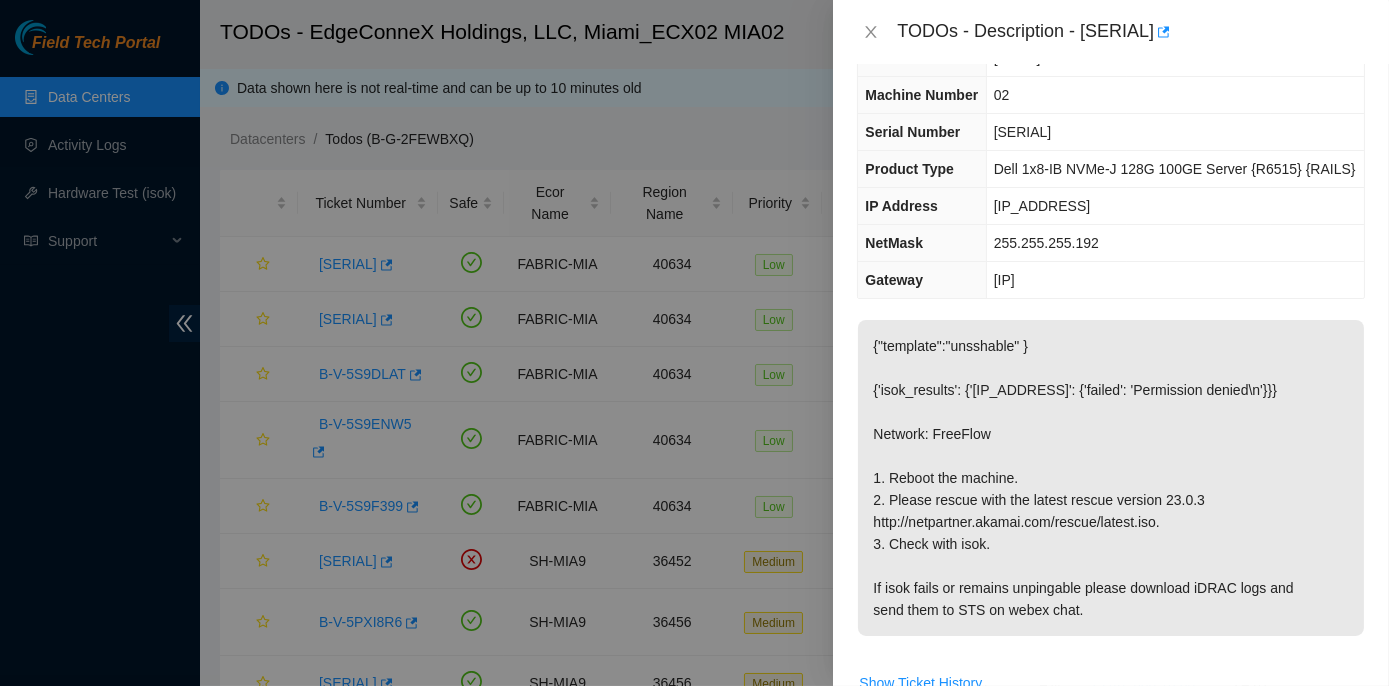 scroll, scrollTop: 0, scrollLeft: 0, axis: both 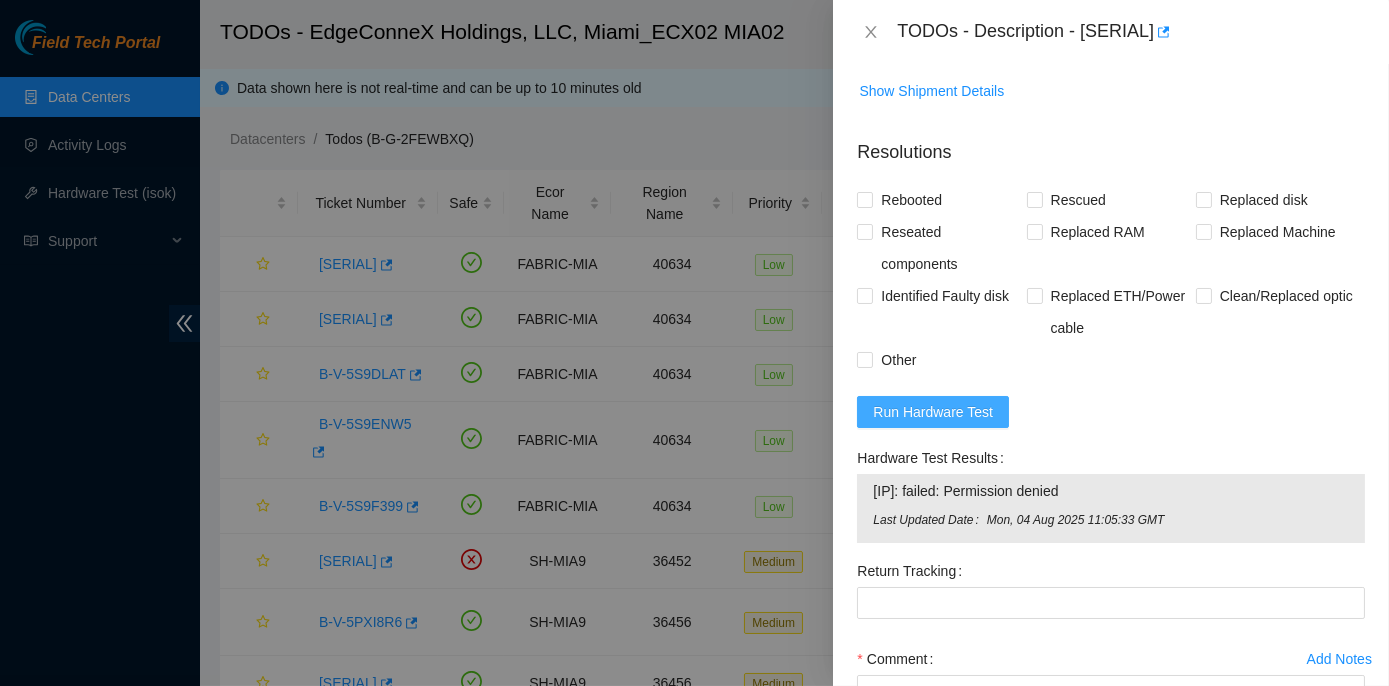 click on "Run Hardware Test" at bounding box center (933, 412) 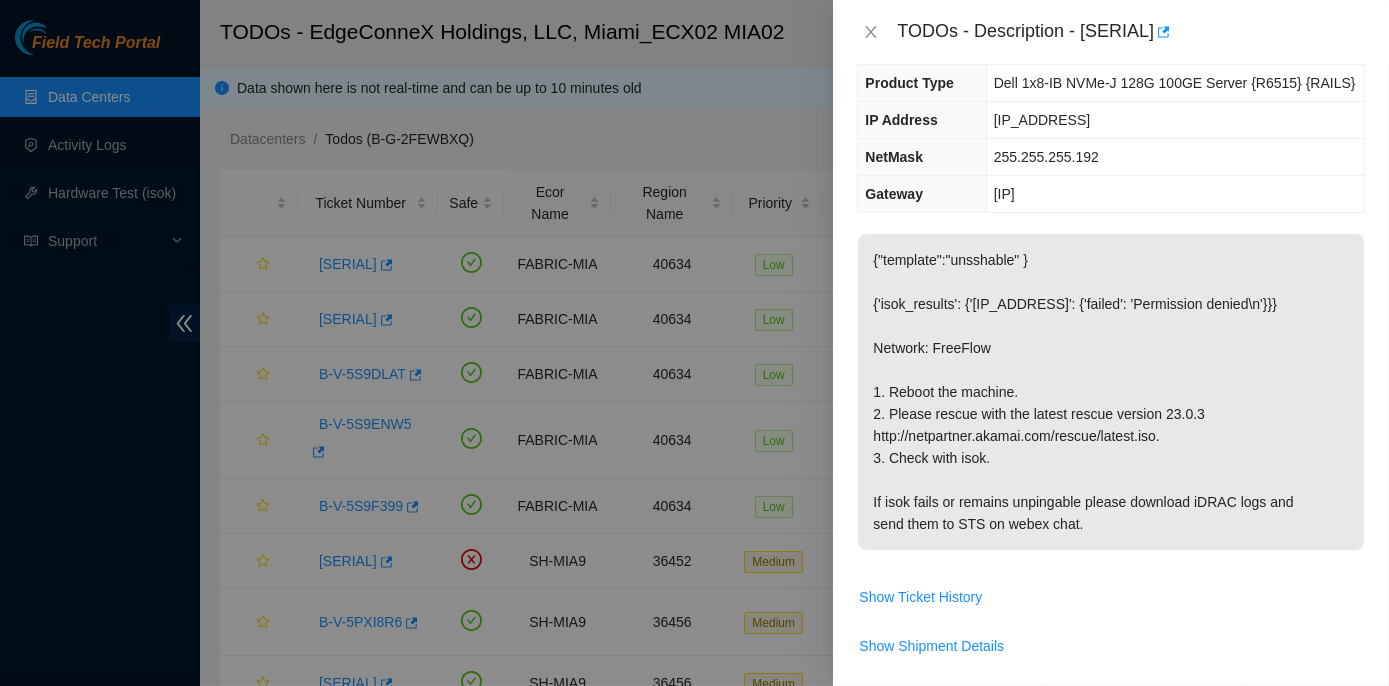 scroll, scrollTop: 181, scrollLeft: 0, axis: vertical 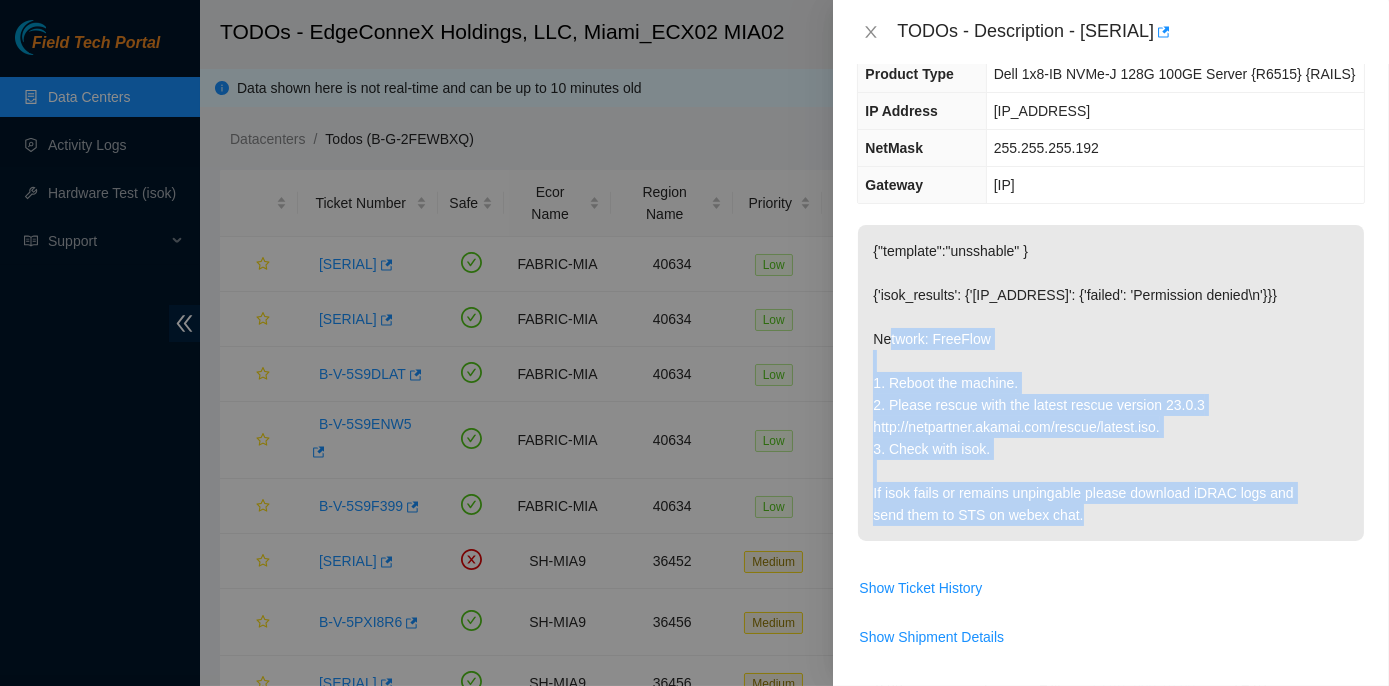 drag, startPoint x: 872, startPoint y: 333, endPoint x: 1066, endPoint y: 505, distance: 259.2682 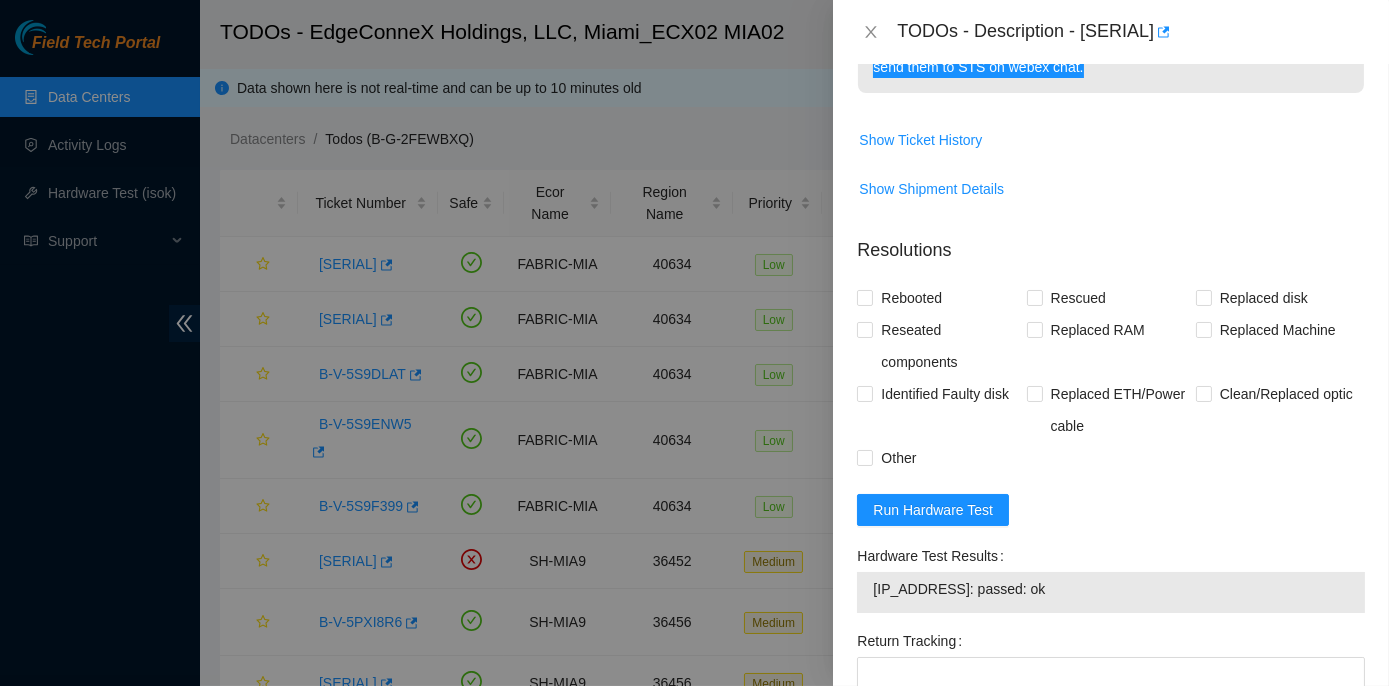 scroll, scrollTop: 636, scrollLeft: 0, axis: vertical 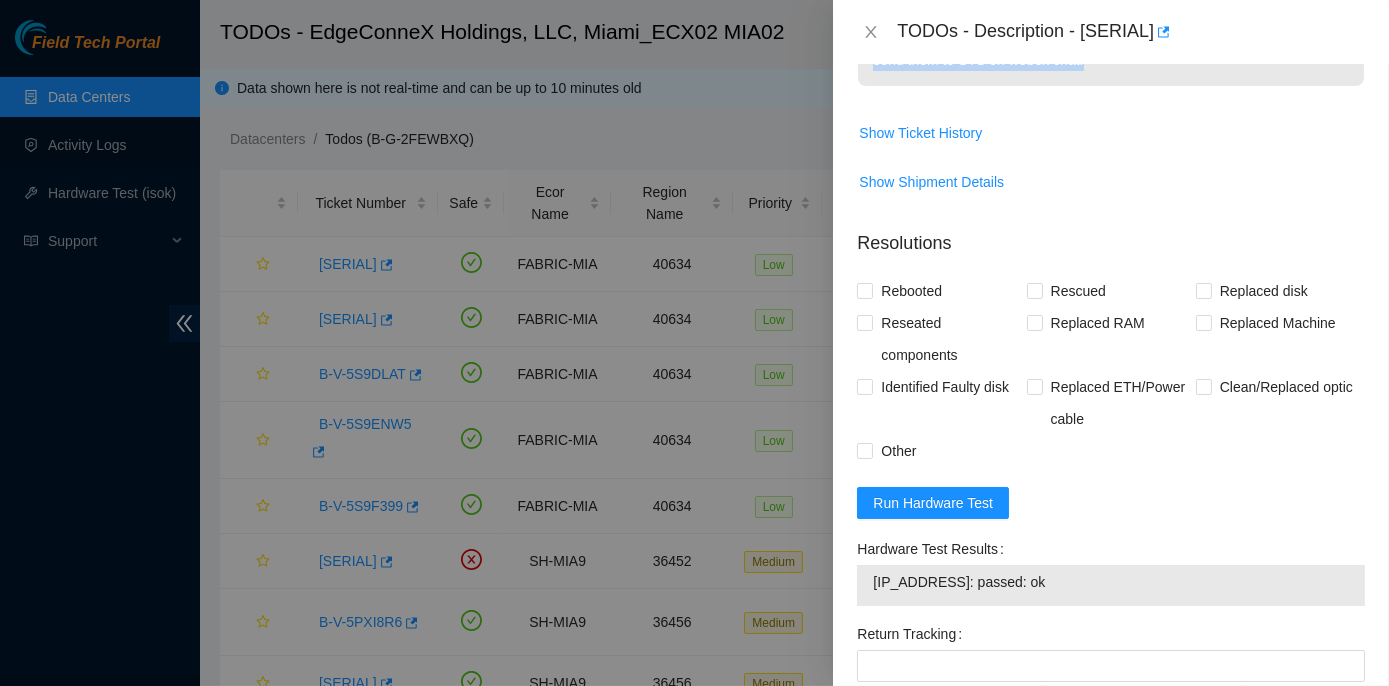 drag, startPoint x: 858, startPoint y: 544, endPoint x: 1045, endPoint y: 586, distance: 191.65855 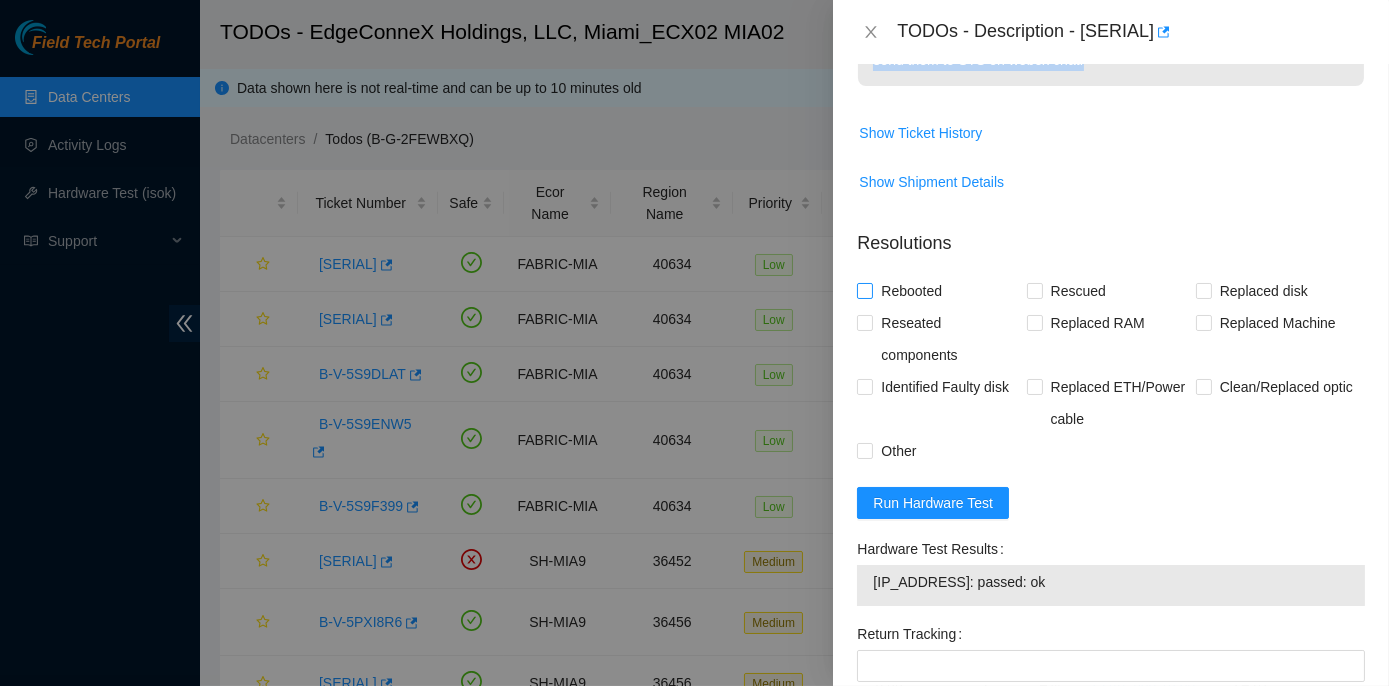 drag, startPoint x: 866, startPoint y: 284, endPoint x: 876, endPoint y: 287, distance: 10.440307 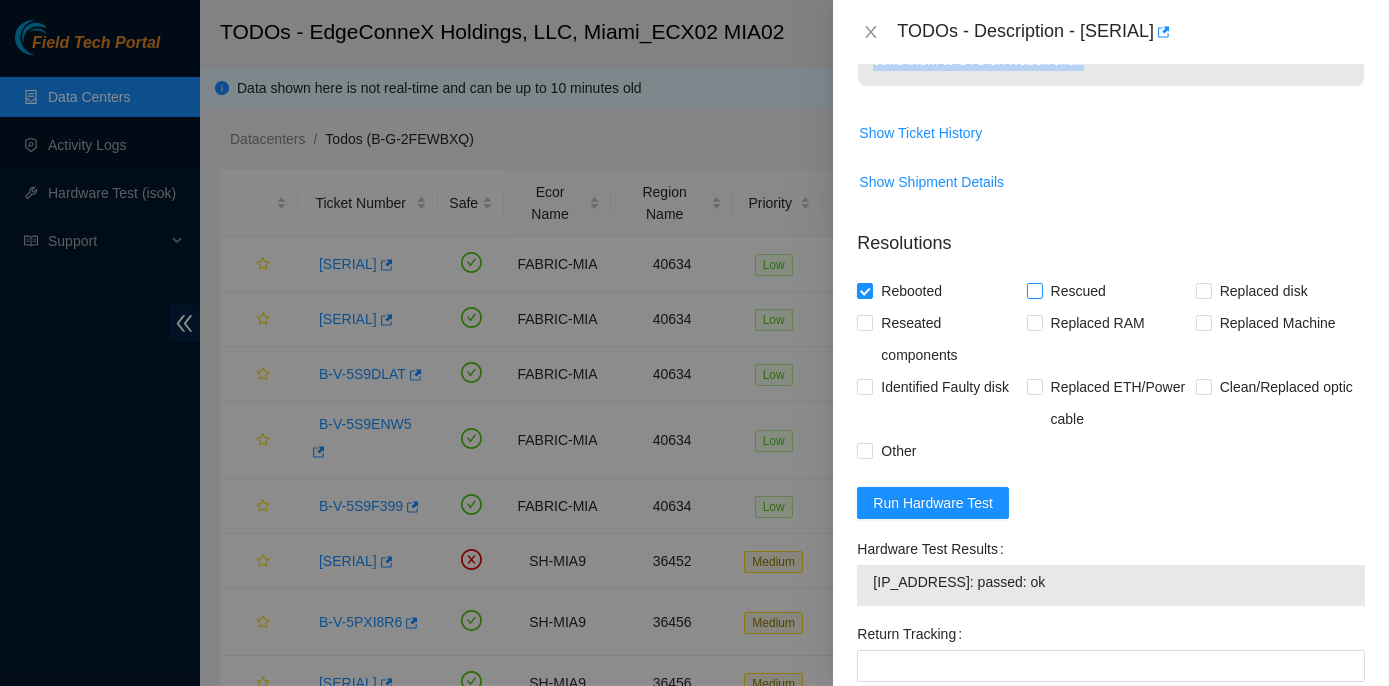 click on "Rescued" at bounding box center [1034, 290] 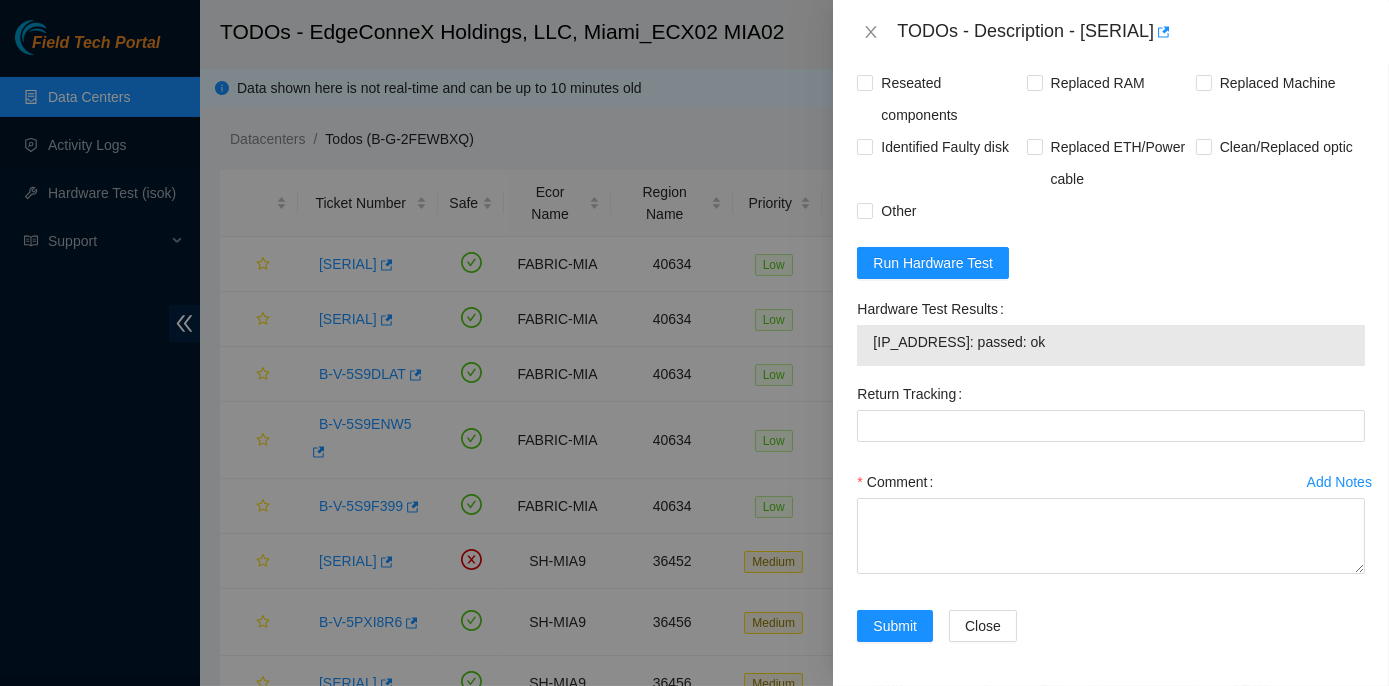 scroll, scrollTop: 877, scrollLeft: 0, axis: vertical 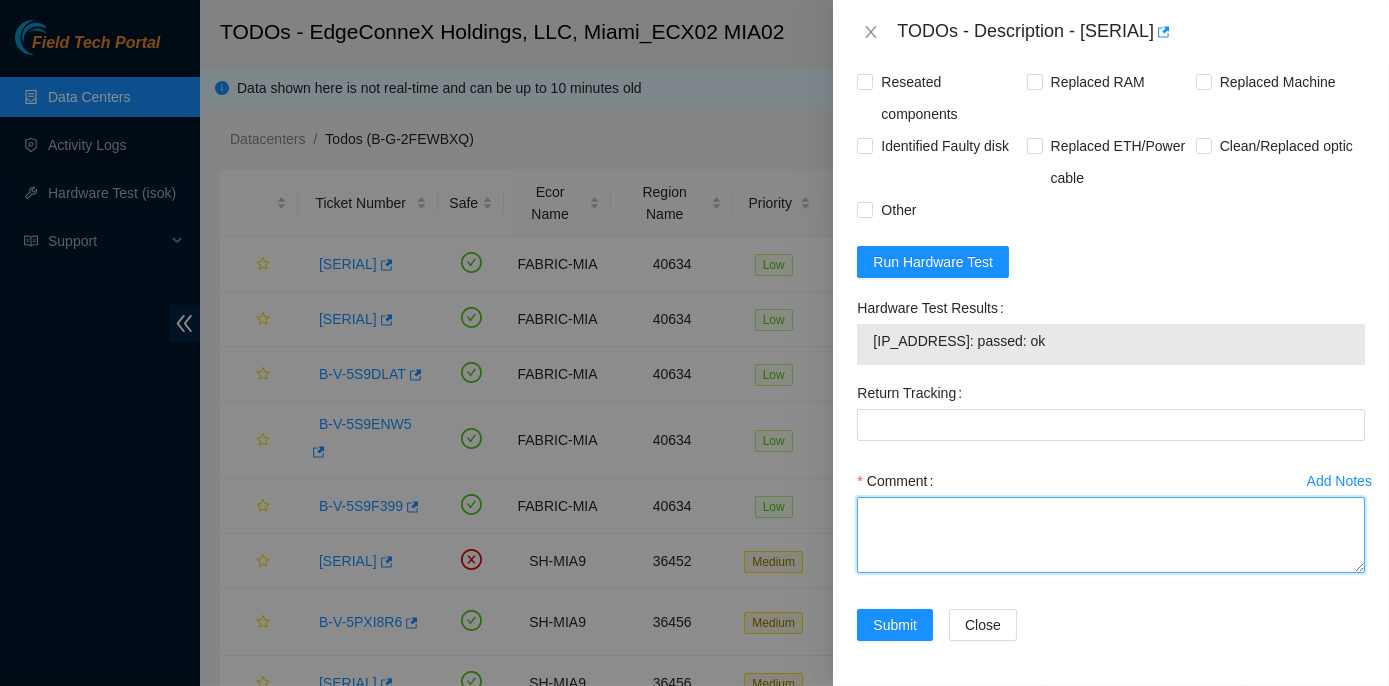 click on "Comment" at bounding box center [1111, 535] 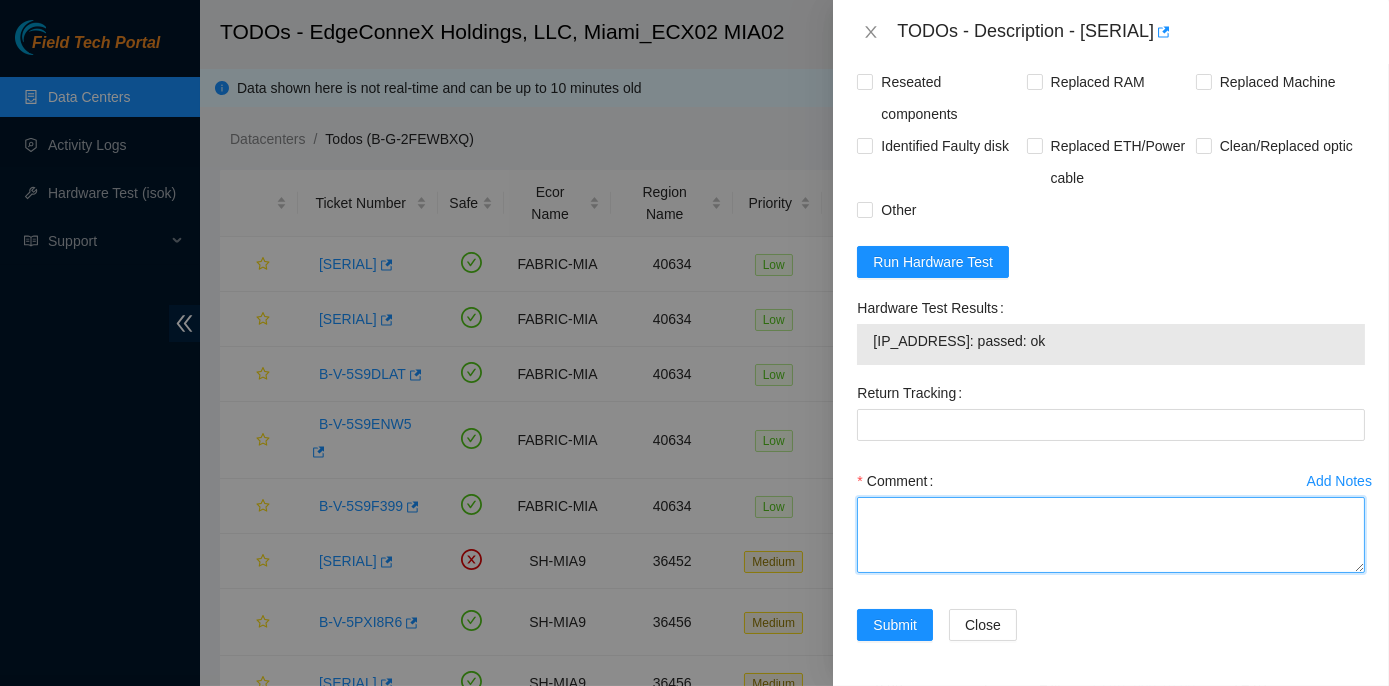 paste on "Rack No: ECX2.1000.02.03
Machine No: 02
IP: [IP_ADDRESS]
Serial No: 6JB2C53 Dell 1x8-IB NVMe-J 128G 100GE Server {R6515} {RAILS}
Verified ticket is safe to work on : Yes
NOCC Authorized: Yes
Located server connected to monitor and verified SN: Yes
Ran Pre isok : Hardware Test Results
[IP_ADDRESS]: failed: Permission denied
verified and shut down machine : Yes
This server needs to be power cycled:
Network: FreeFlow
1. Reboot the machine: Yes
2. Please rescue with the latest rescue version 23.0.3: Yes
http://netpartner.akamai.com/rescue/latest.iso.
3. Check with isok: Yes
If isok fails or remains unpingable please download iDRAC logs and
send them to STS on webex cha
Verified all disks are reporting : Yes
Post Isok: Hardware Test Results
[IP_ADDRESS]: passed: ok" 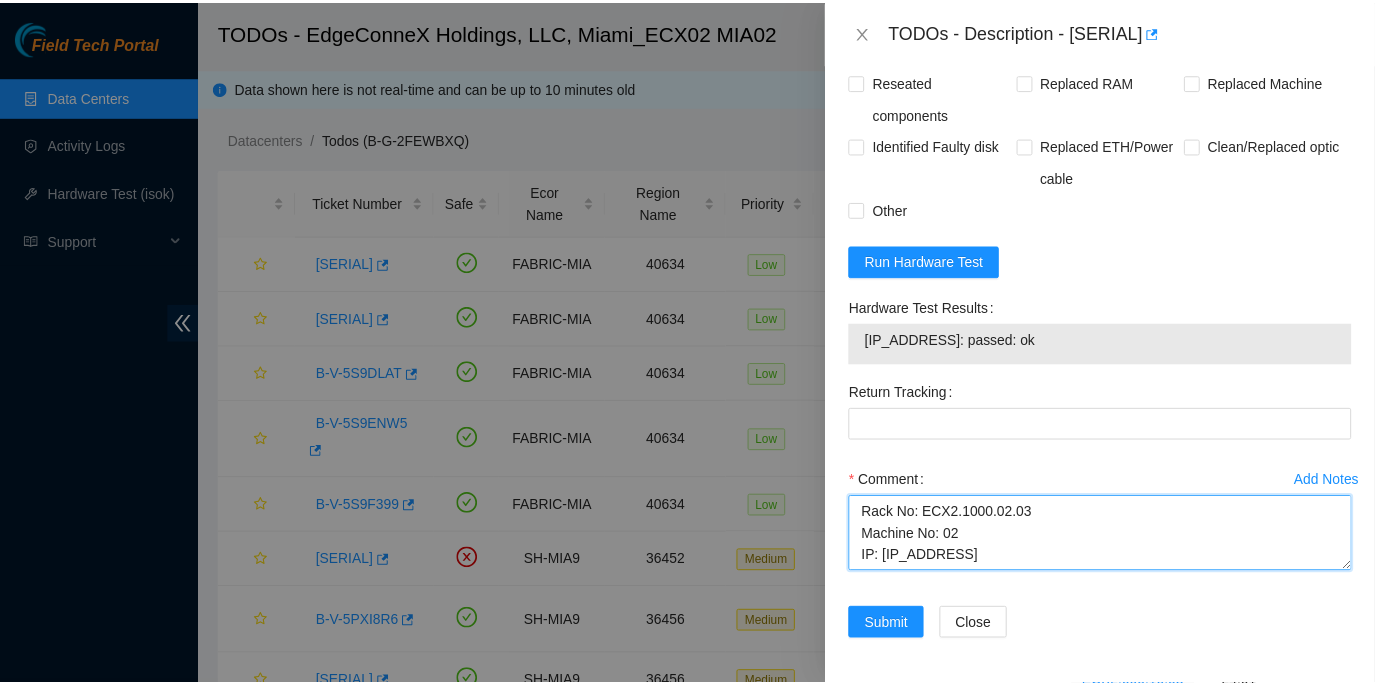 scroll, scrollTop: 566, scrollLeft: 0, axis: vertical 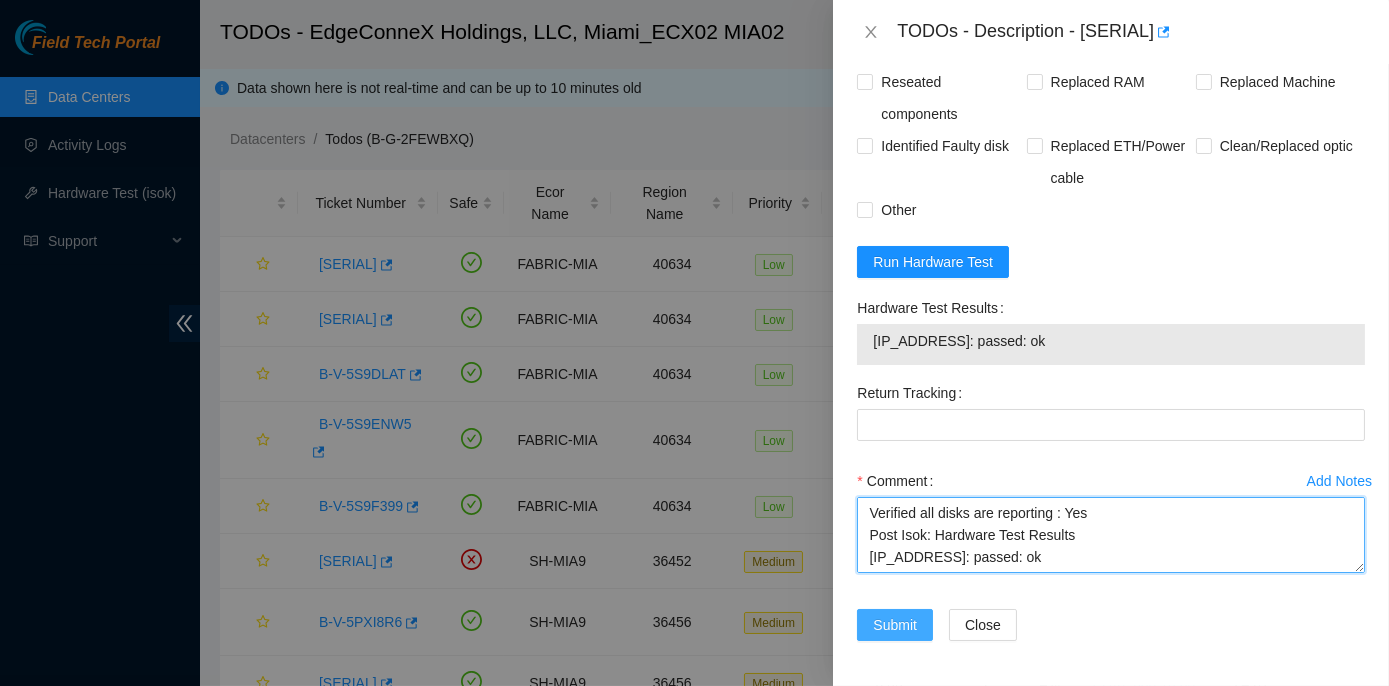 type on "Rack No: ECX2.1000.02.03
Machine No: 02
IP: [IP_ADDRESS]
Serial No: 6JB2C53 Dell 1x8-IB NVMe-J 128G 100GE Server {R6515} {RAILS}
Verified ticket is safe to work on : Yes
NOCC Authorized: Yes
Located server connected to monitor and verified SN: Yes
Ran Pre isok : Hardware Test Results
[IP_ADDRESS]: failed: Permission denied
verified and shut down machine : Yes
This server needs to be power cycled:
Network: FreeFlow
1. Reboot the machine: Yes
2. Please rescue with the latest rescue version 23.0.3: Yes
http://netpartner.akamai.com/rescue/latest.iso.
3. Check with isok: Yes
If isok fails or remains unpingable please download iDRAC logs and
send them to STS on webex cha
Verified all disks are reporting : Yes
Post Isok: Hardware Test Results
[IP_ADDRESS]: passed: ok" 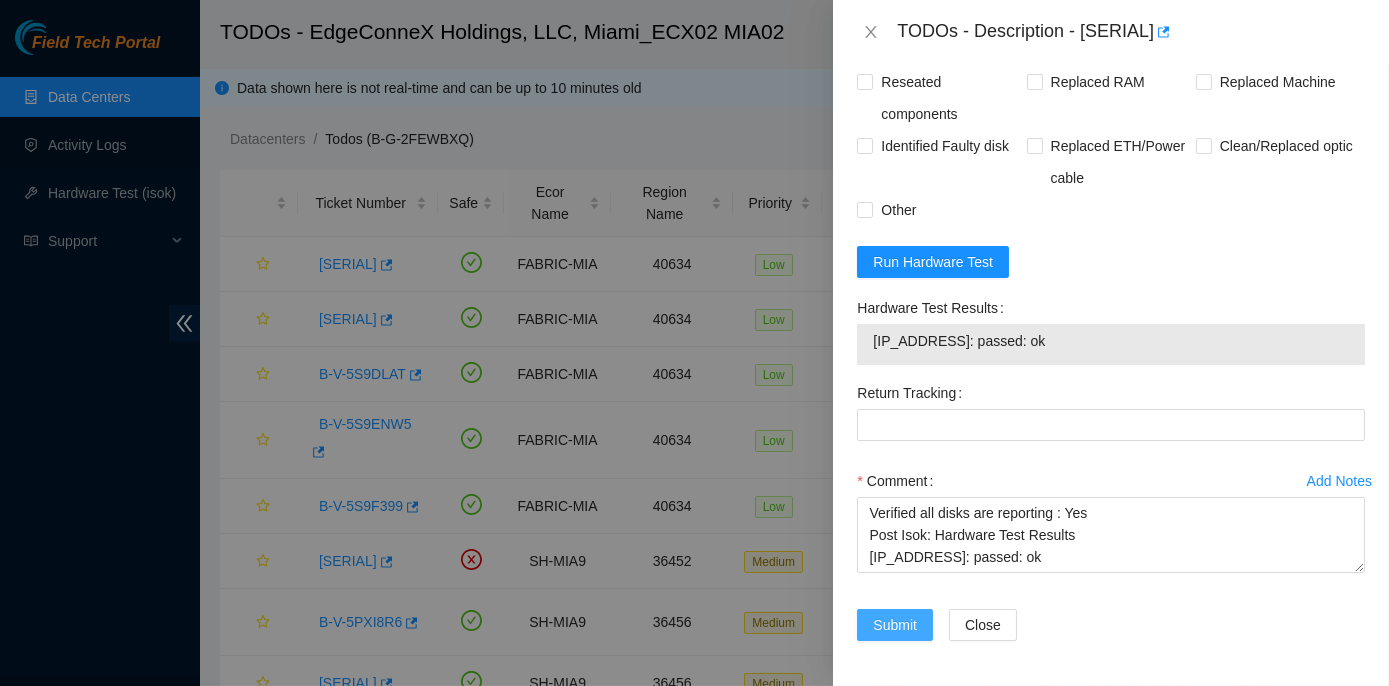 click on "Submit" at bounding box center [895, 625] 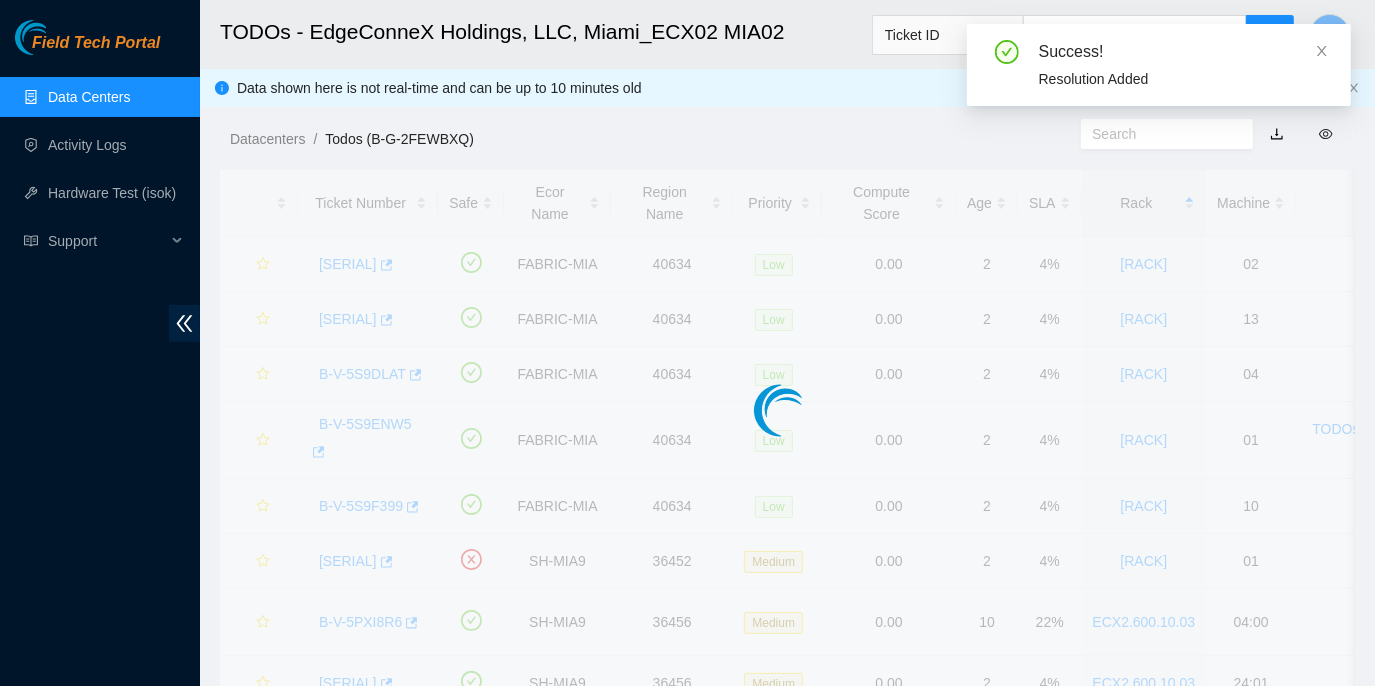 scroll, scrollTop: 557, scrollLeft: 0, axis: vertical 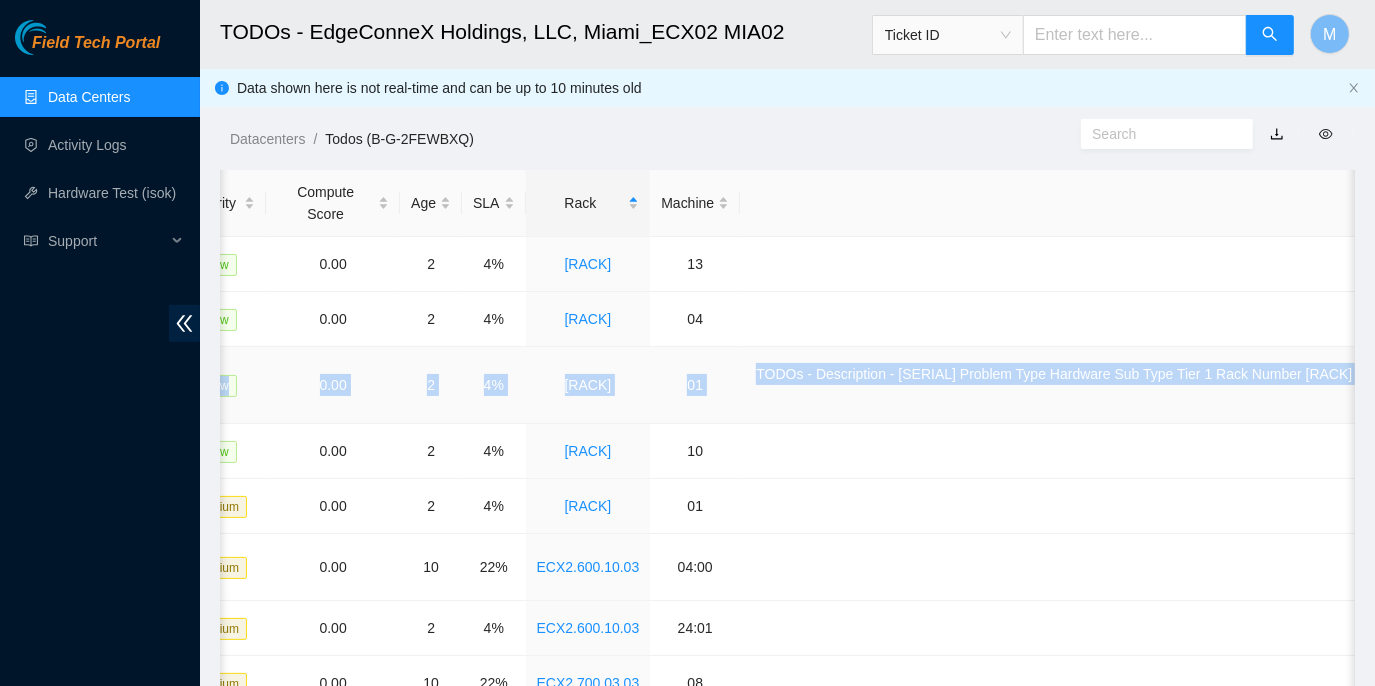 drag, startPoint x: 275, startPoint y: 345, endPoint x: 1349, endPoint y: 349, distance: 1074.0074 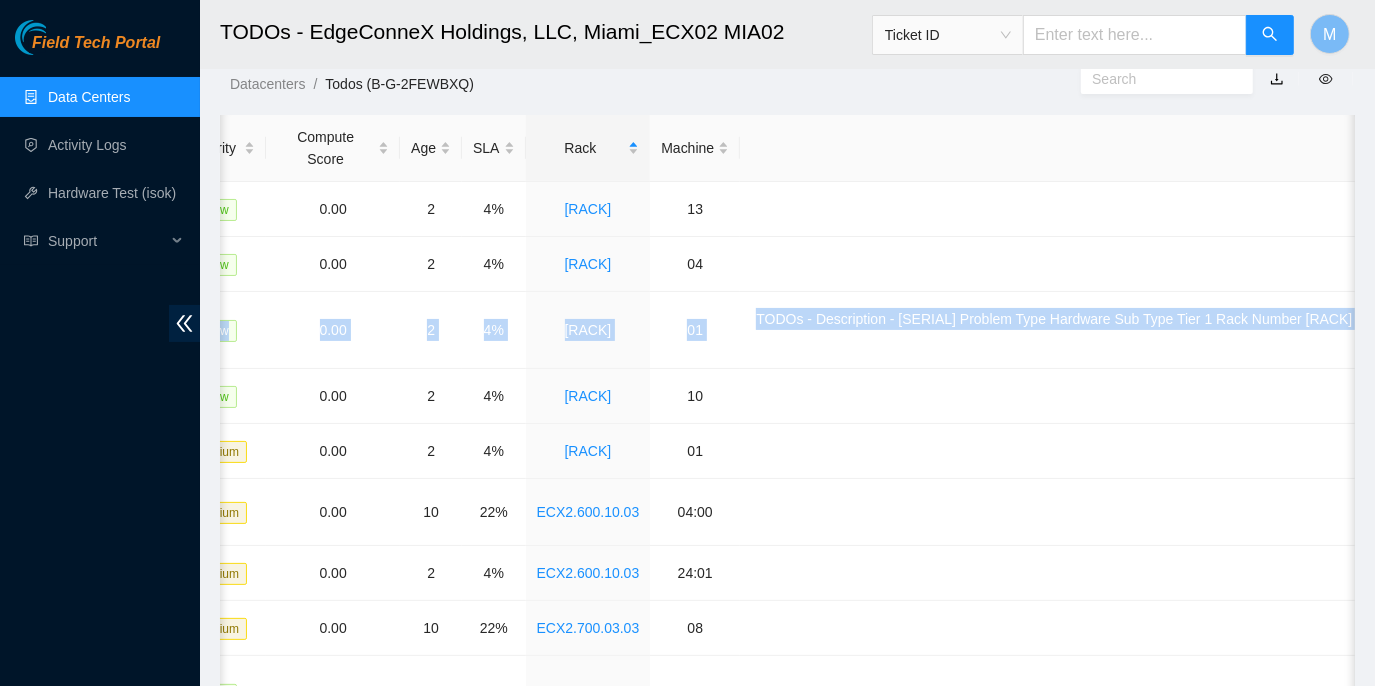 scroll, scrollTop: 96, scrollLeft: 0, axis: vertical 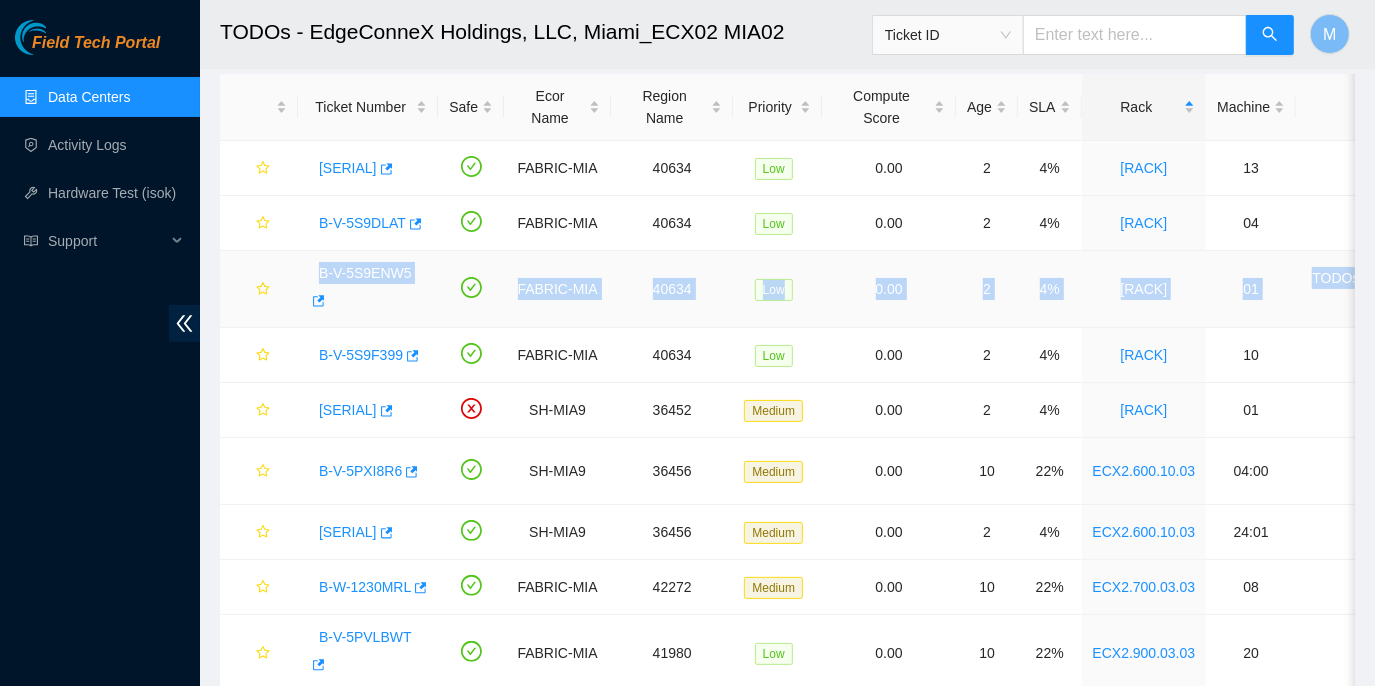 click on "B-V-5S9ENW5" at bounding box center (368, 289) 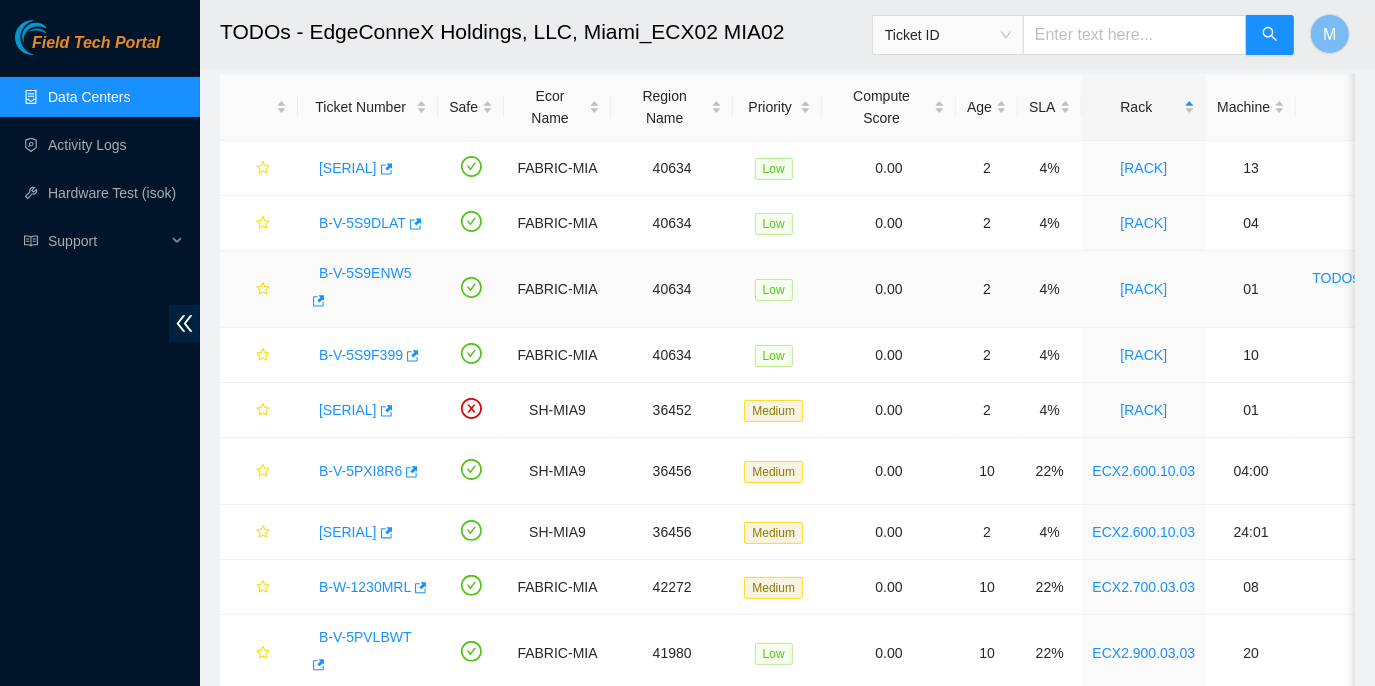 click on "B-V-5S9ENW5" at bounding box center [365, 273] 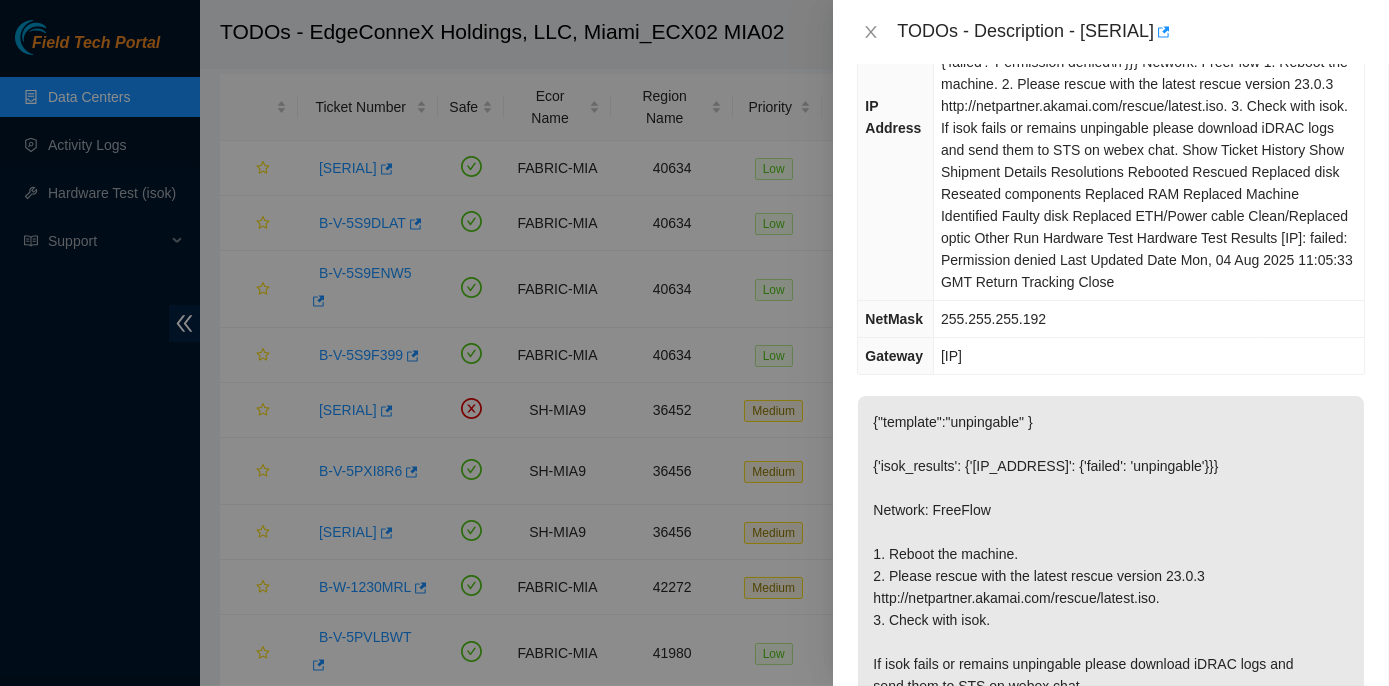 scroll, scrollTop: 268, scrollLeft: 0, axis: vertical 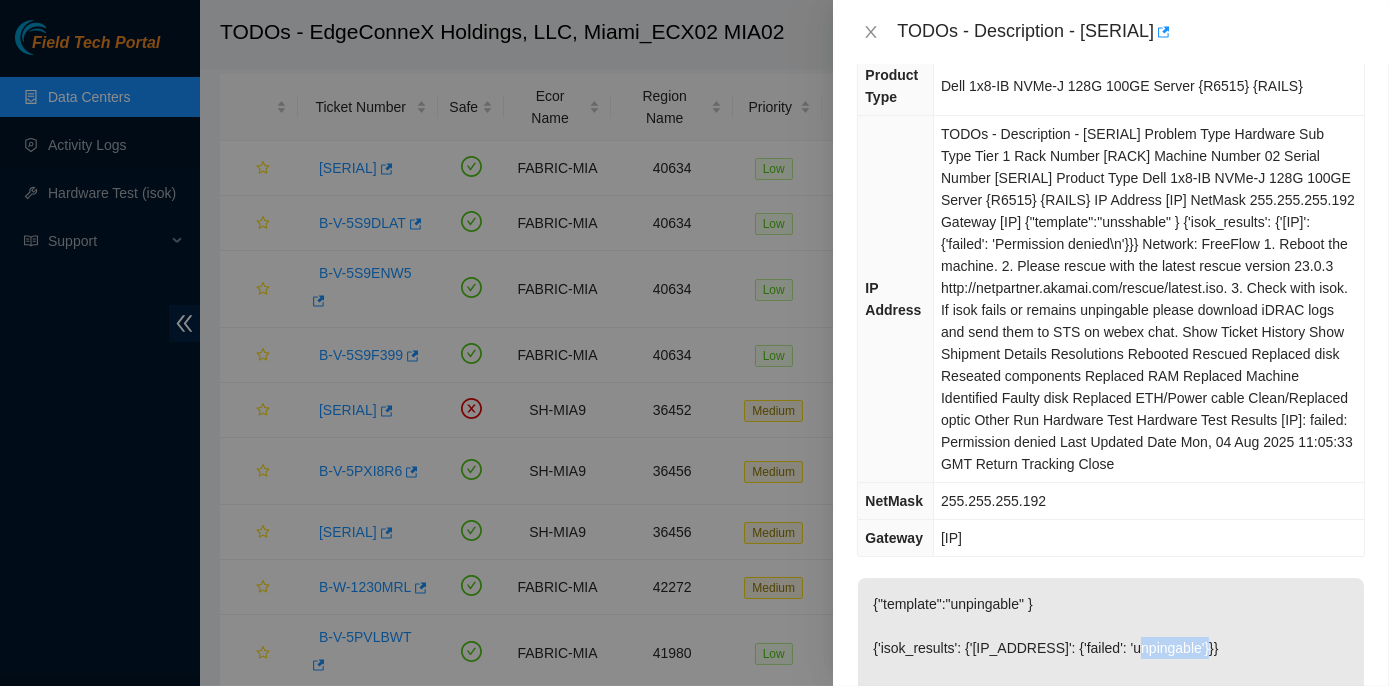 drag, startPoint x: 1123, startPoint y: 202, endPoint x: 1192, endPoint y: 200, distance: 69.02898 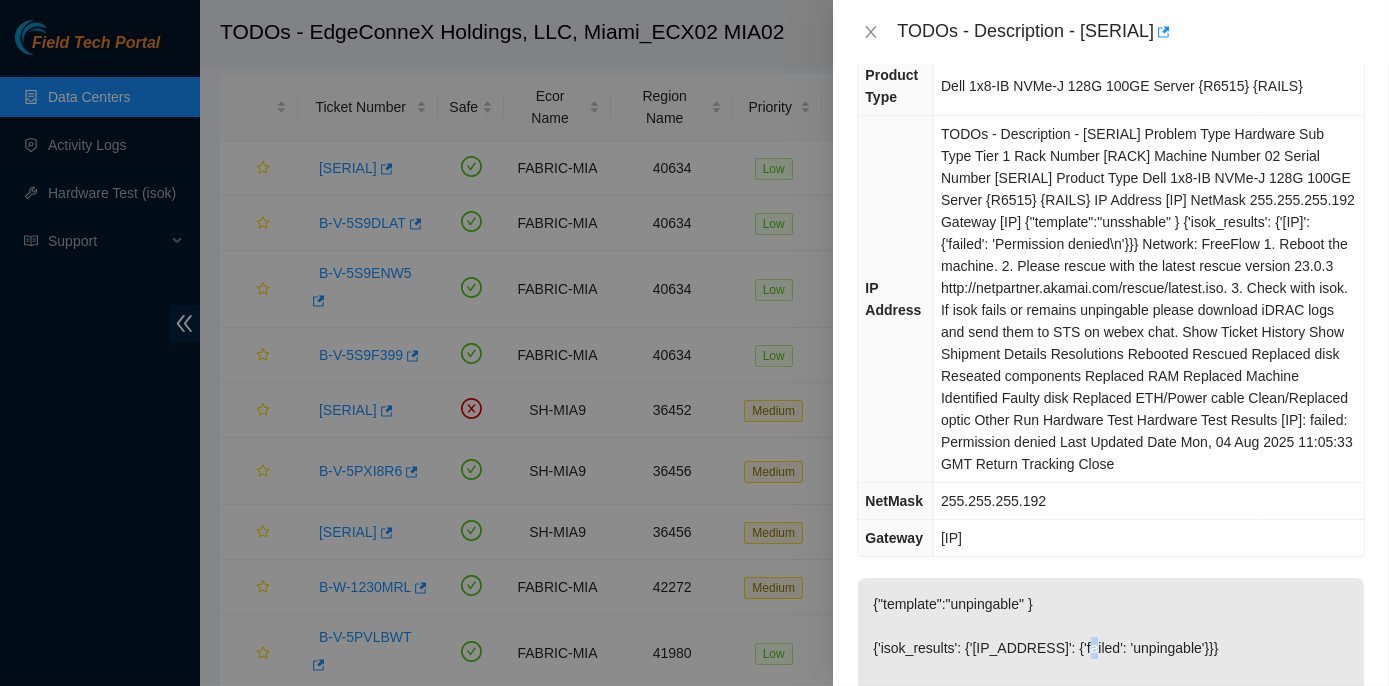 drag, startPoint x: 1192, startPoint y: 200, endPoint x: 1077, endPoint y: 210, distance: 115.43397 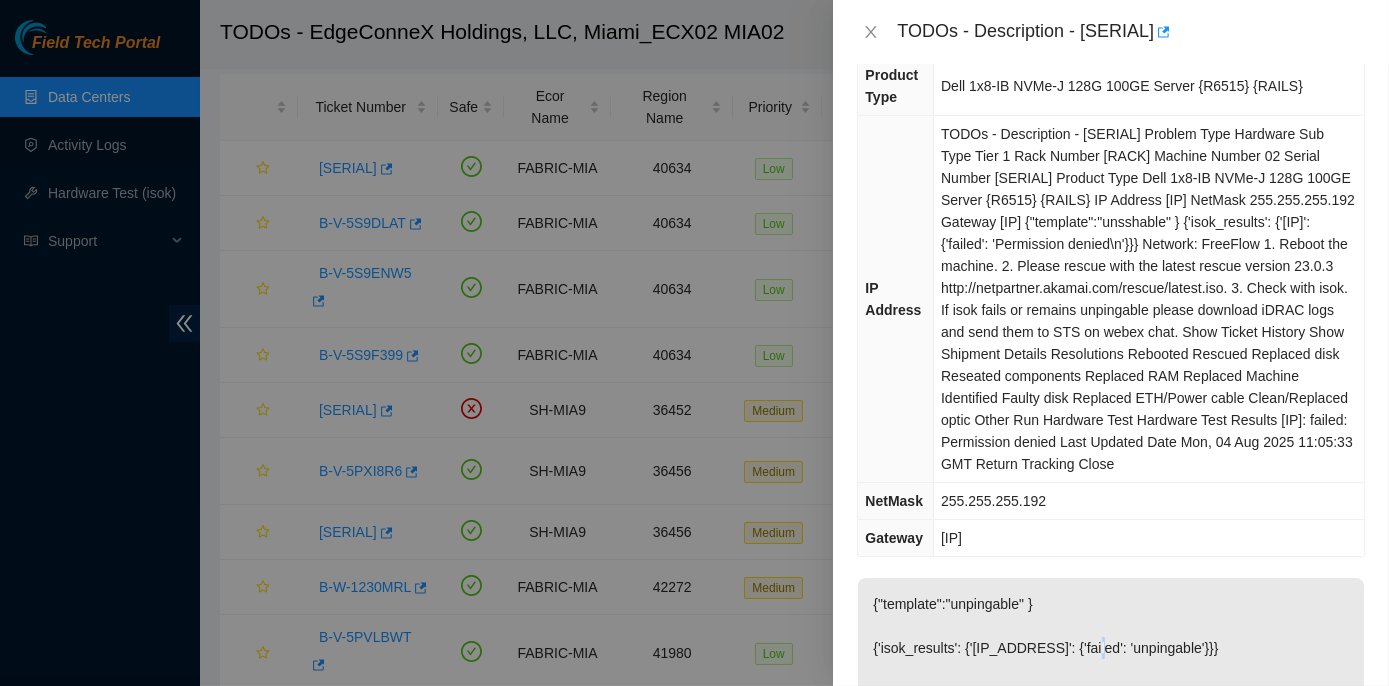 drag, startPoint x: 1077, startPoint y: 210, endPoint x: 1088, endPoint y: 203, distance: 13.038404 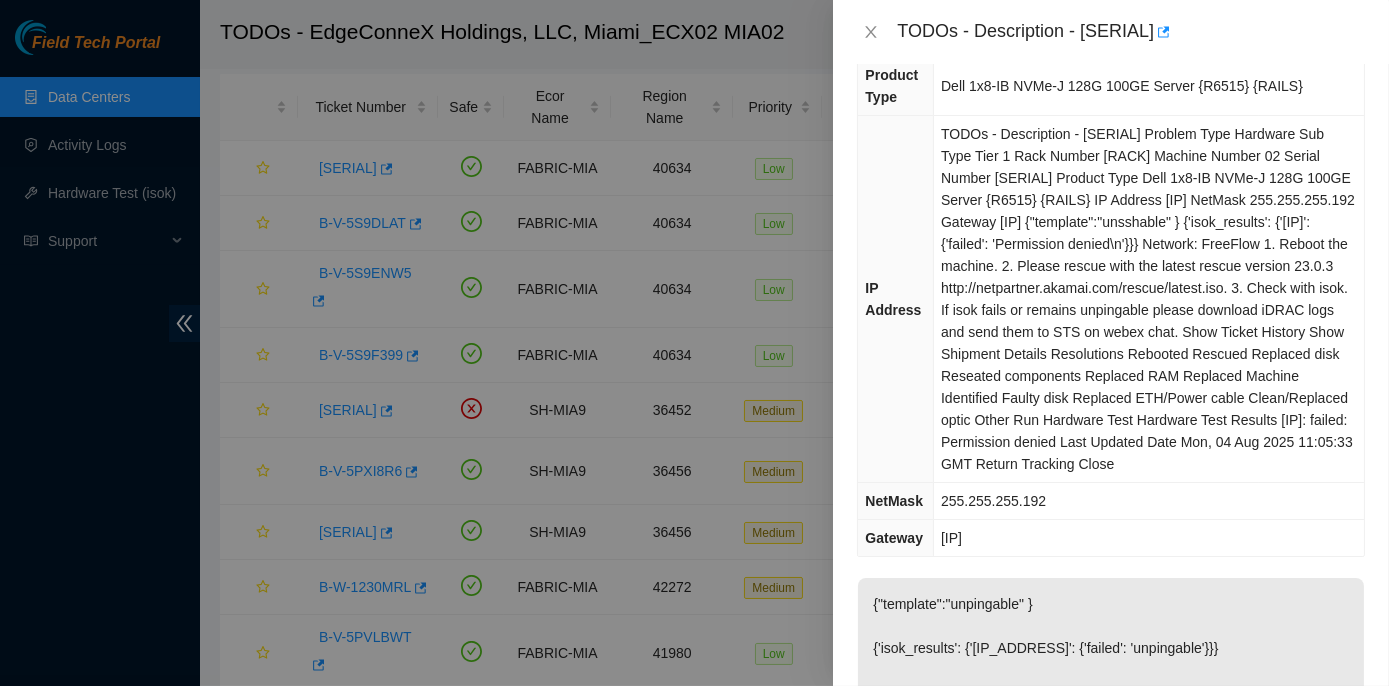click on "{"template":"unpingable" }
{'isok_results': {'[IP_ADDRESS]': {'failed': 'unpingable'}}}
Network: FreeFlow
1. Reboot the machine.
2. Please rescue with the latest rescue version 23.0.3
http://netpartner.akamai.com/rescue/latest.iso.
3. Check with isok.
If isok fails or remains unpingable please download iDRAC logs and
send them to STS on webex chat." at bounding box center (1111, 736) 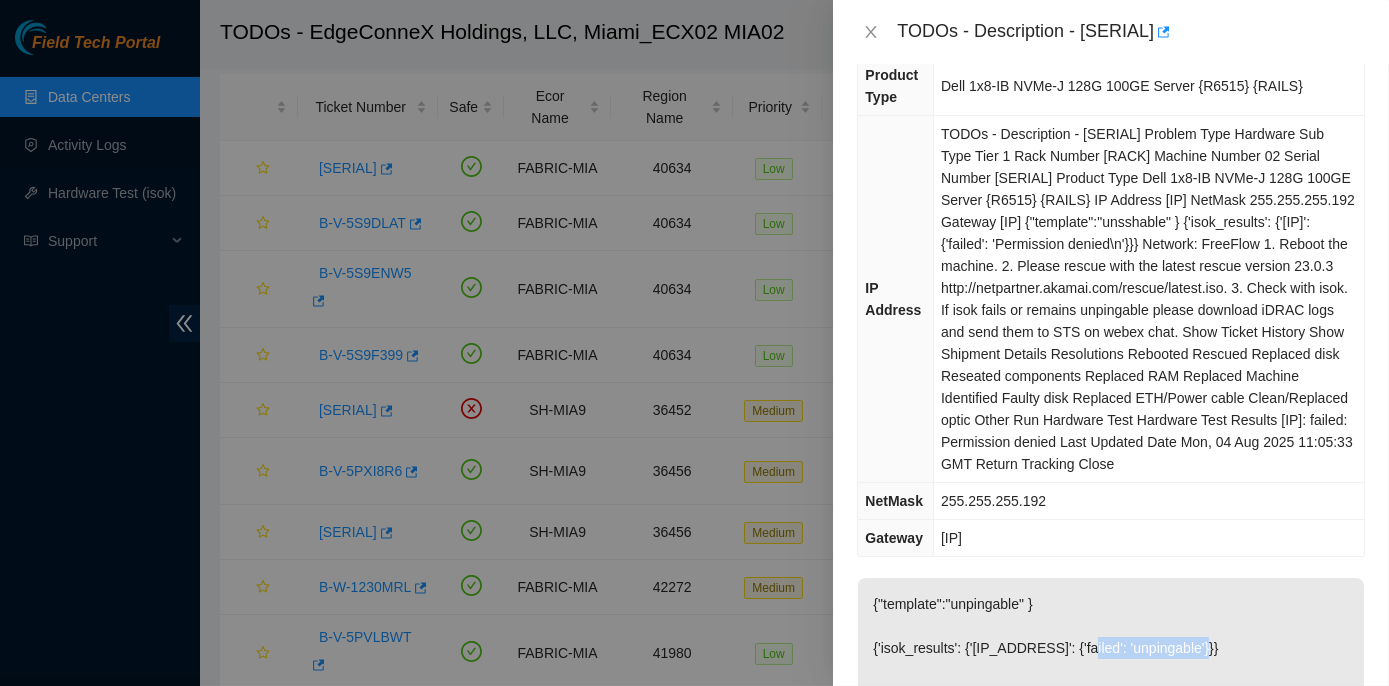 drag, startPoint x: 1080, startPoint y: 205, endPoint x: 1194, endPoint y: 200, distance: 114.1096 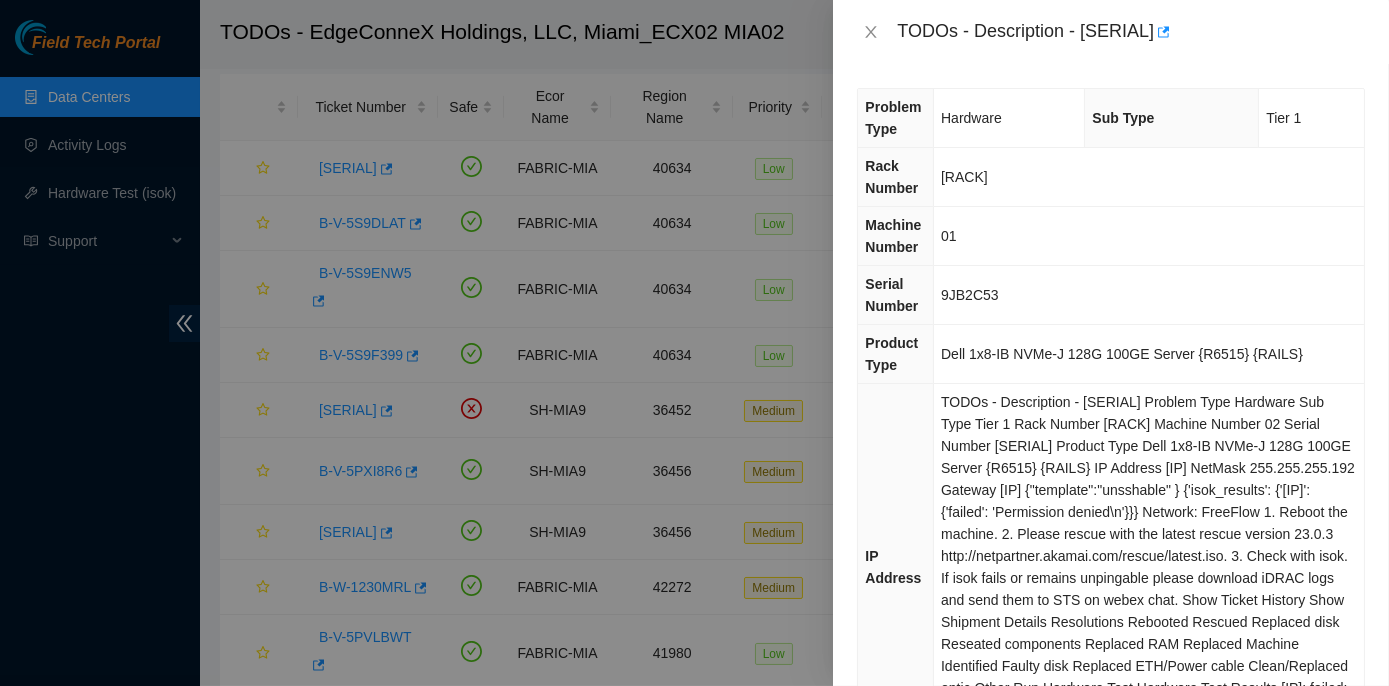 scroll, scrollTop: 0, scrollLeft: 0, axis: both 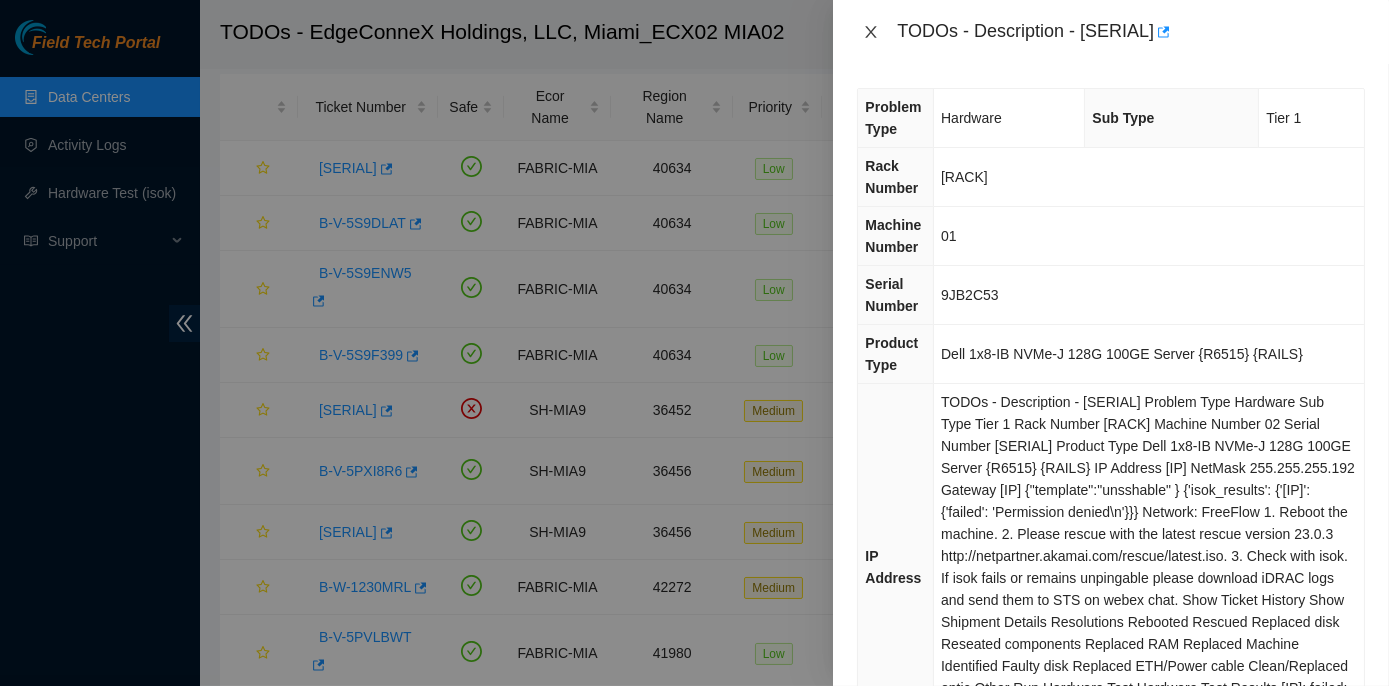 click 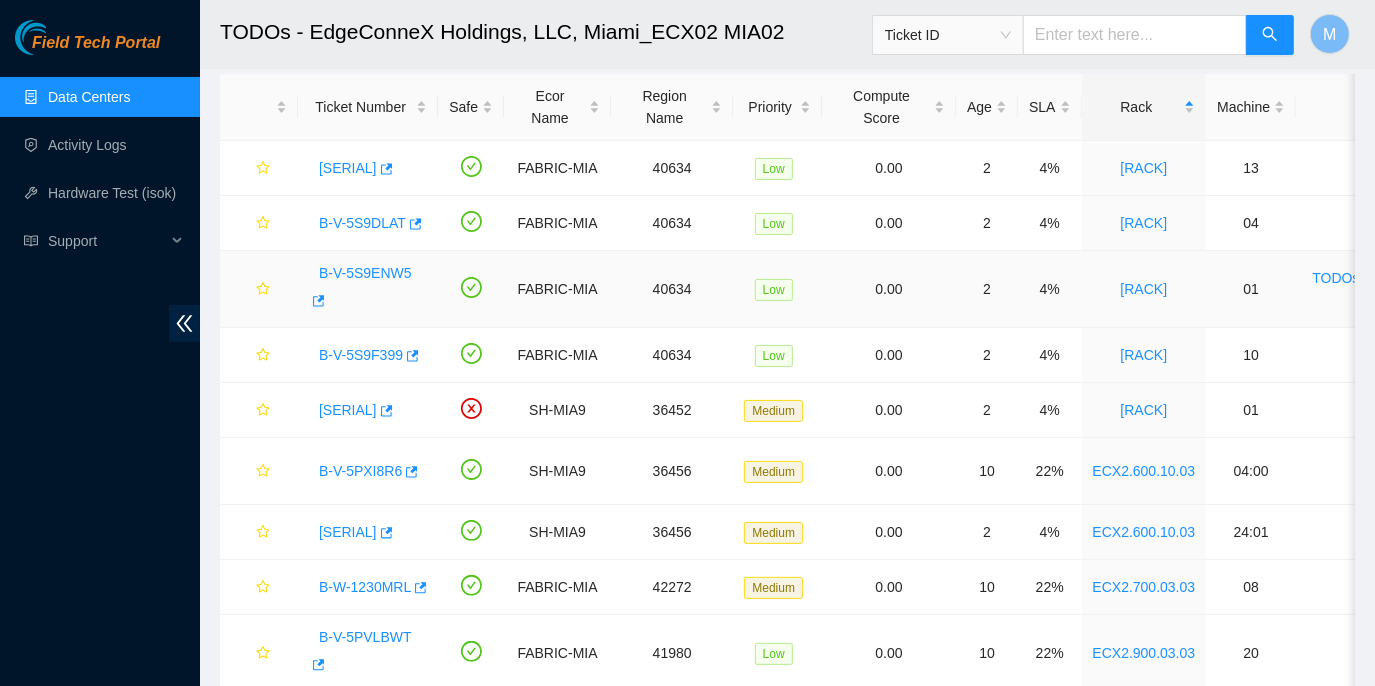 click on "B-V-5S9ENW5" at bounding box center [365, 273] 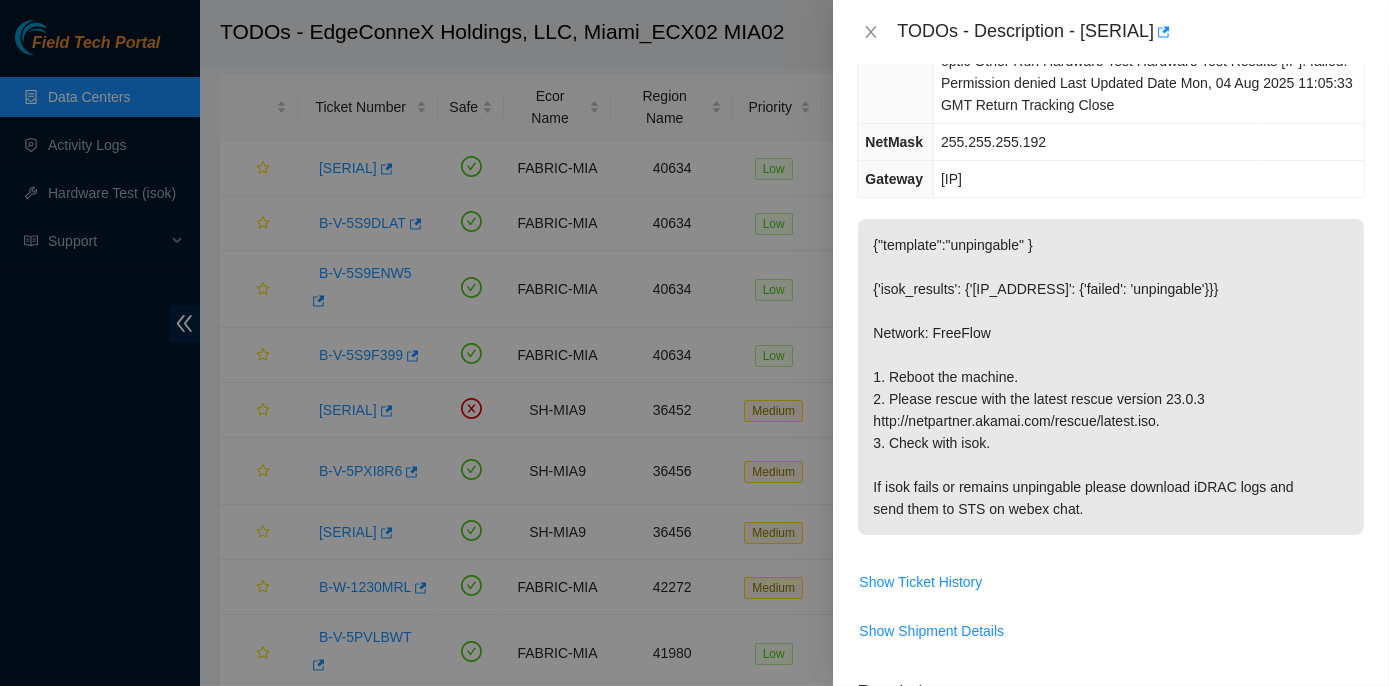 scroll, scrollTop: 636, scrollLeft: 0, axis: vertical 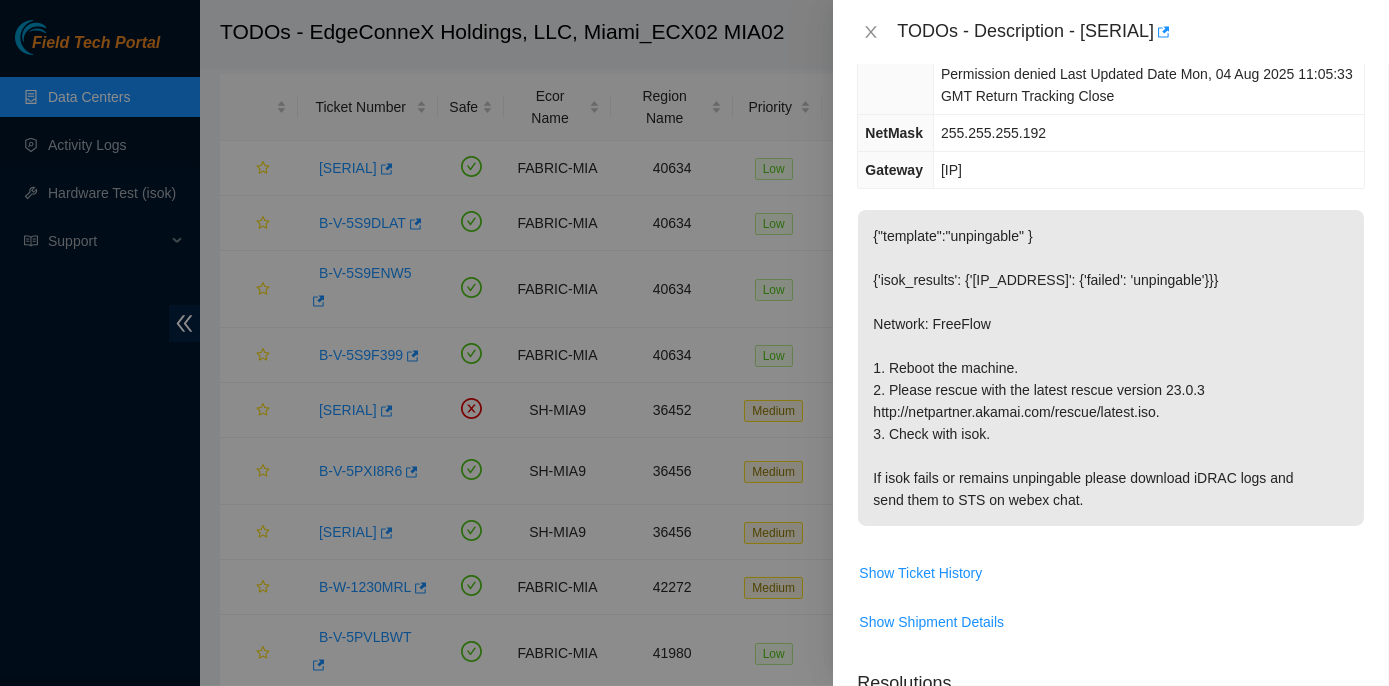click on "Rebooted" at bounding box center (864, 730) 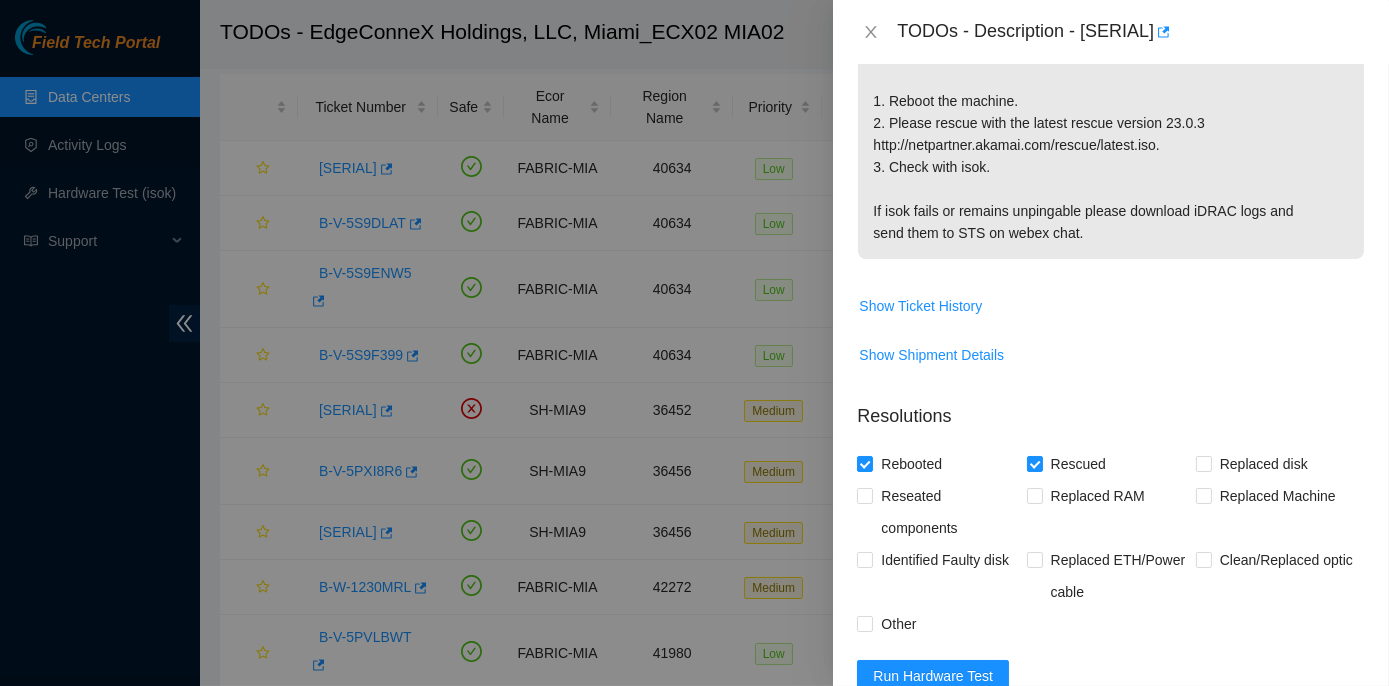 scroll, scrollTop: 904, scrollLeft: 0, axis: vertical 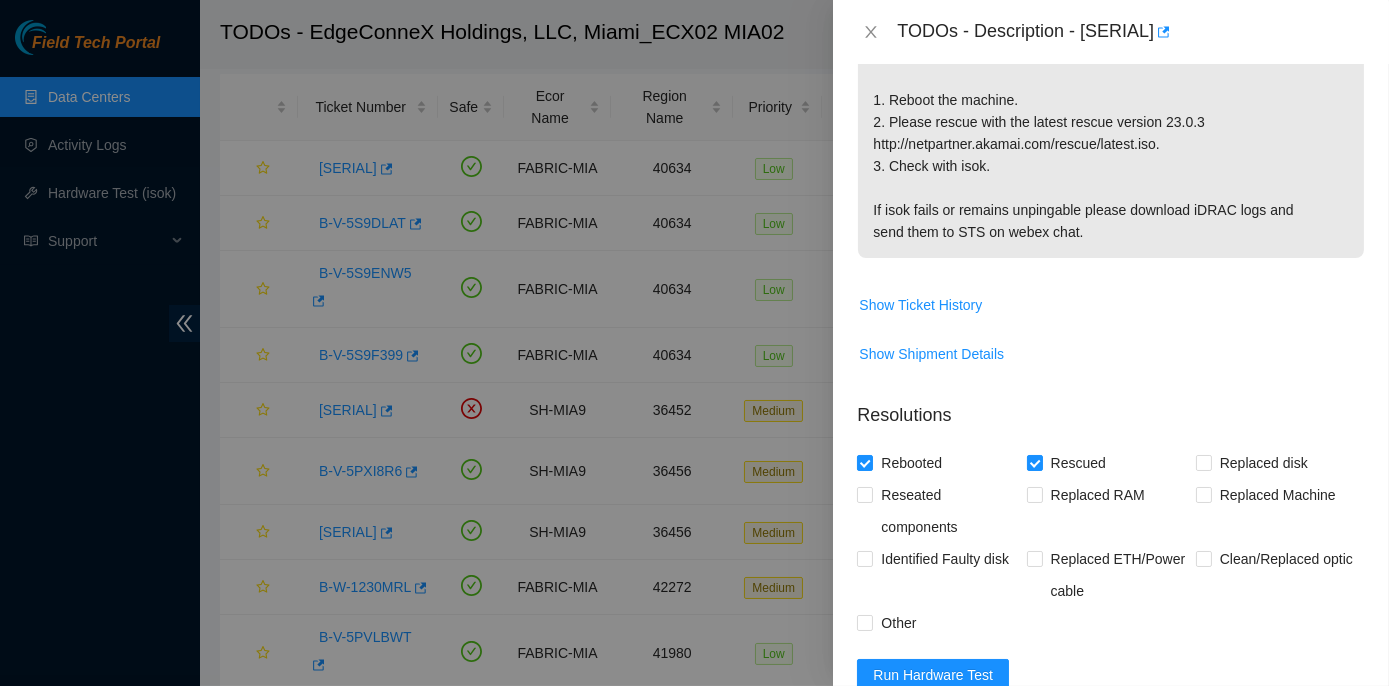 click on "Comment" at bounding box center [1111, 976] 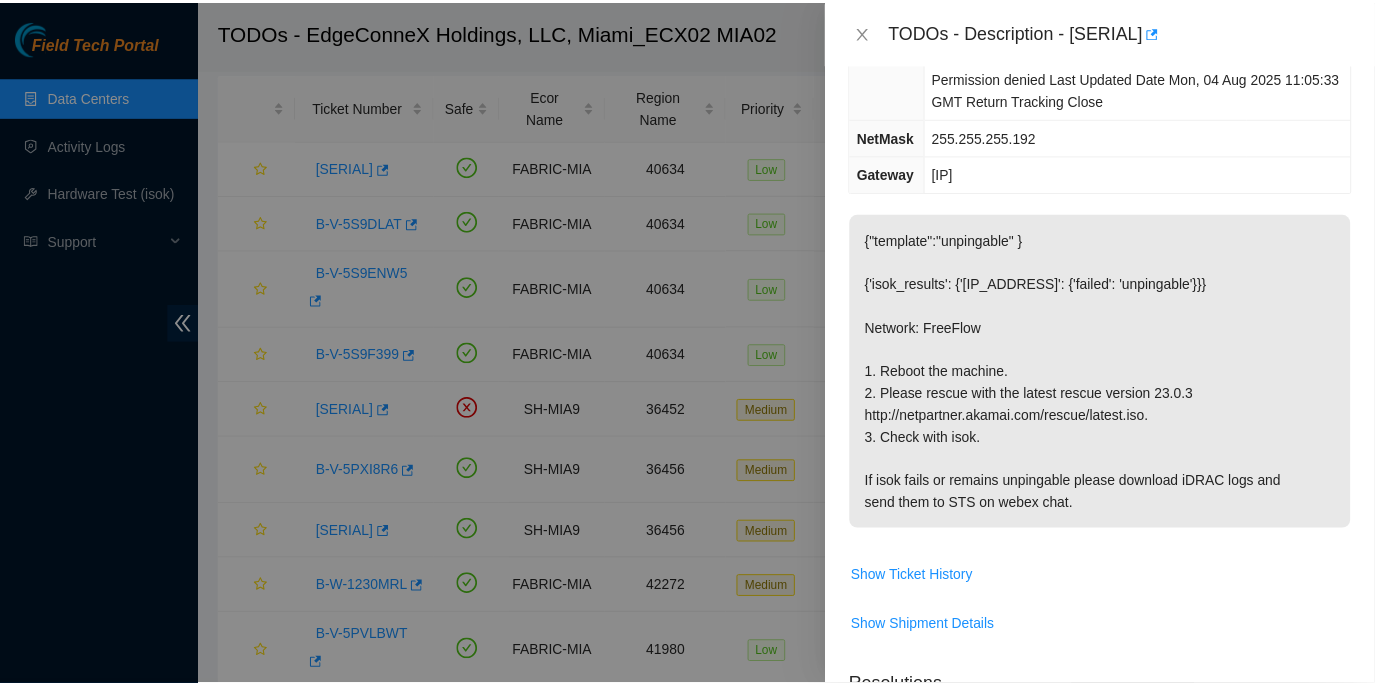 scroll, scrollTop: 904, scrollLeft: 0, axis: vertical 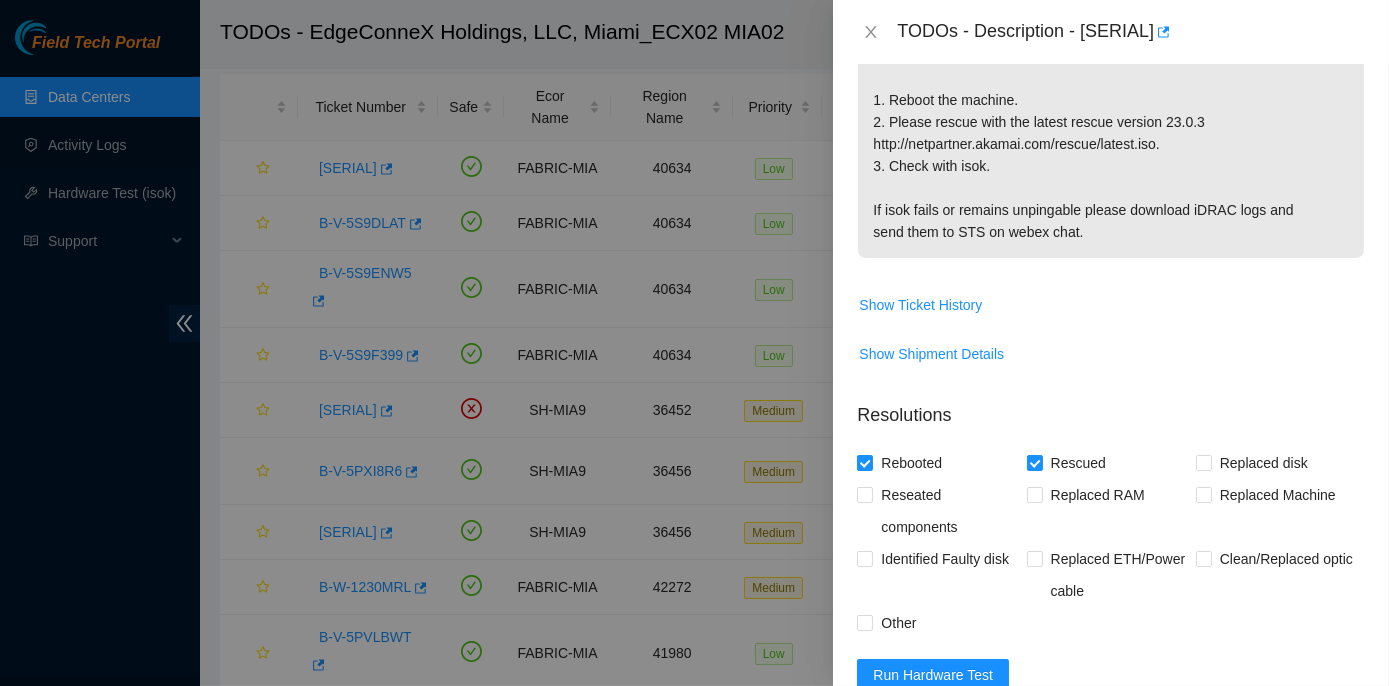 type on "Rack No: ECX2.1000.02.03
Machine No: 01
IP: [IP_ADDRESS]
Serial No: 9JB2C53  Dell 1x8-IB NVMe-J 128G 100GE Server {R6515} {RAILS}
Verified ticket is safe to work on : Yes
NOCC Authorized: Yes
Located server connected to monitor and verified SN: Yes
Ran Pre isok : Hardware Test Results
[IP_ADDRESS]: failed: unpingable
verified and shut down machine : Yes
This server needs to be power cycled:
Network: FreeFlow
1. Reboot the machine: Yes
2. Please rescue with the latest rescue version 23.0.3: Yes
http://netpartner.akamai.com/rescue/latest.iso.
3. Check with isok: Yes
If isok fails or remains unpingable please download iDRAC logs and
send them to STS on webex chat
Verified all disks are reporting : Yes
Post Isok: Hardware Test Results
[IP_ADDRESS]: passed: ok" 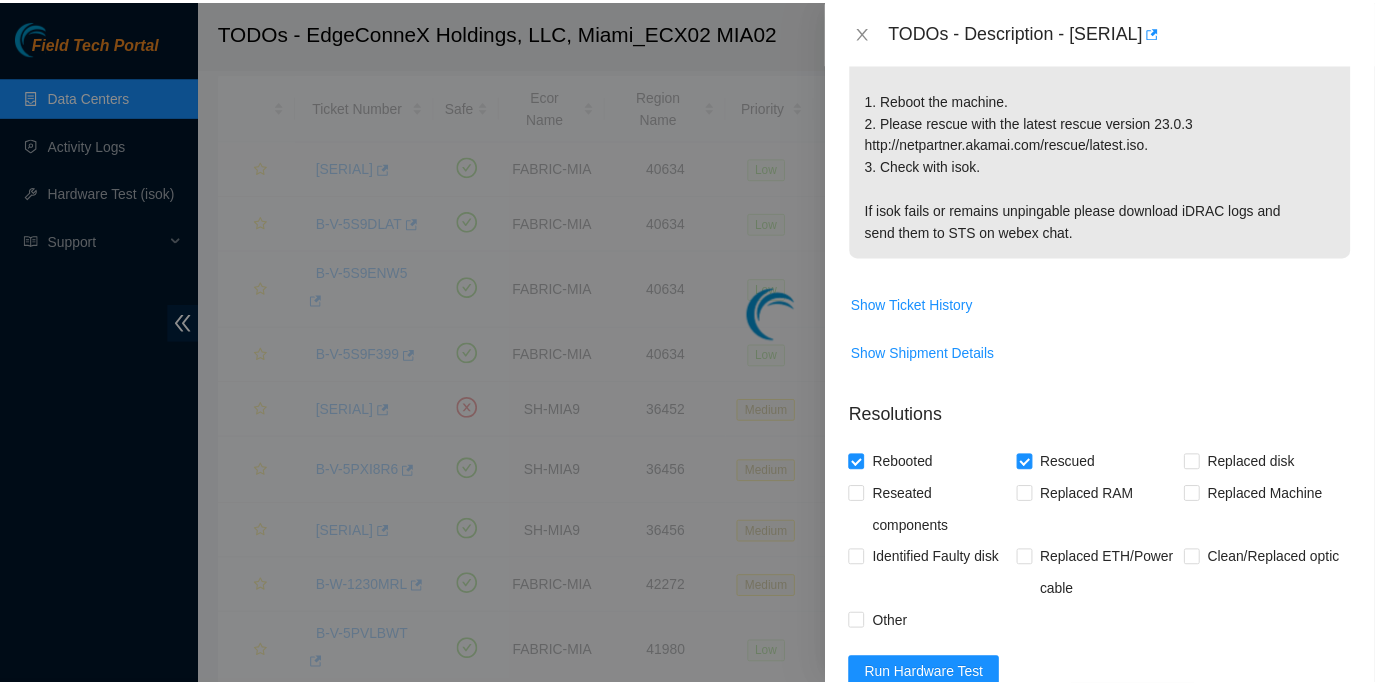scroll, scrollTop: 0, scrollLeft: 0, axis: both 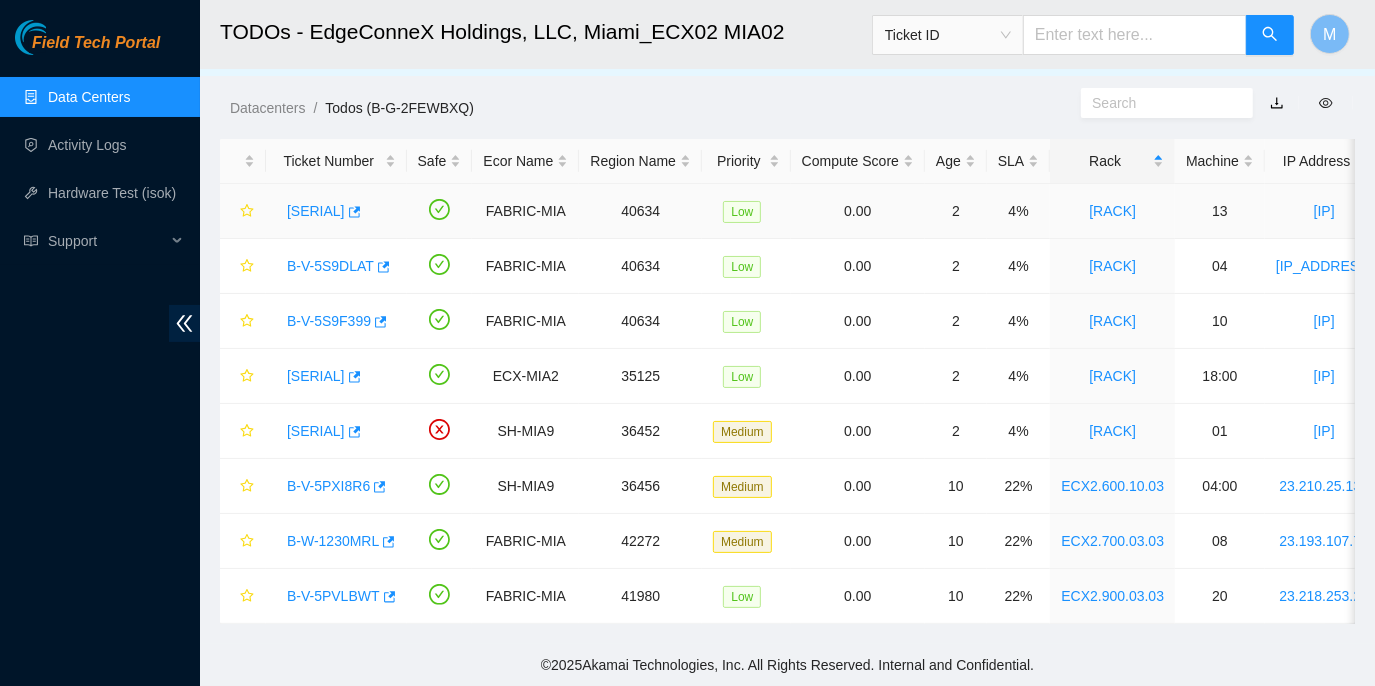 click on "[SERIAL]" at bounding box center [316, 211] 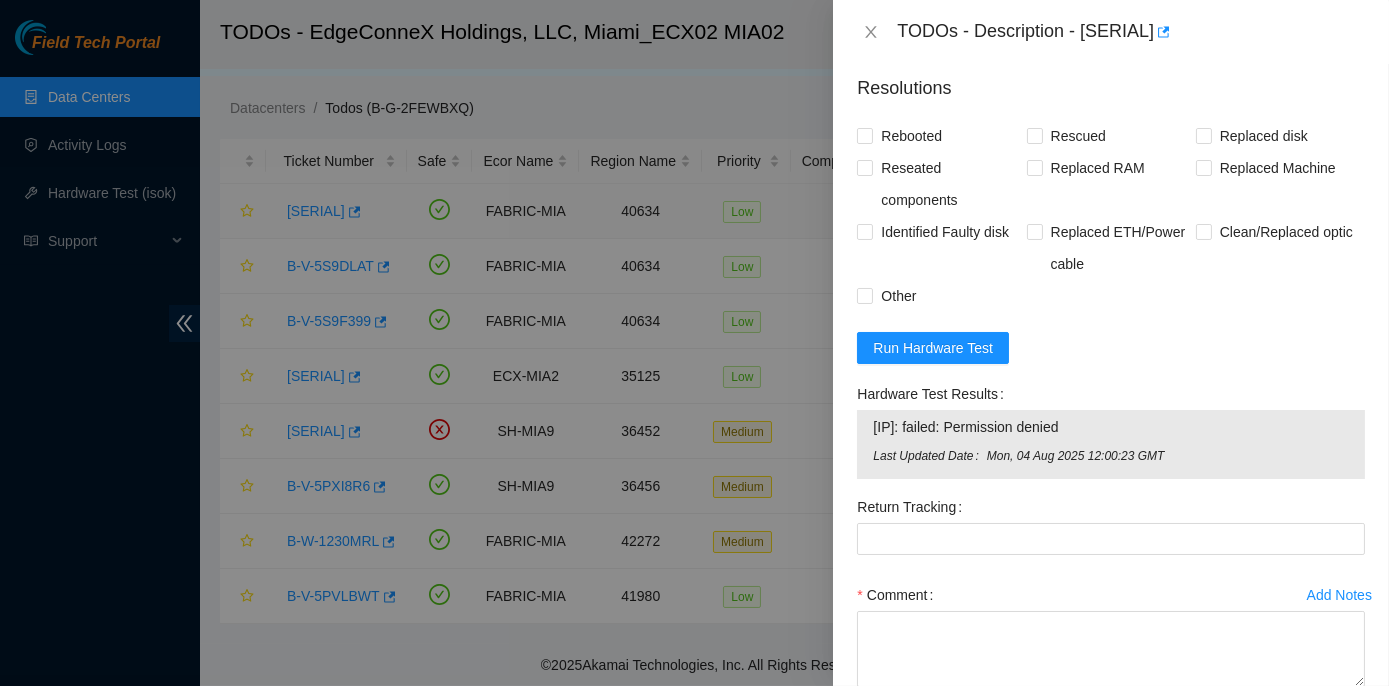 scroll, scrollTop: 904, scrollLeft: 0, axis: vertical 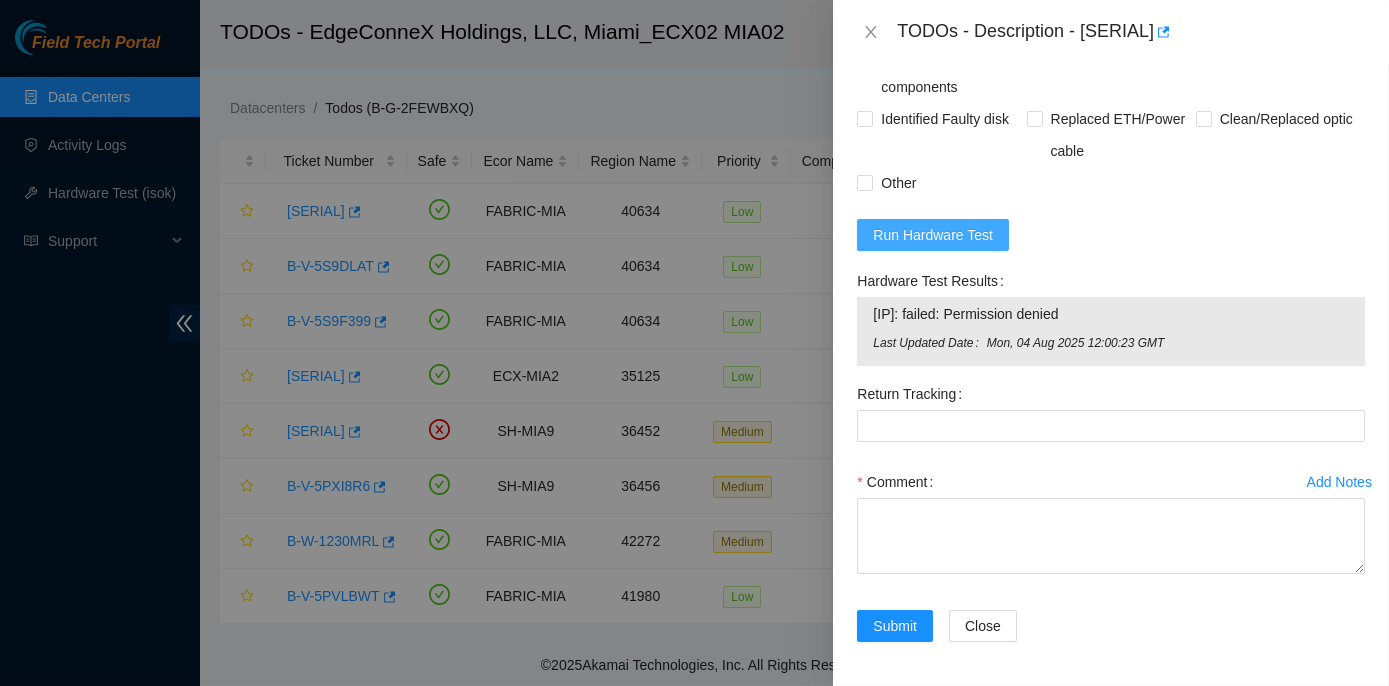 click on "Run Hardware Test" at bounding box center [933, 235] 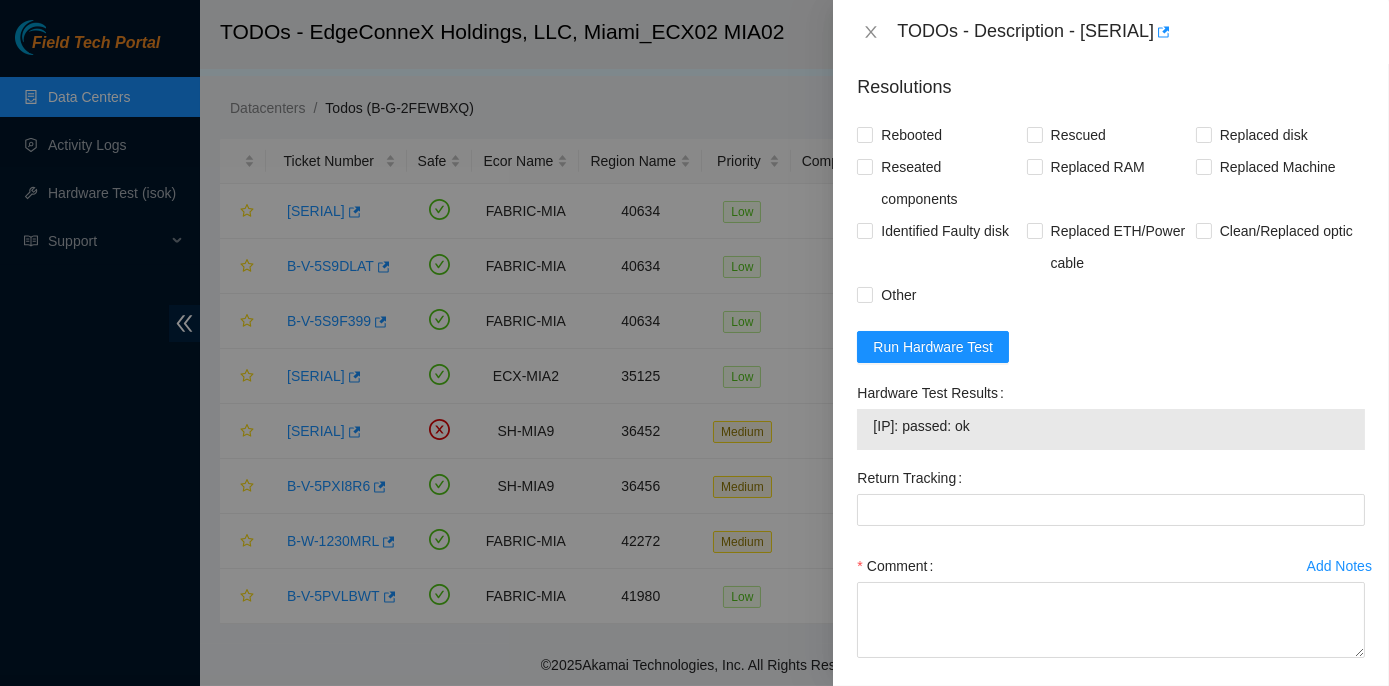 scroll, scrollTop: 877, scrollLeft: 0, axis: vertical 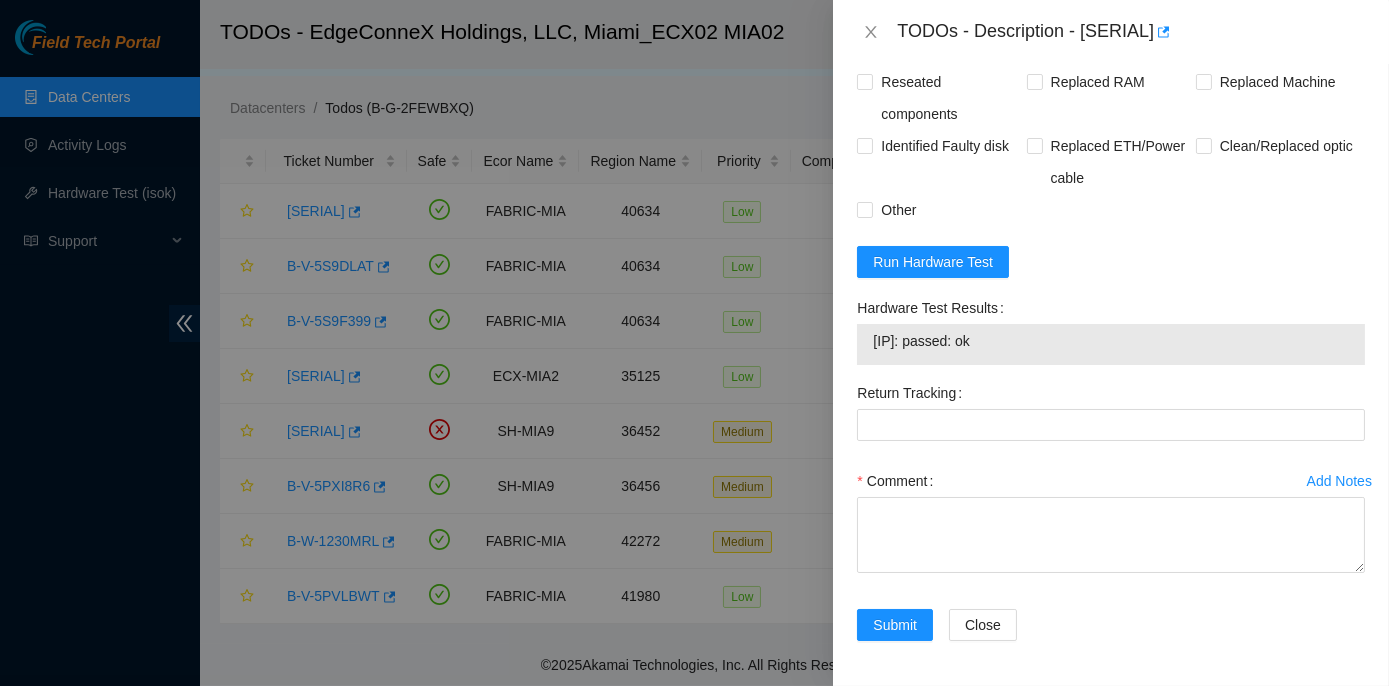 drag, startPoint x: 846, startPoint y: 304, endPoint x: 1042, endPoint y: 338, distance: 198.92712 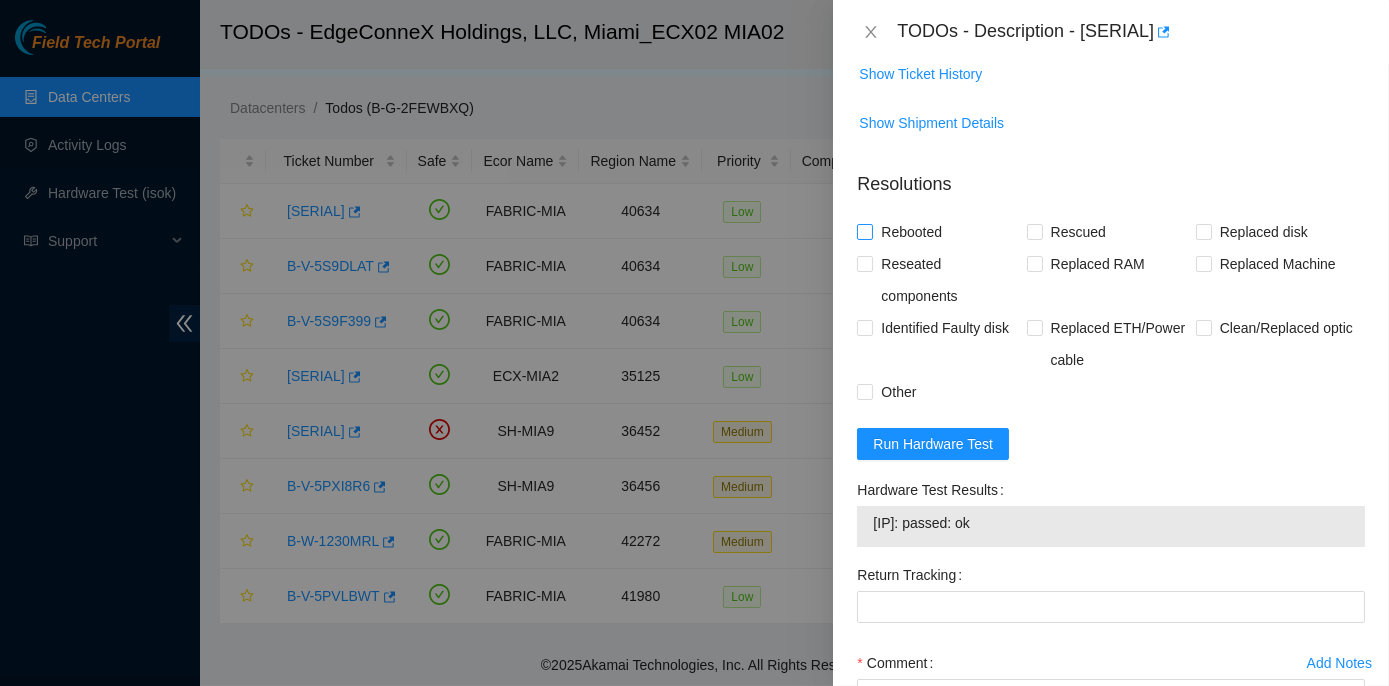 drag, startPoint x: 858, startPoint y: 226, endPoint x: 893, endPoint y: 239, distance: 37.336308 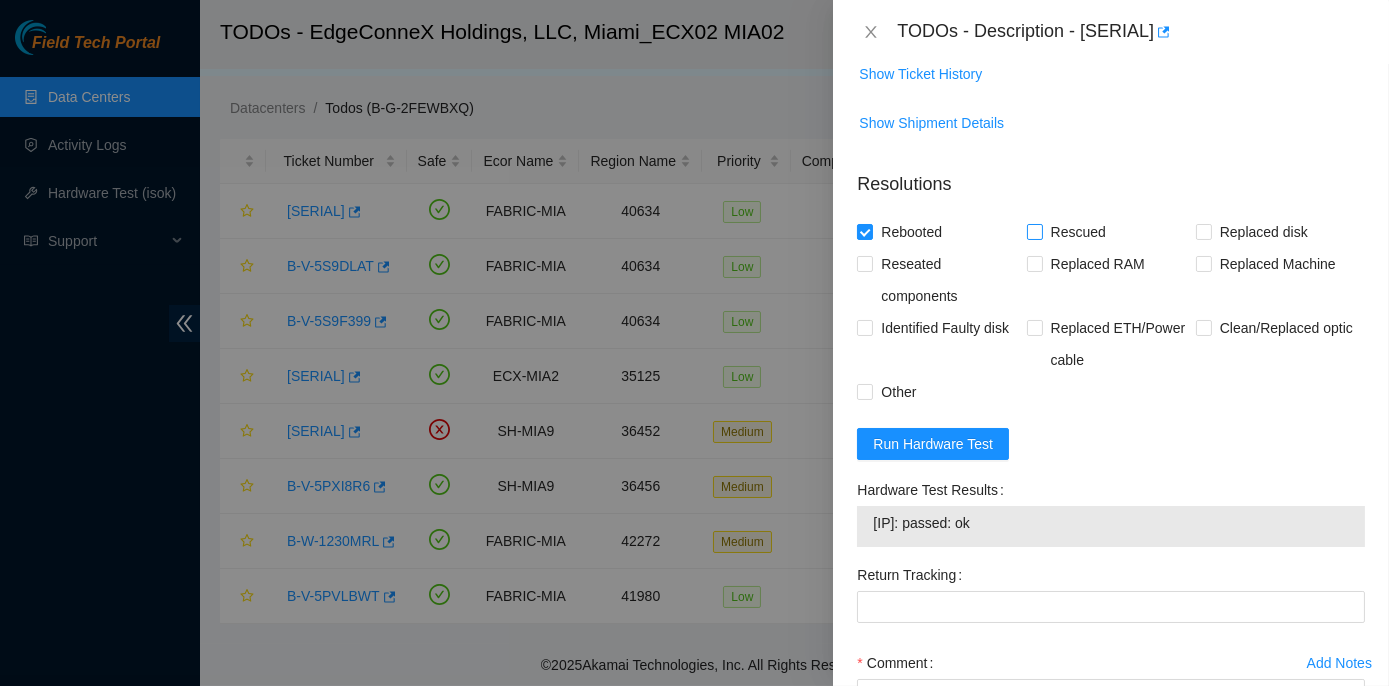 click on "Rescued" at bounding box center (1034, 231) 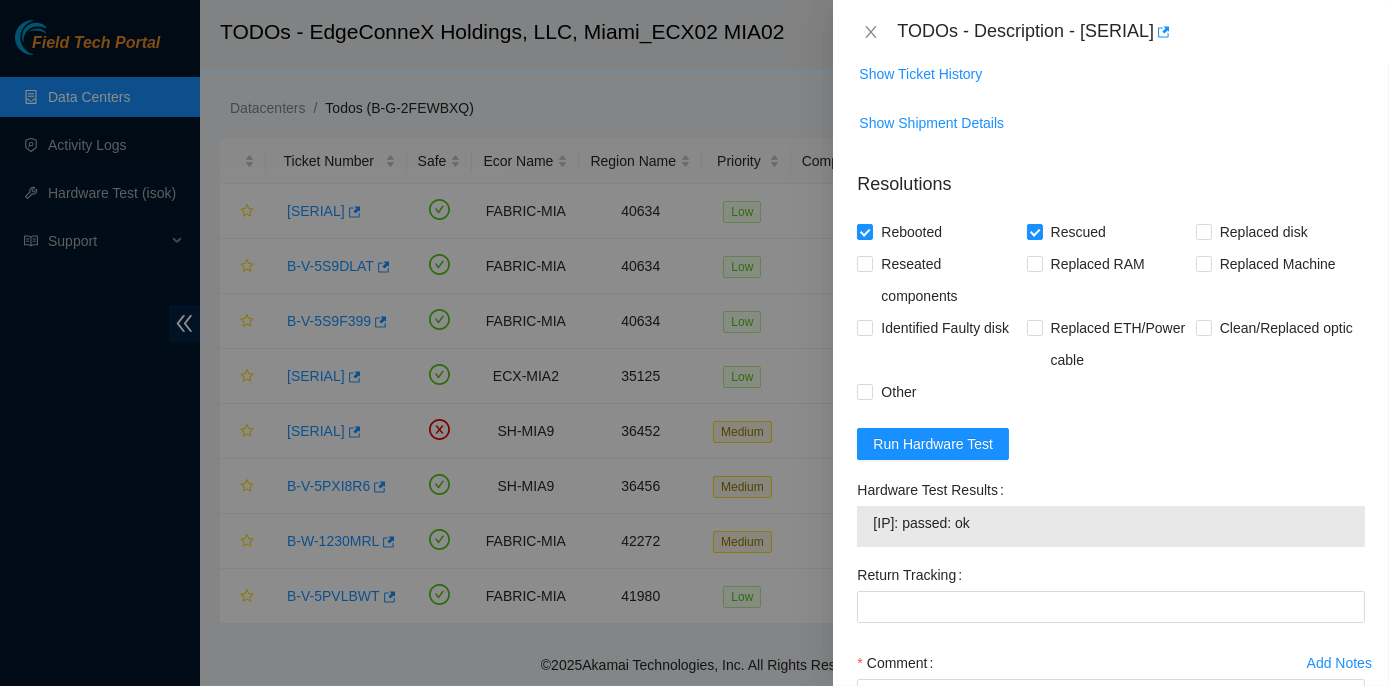 scroll, scrollTop: 877, scrollLeft: 0, axis: vertical 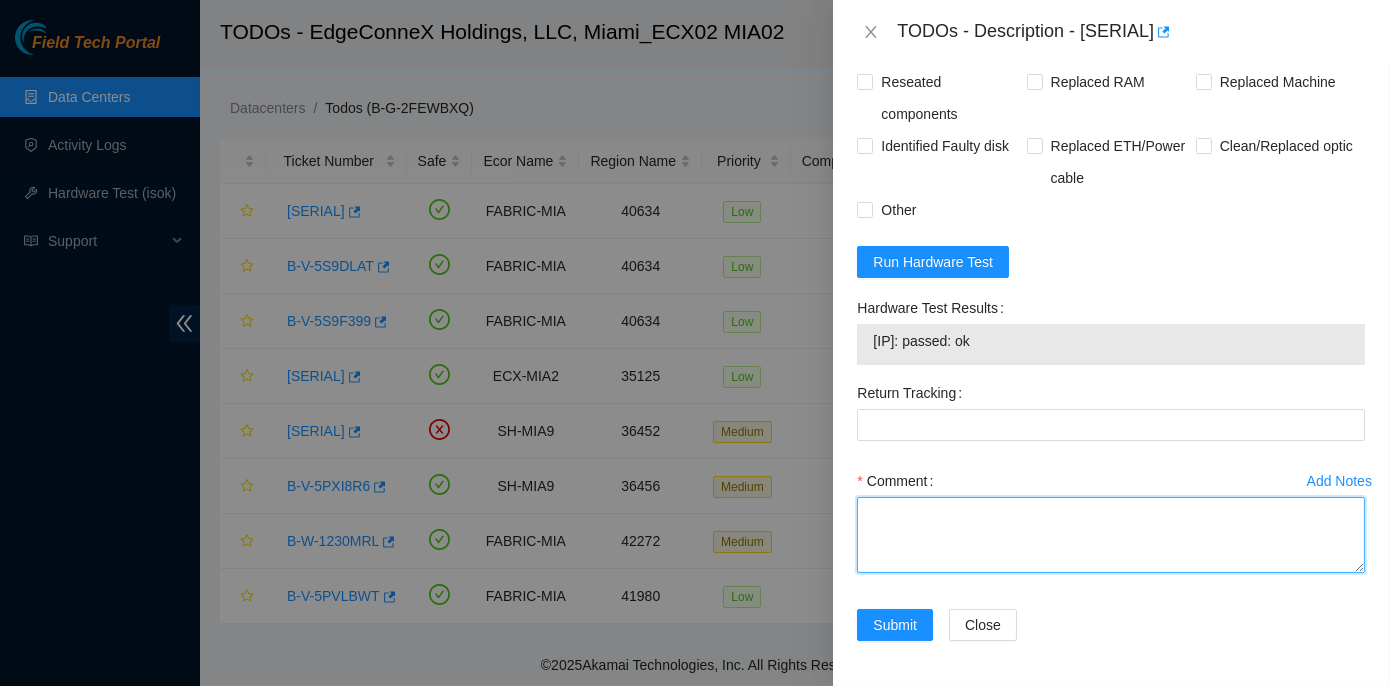 click on "Comment" at bounding box center (1111, 535) 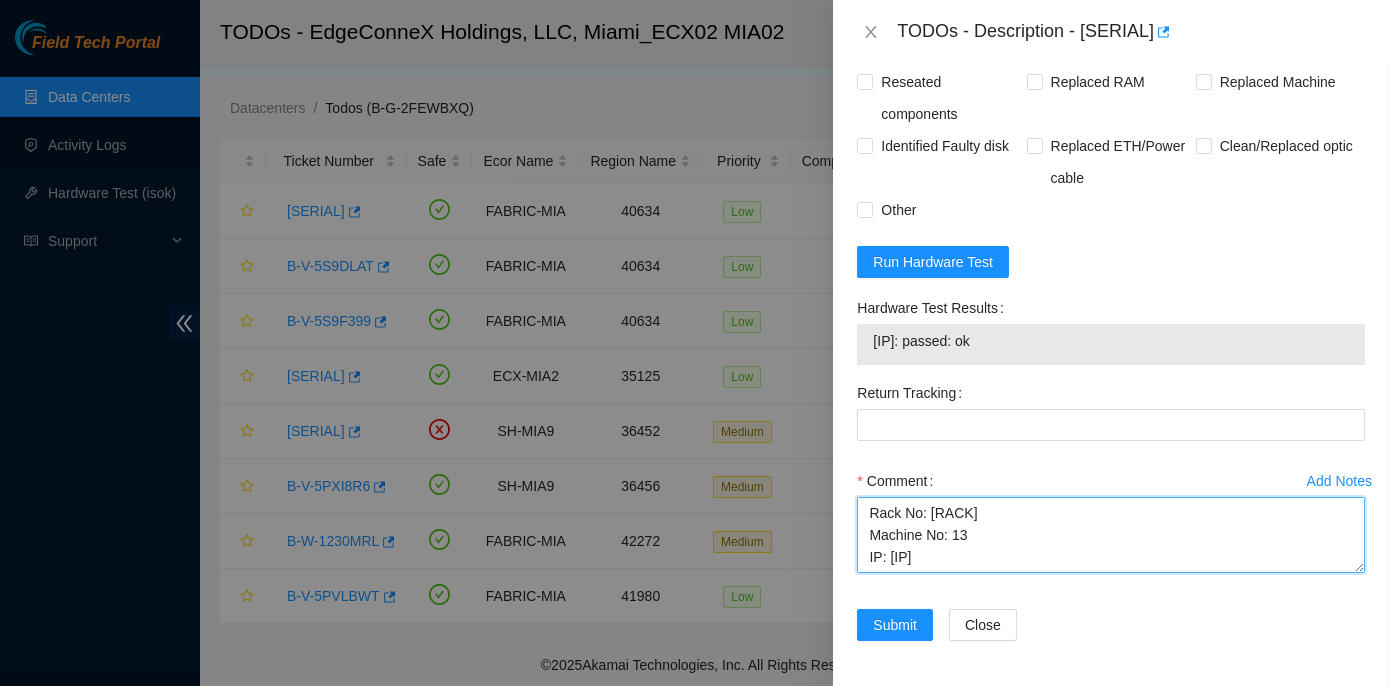 scroll, scrollTop: 478, scrollLeft: 0, axis: vertical 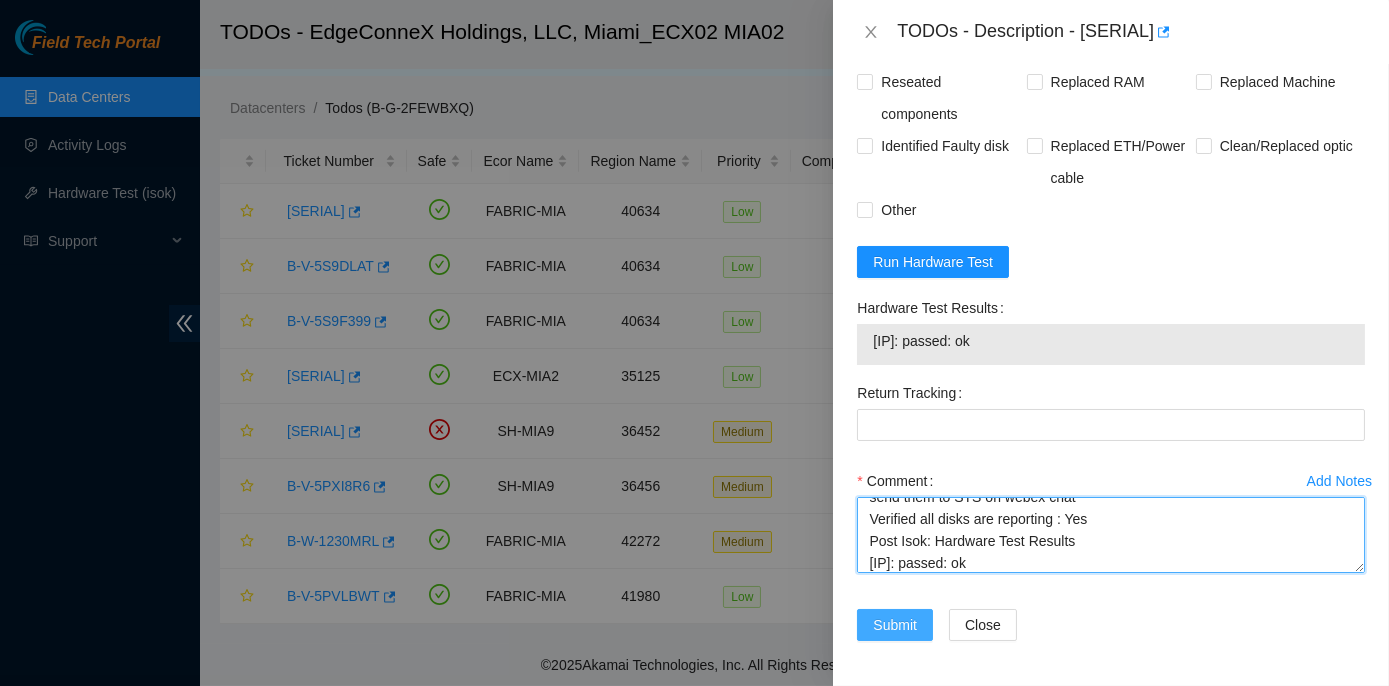 type on "Rack No: [RACK]
Machine No: 13
IP: [IP]
Serial No: [SERIAL]	Dell 1x8-IB NVMe-J 128G 100GE Server {R6515} {RAILS}
Verified ticket is safe to work on : Yes
NOCC Authorized: Yes
Located server connected to monitor and verified SN: Yes
Ran Pre isok : Hardware Test Results
[IP]: failed: Permission denied
verified and shut down machine : Yes
Network: FreeFlow
1. Reboot the machine: Yes
2. Please rescue with the latest rescue version 23.0.3: Yes
http://netpartner.akamai.com/rescue/latest.iso.
3. Check with isok: Yes
If isok fails or remains unpingable please download iDRAC logs and
send them to STS on webex chat
Verified all disks are reporting : Yes
Post Isok: Hardware Test Results
[IP]: passed: ok" 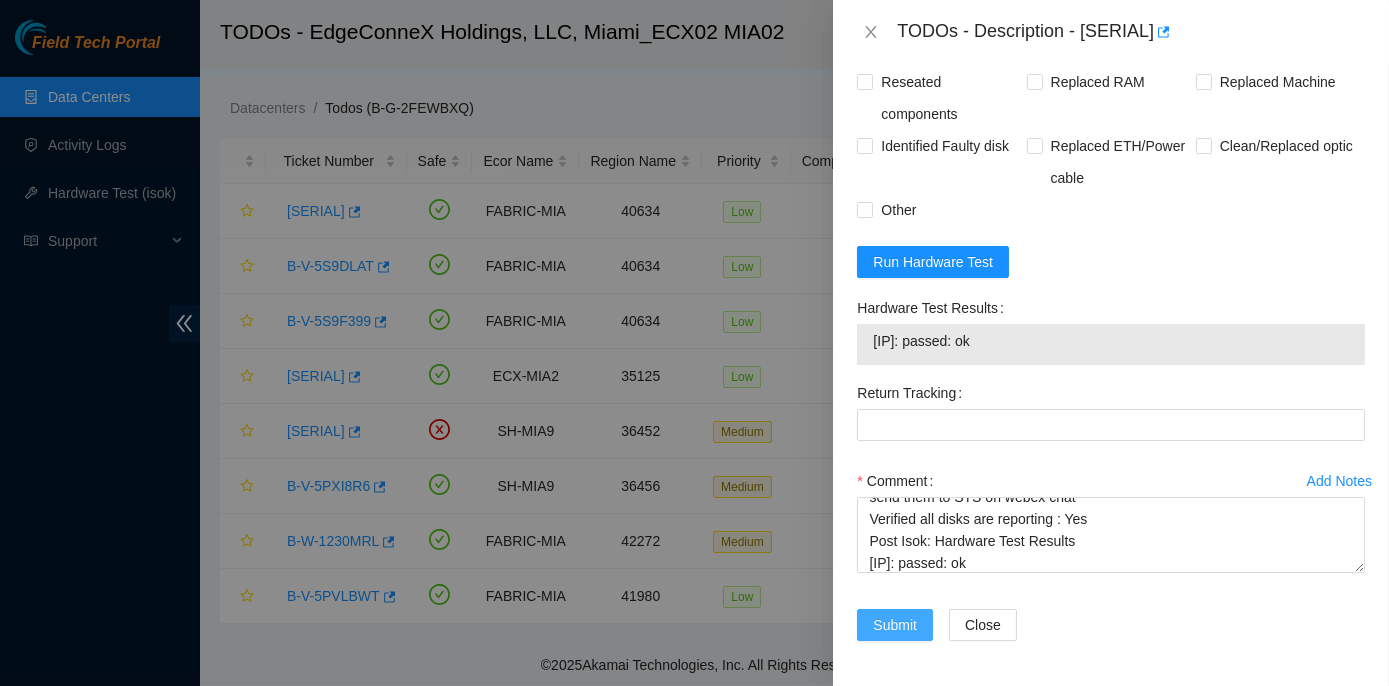 click on "Submit" at bounding box center (895, 625) 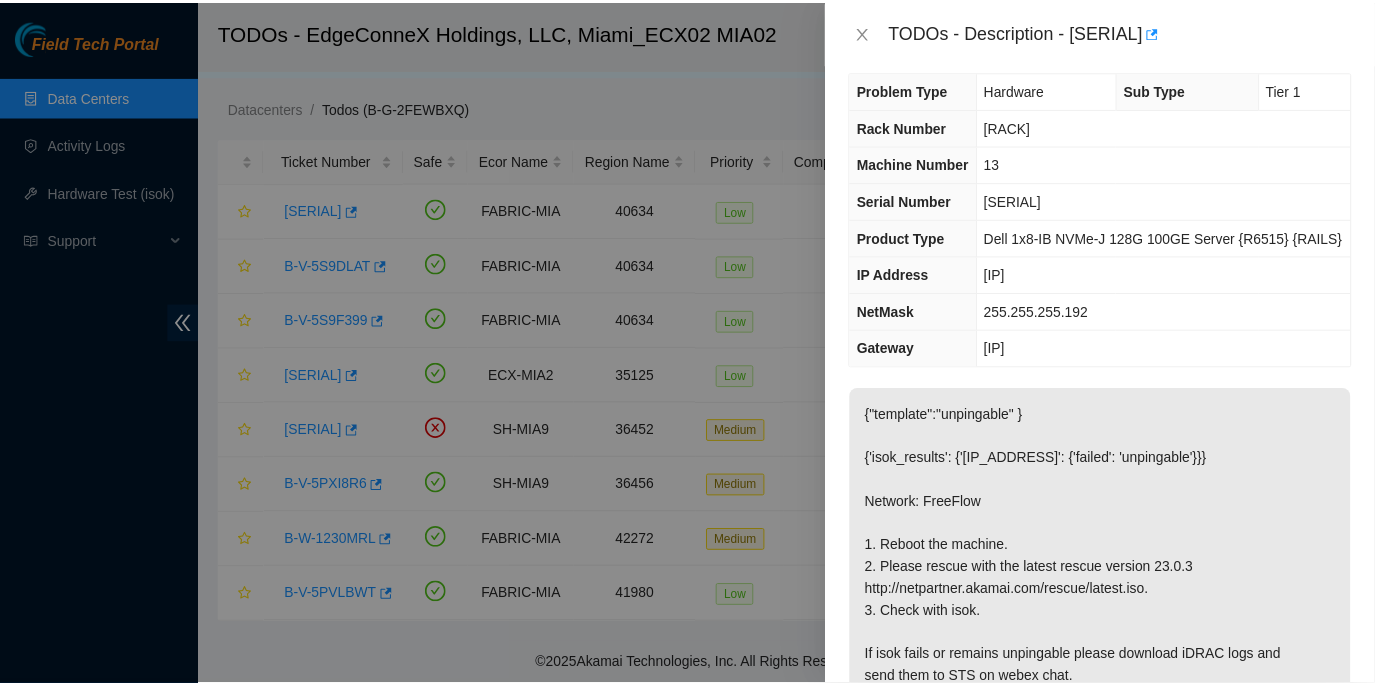scroll, scrollTop: 0, scrollLeft: 0, axis: both 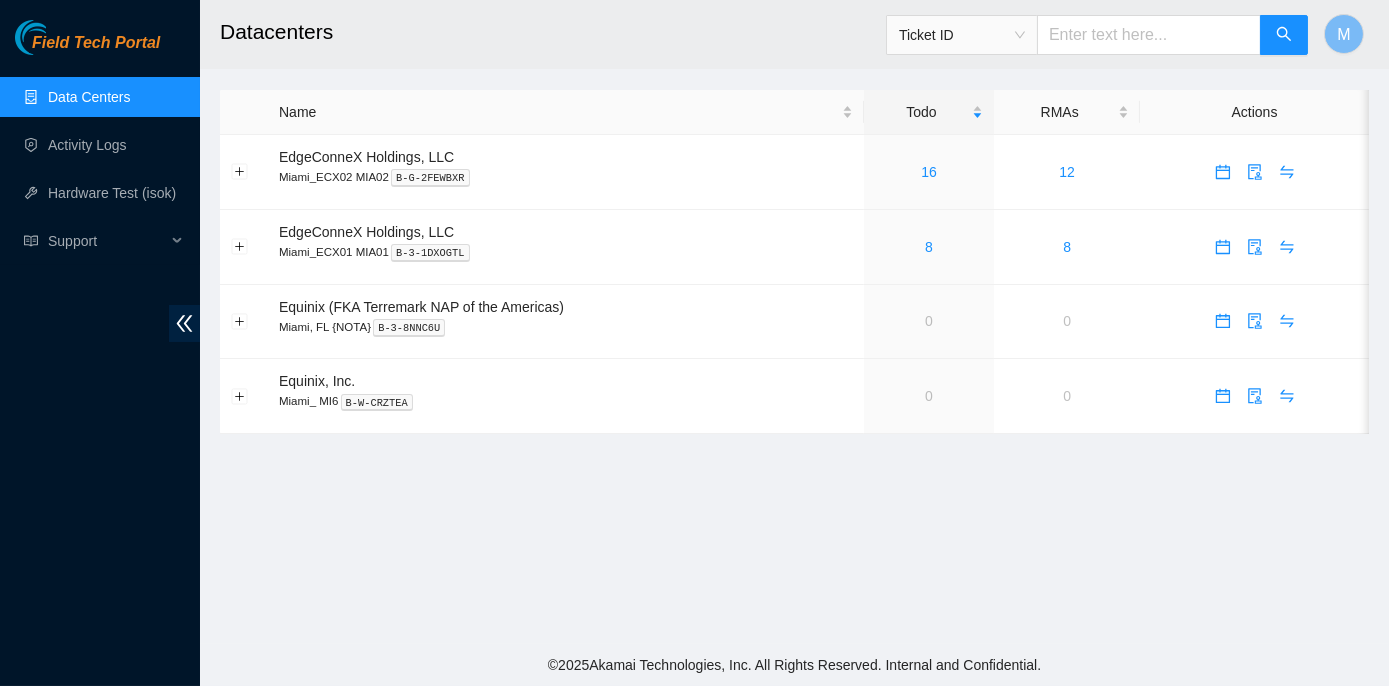 click on "Datacenters    Ticket ID M Name Todo RMAs Actions           EdgeConneX Holdings, LLC Miami_ECX02 MIA02 B-G-2FEWBXR 16 12 EdgeConneX Holdings, LLC Miami_ECX01 MIA01 B-3-1DXOGTL 8 8 Equinix (FKA Terremark NAP of the Americas) Miami, FL {NOTA} B-3-8NNC6U 0 0 Equinix, Inc. Miami_ MI6 B-W-CRZTEA 0 0" at bounding box center (794, 322) 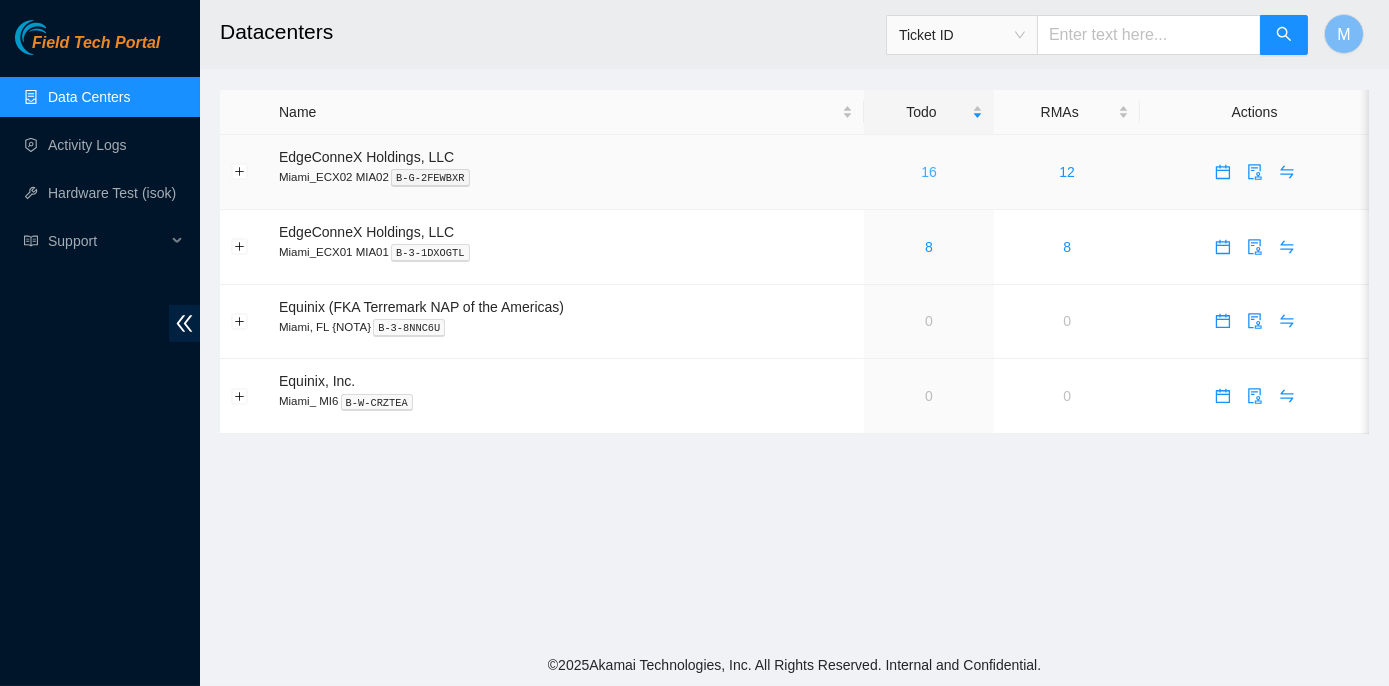click on "16" at bounding box center [929, 172] 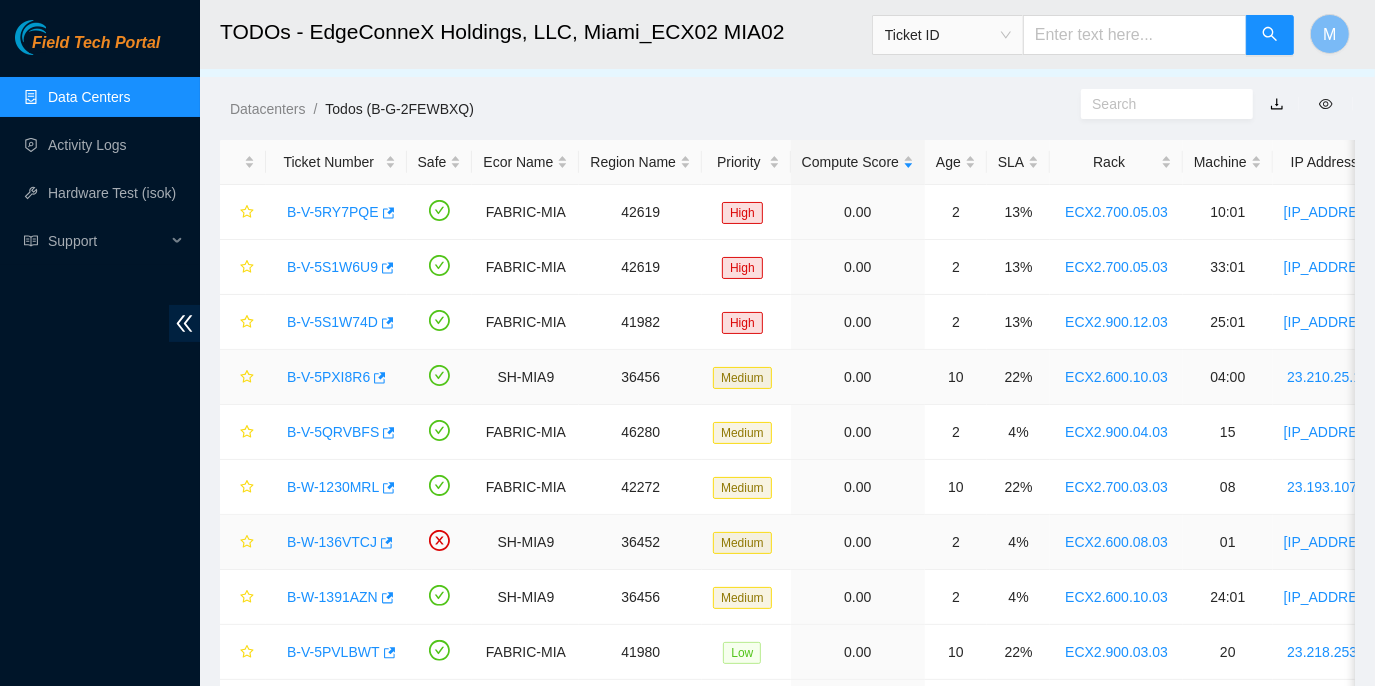 scroll, scrollTop: 0, scrollLeft: 0, axis: both 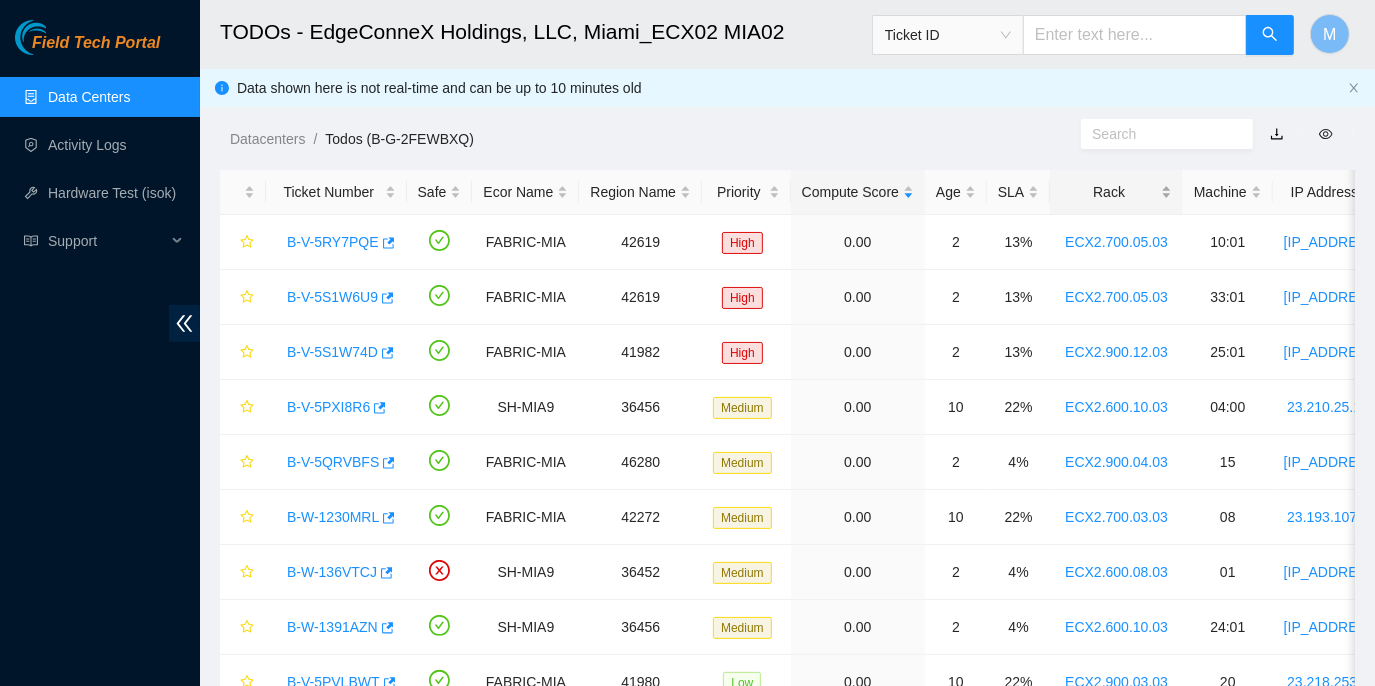 click on "Rack" at bounding box center (1116, 192) 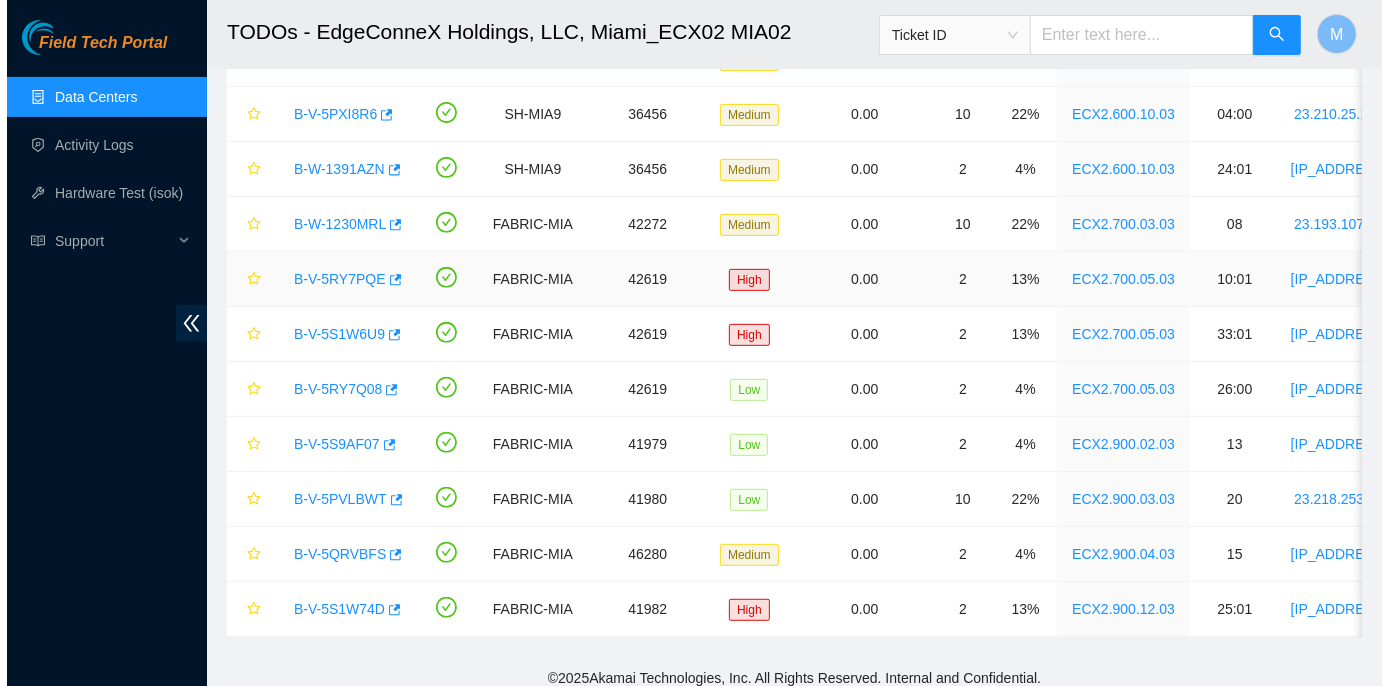 scroll, scrollTop: 480, scrollLeft: 0, axis: vertical 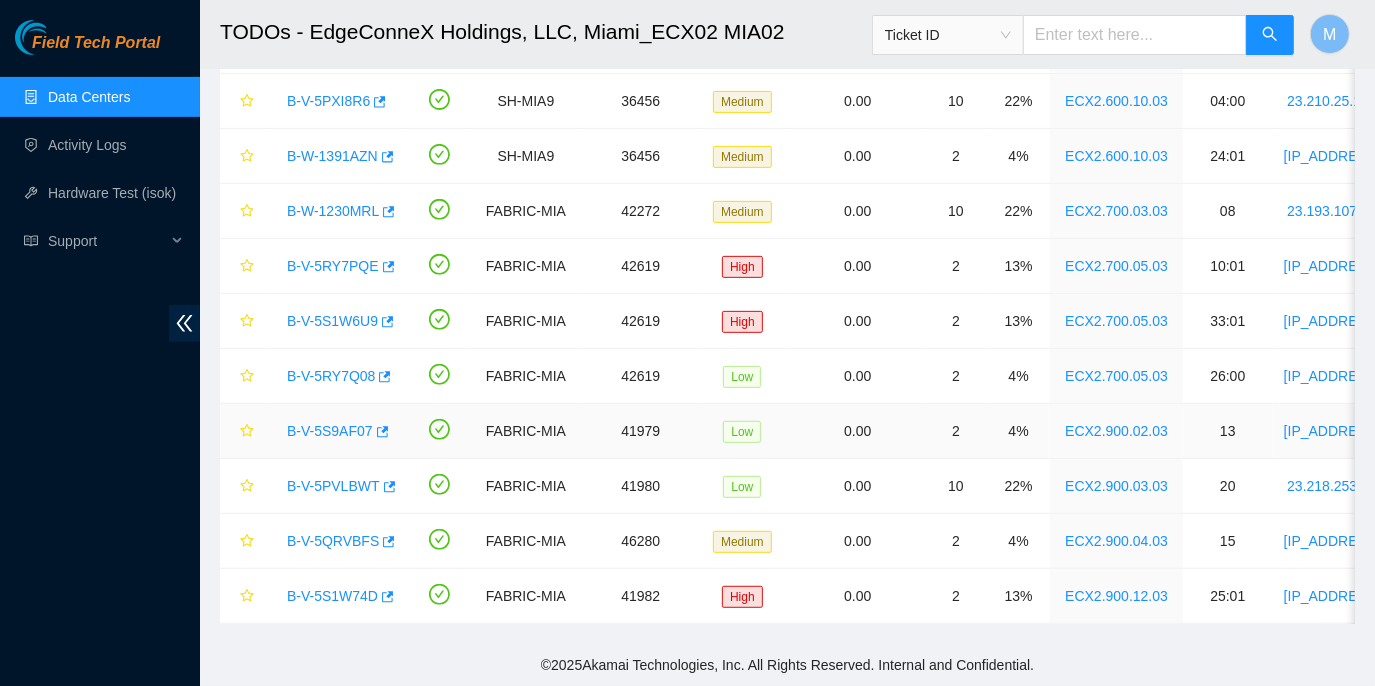 click on "[SERIAL]" at bounding box center [330, 431] 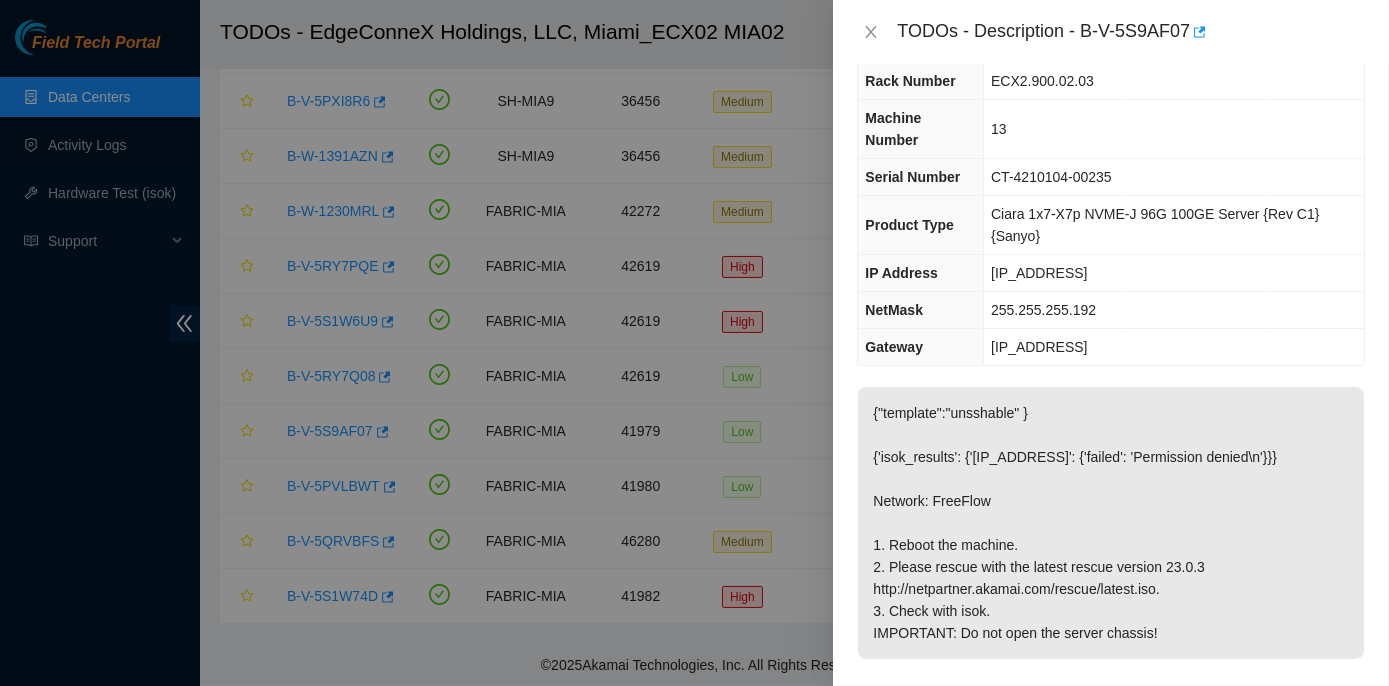 scroll, scrollTop: 0, scrollLeft: 0, axis: both 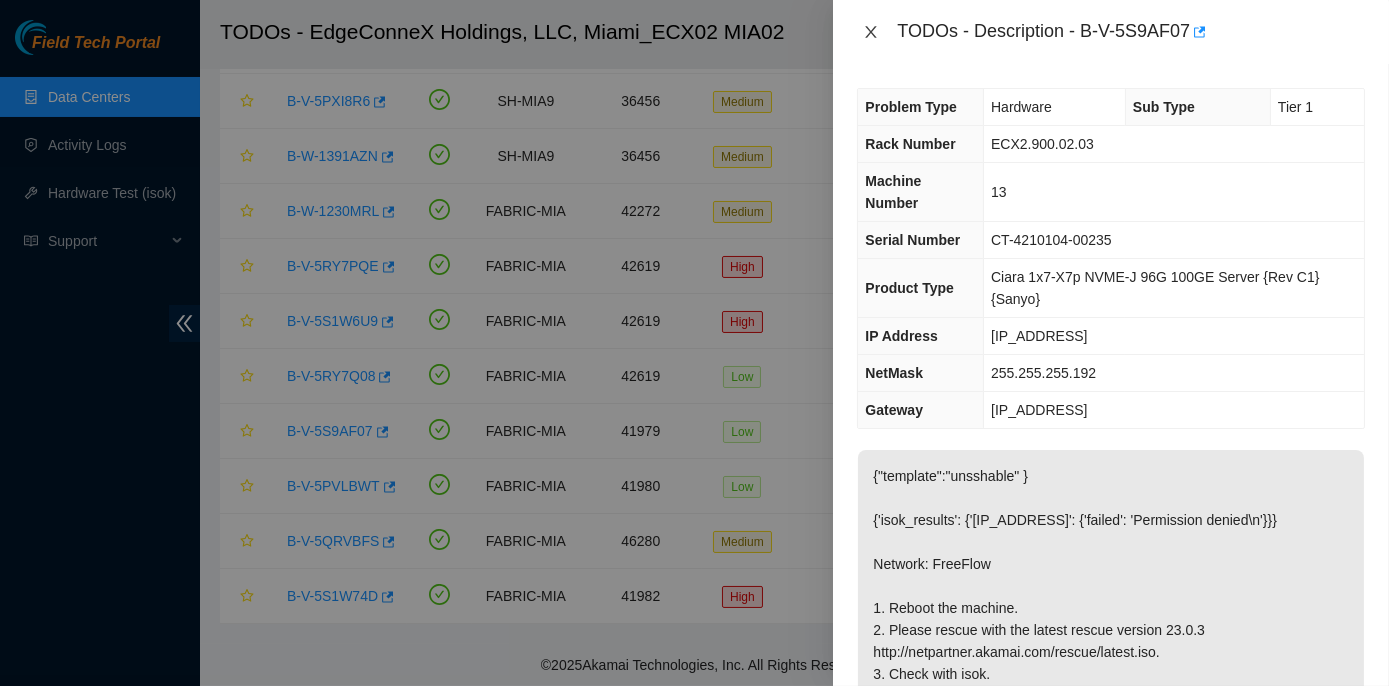 click 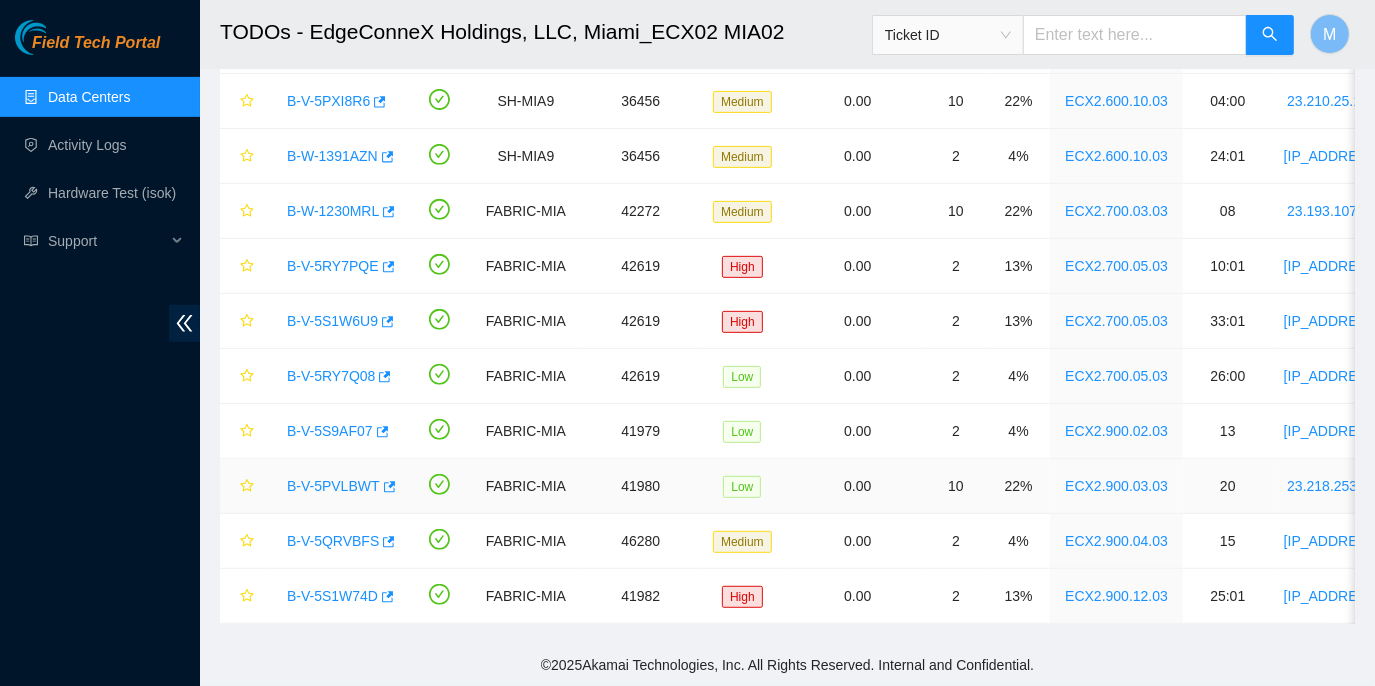 click on "B-V-5PVLBWT" at bounding box center [333, 486] 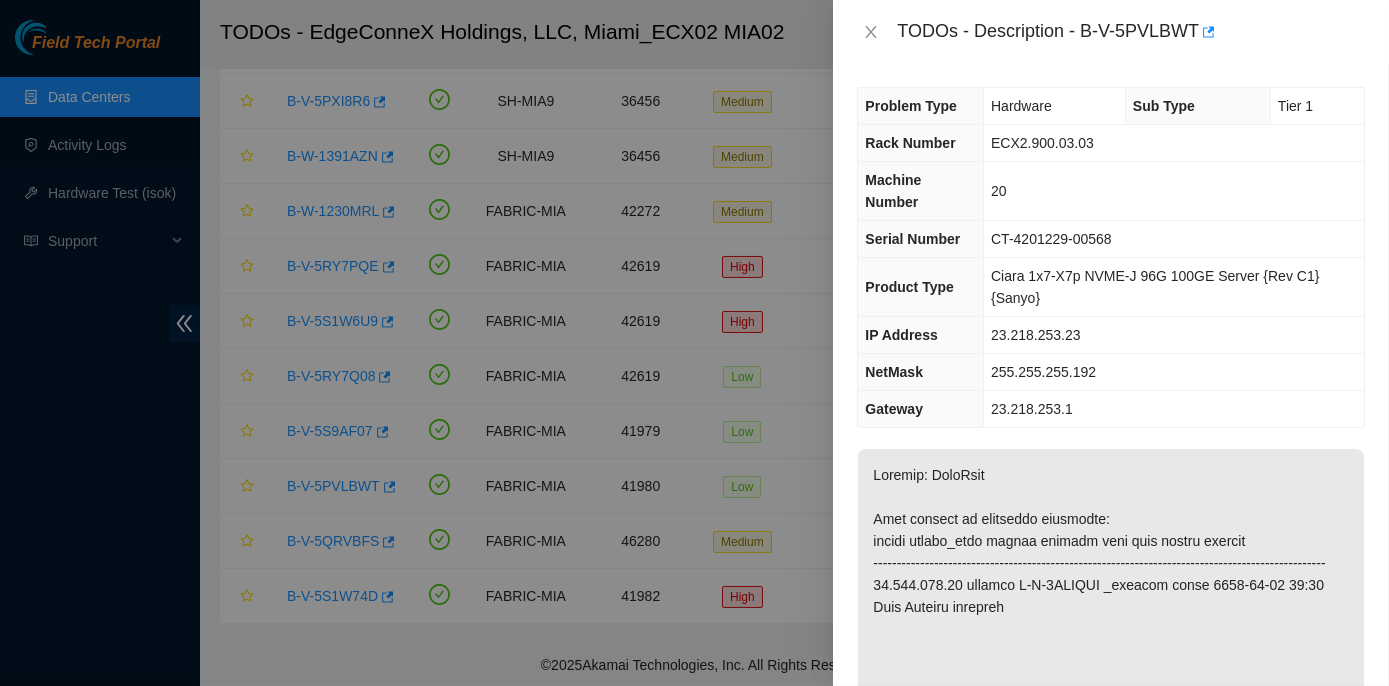 scroll, scrollTop: 0, scrollLeft: 0, axis: both 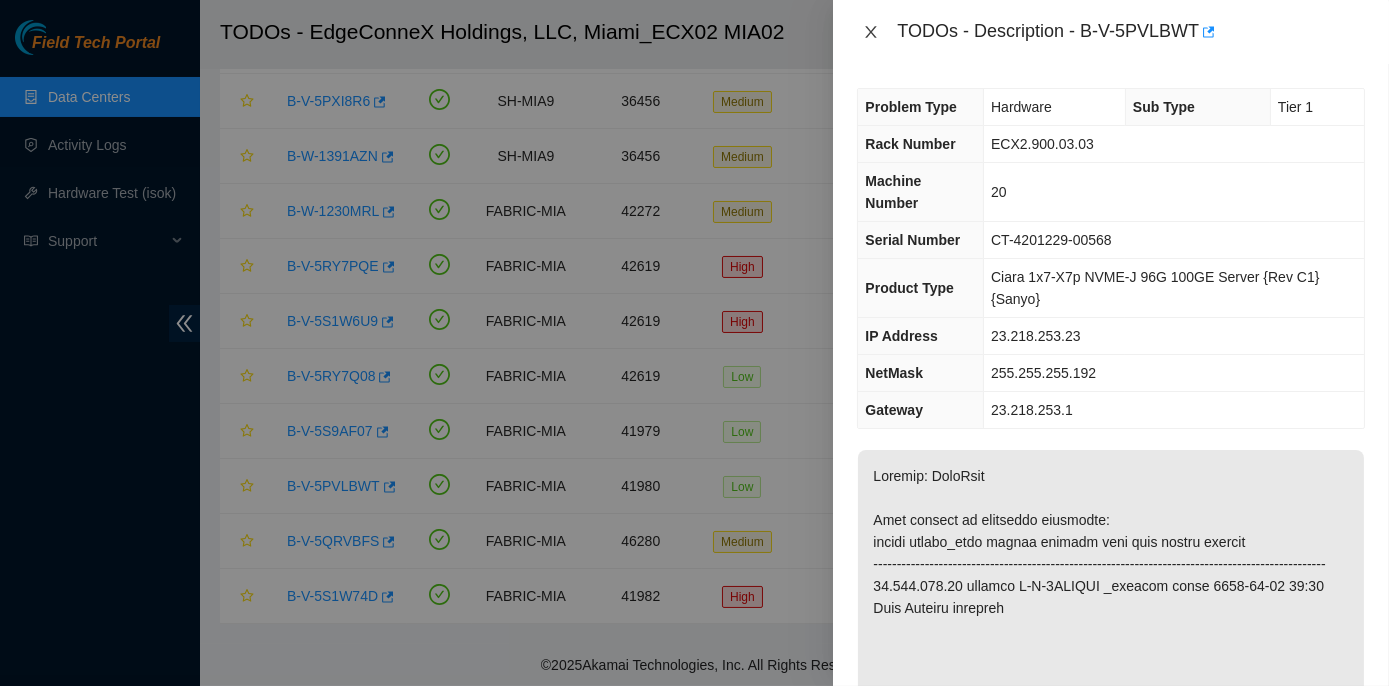click 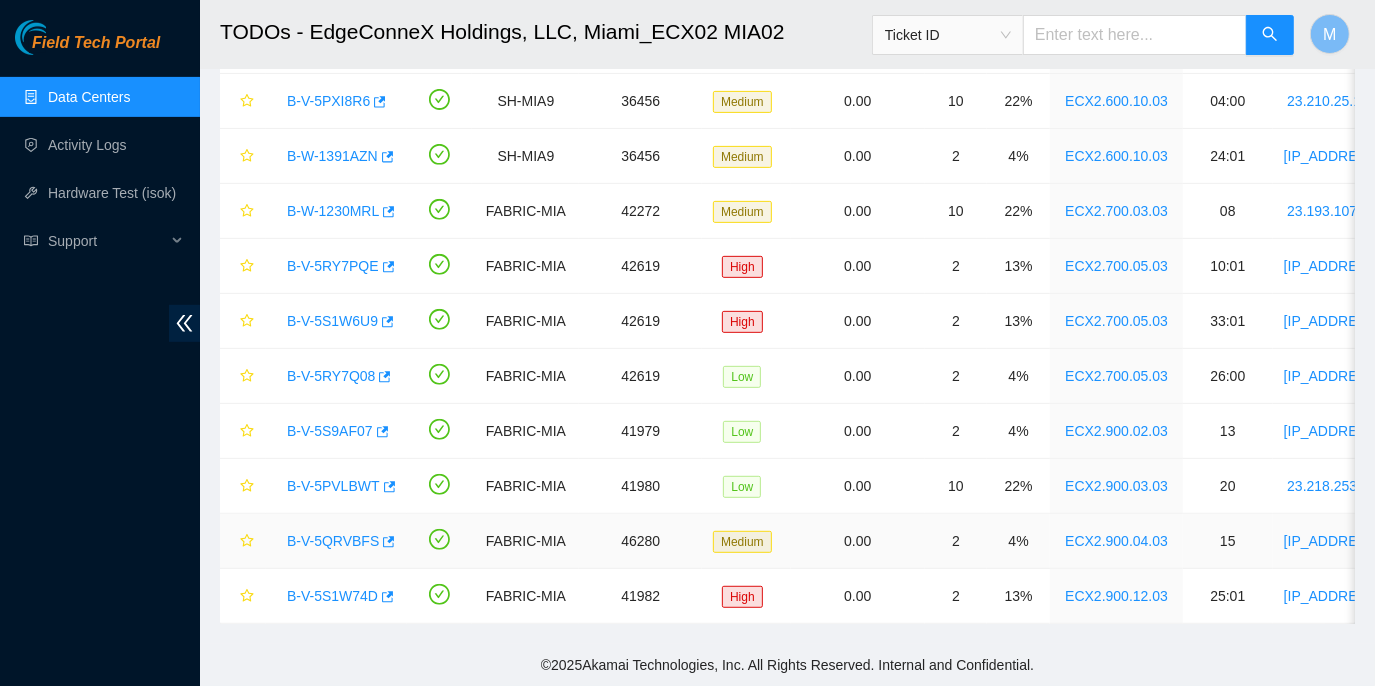 click on "ECX2.900.04.03" at bounding box center (1116, 541) 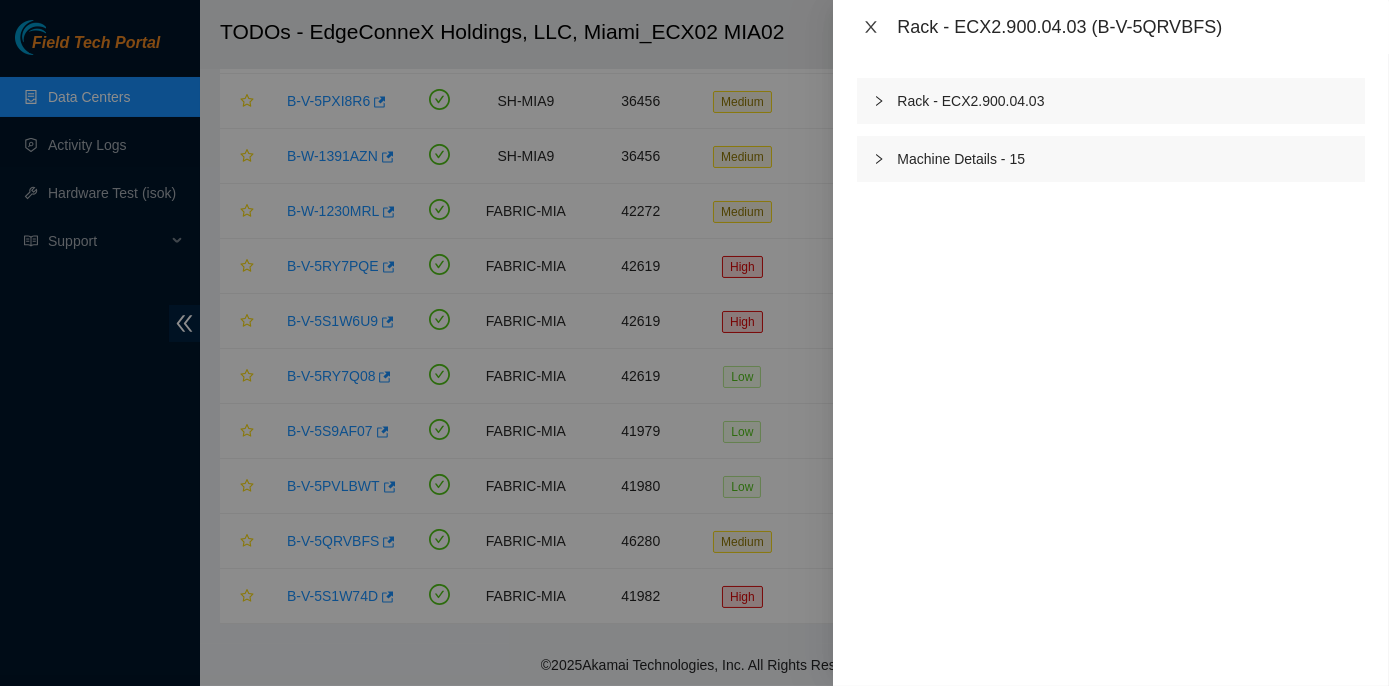 click 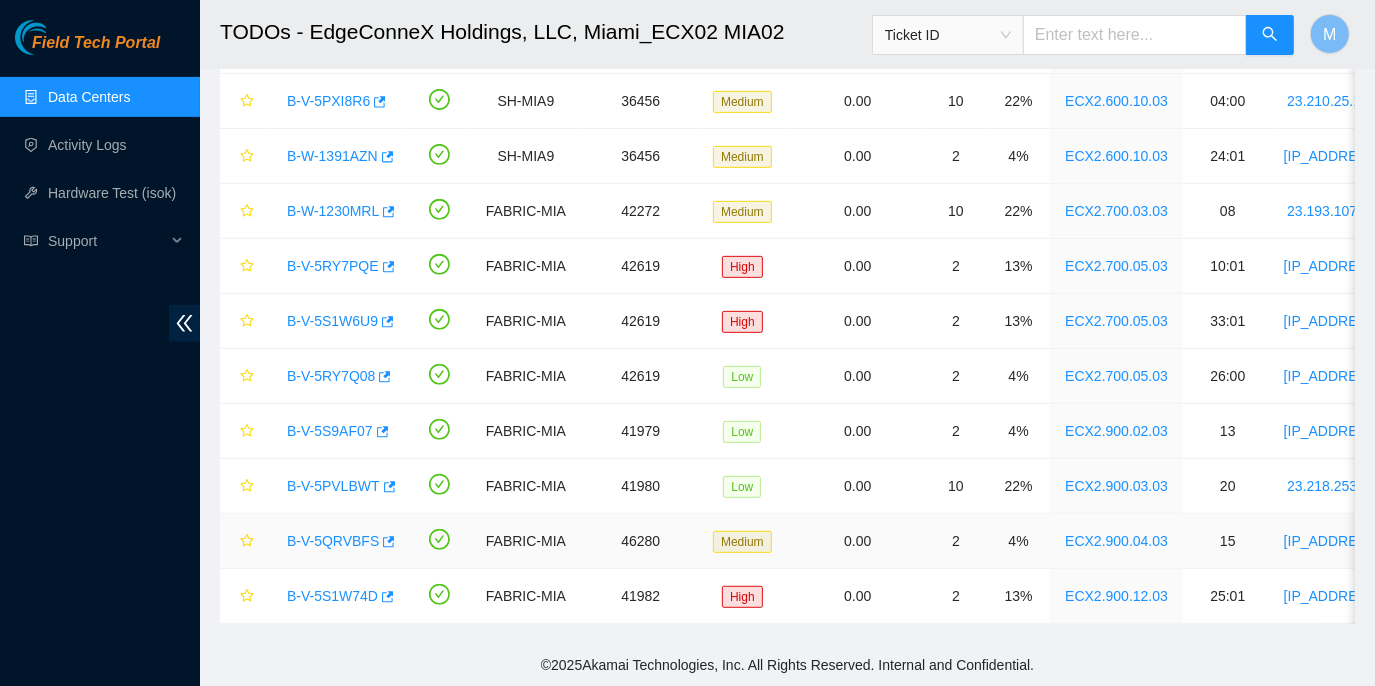 click on "[SERIAL]" at bounding box center [333, 541] 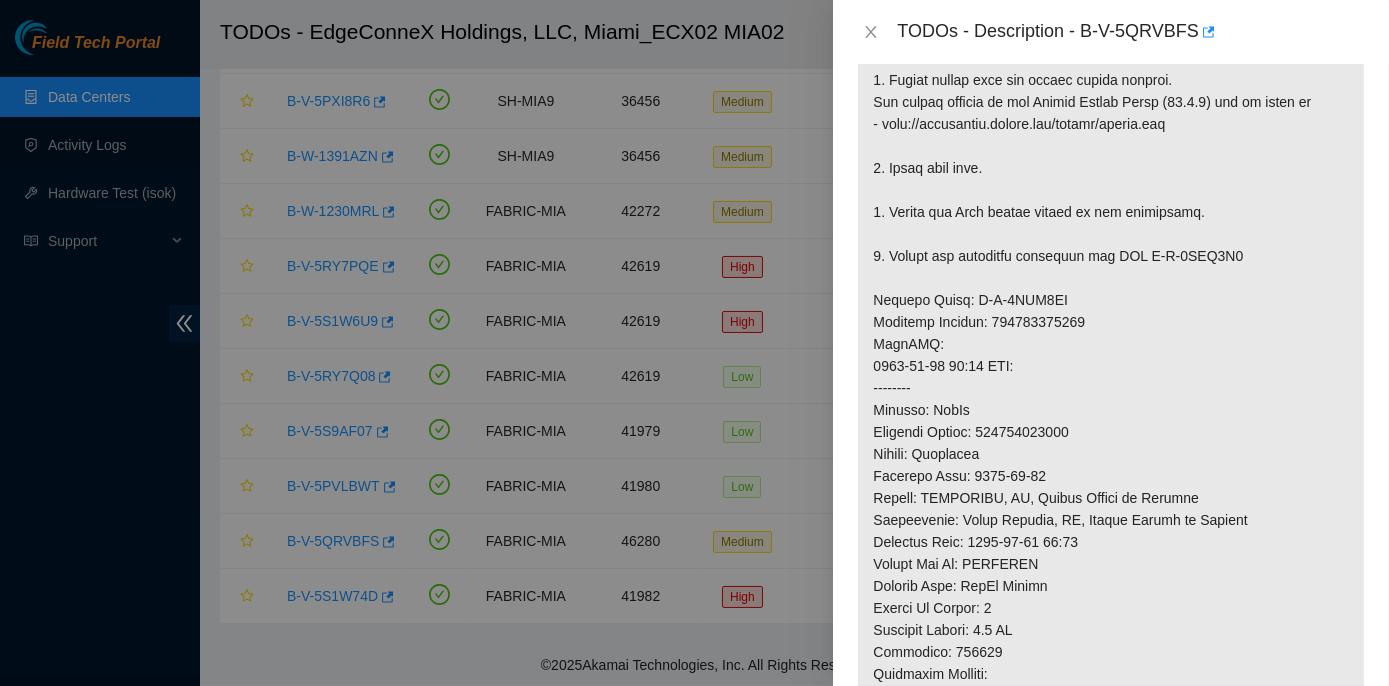 scroll, scrollTop: 727, scrollLeft: 0, axis: vertical 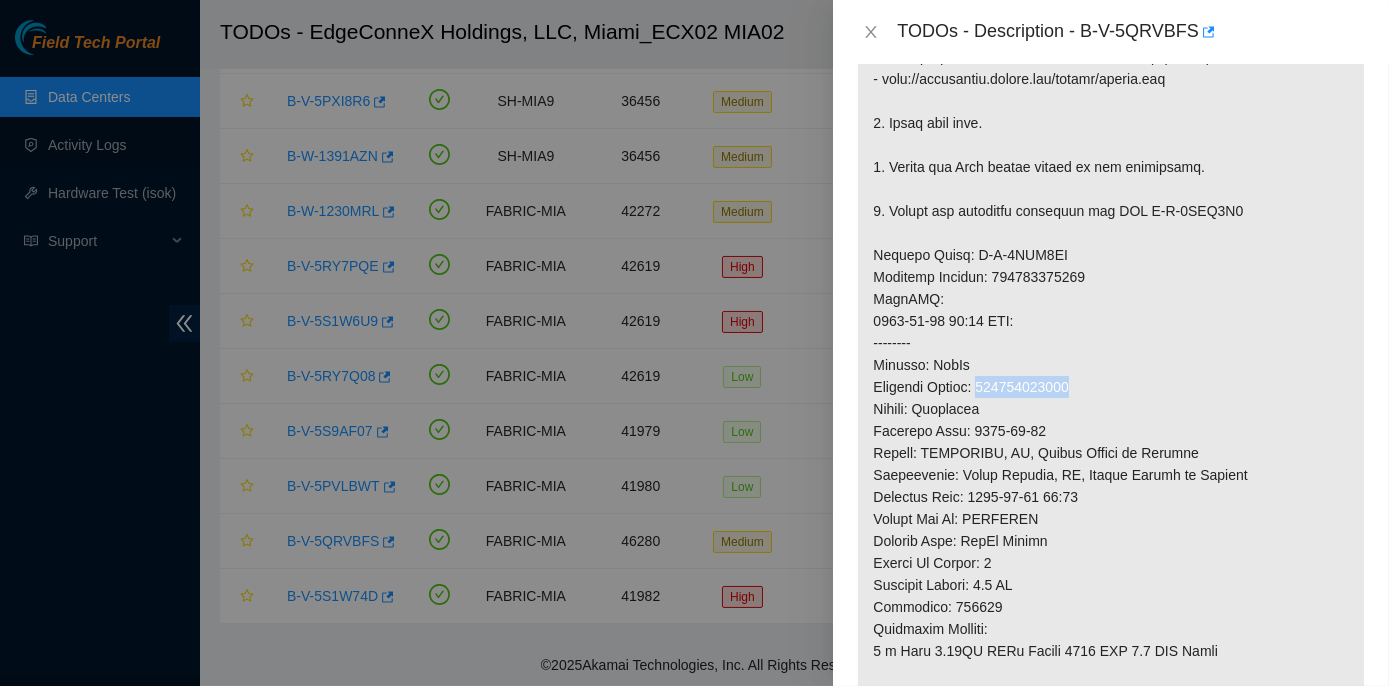 drag, startPoint x: 984, startPoint y: 406, endPoint x: 1089, endPoint y: 401, distance: 105.11898 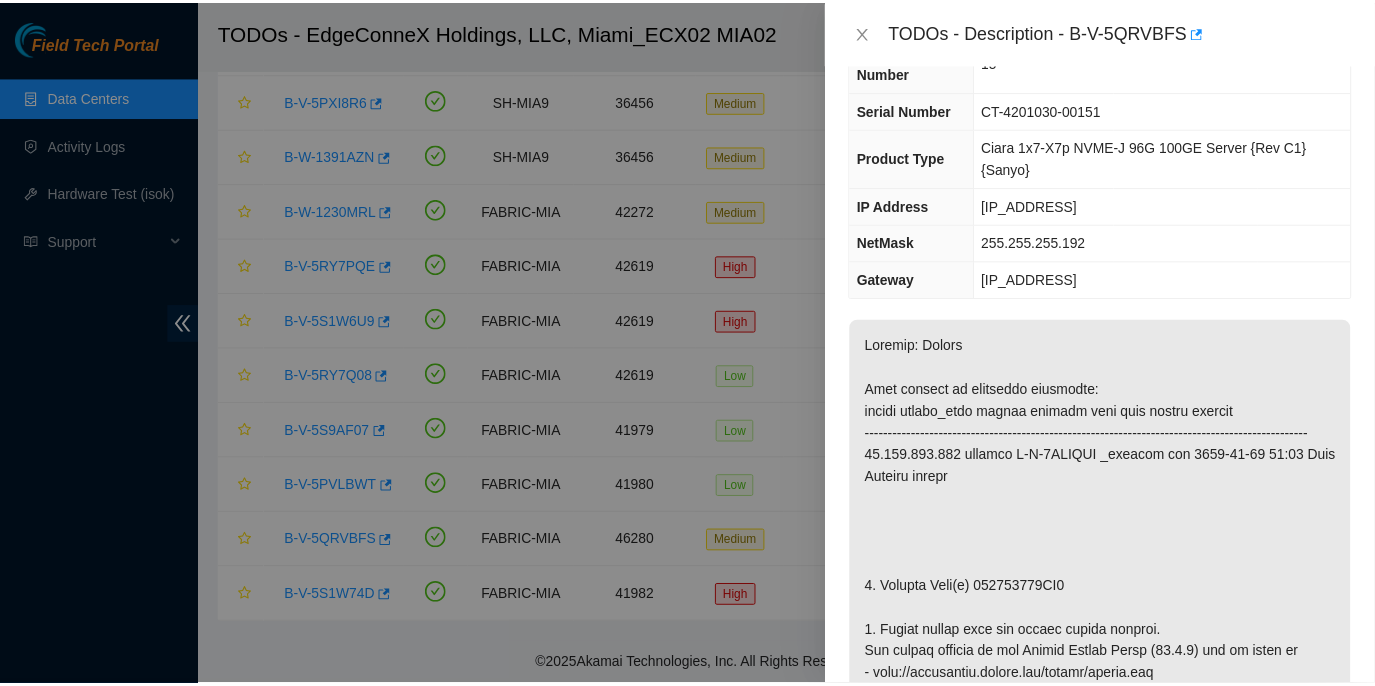 scroll, scrollTop: 90, scrollLeft: 0, axis: vertical 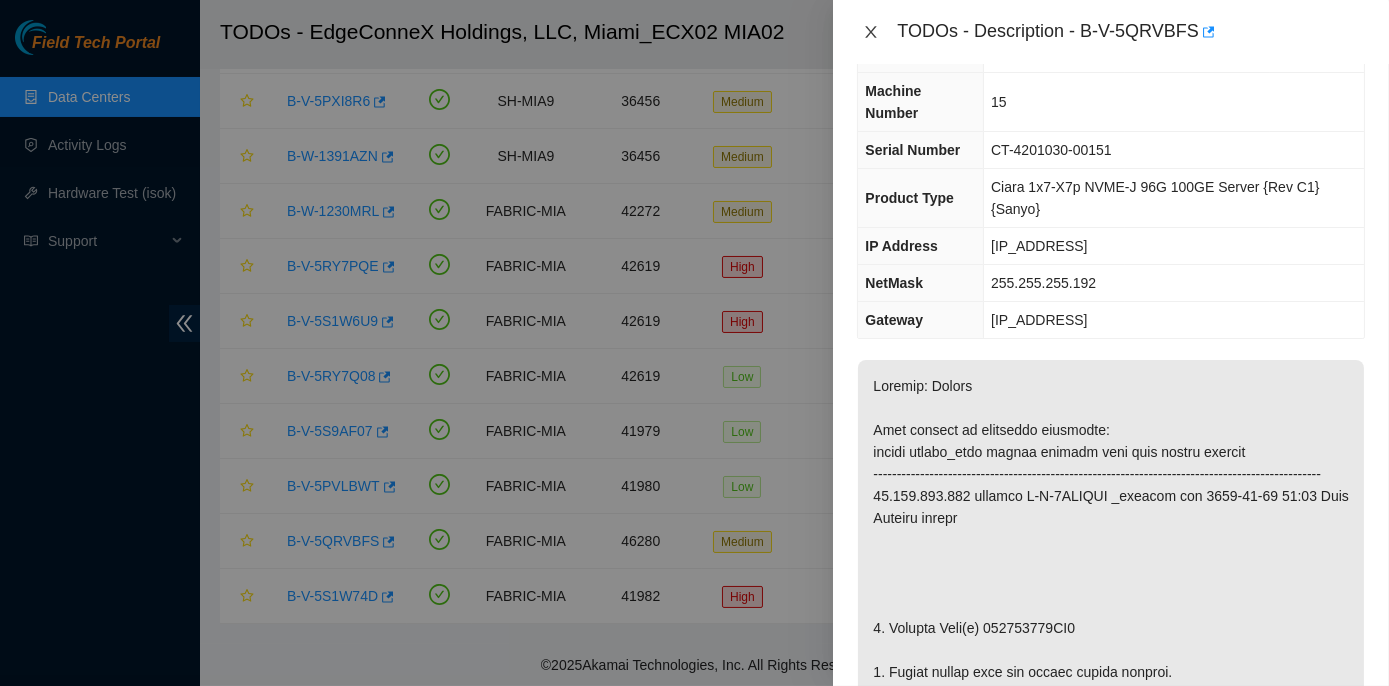 click 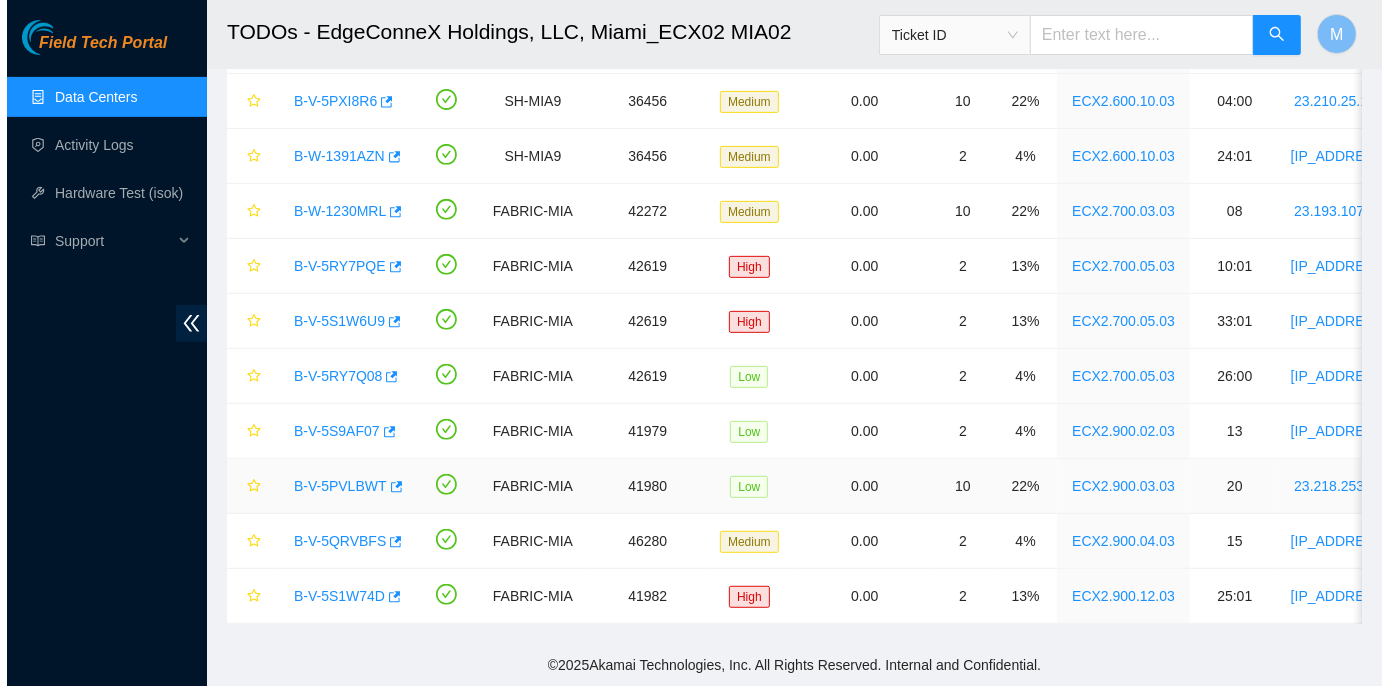 scroll, scrollTop: 112, scrollLeft: 0, axis: vertical 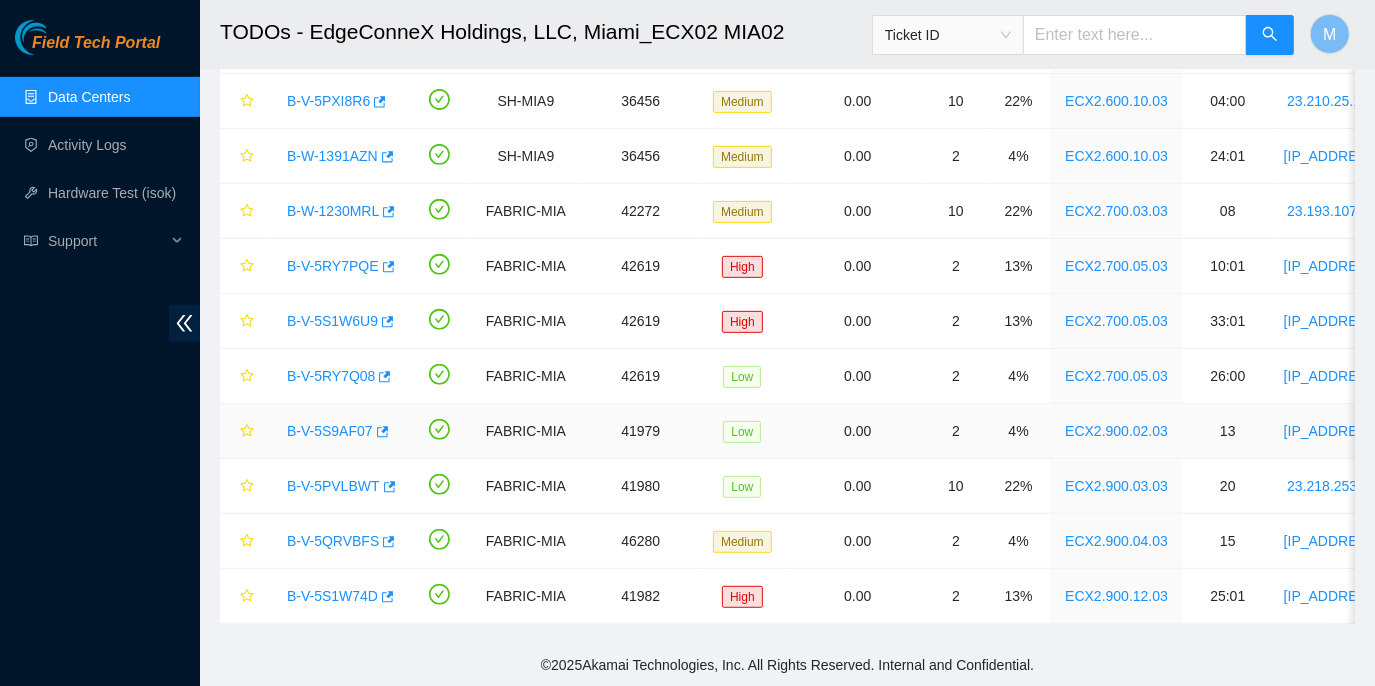 click on "[SERIAL]" at bounding box center [330, 431] 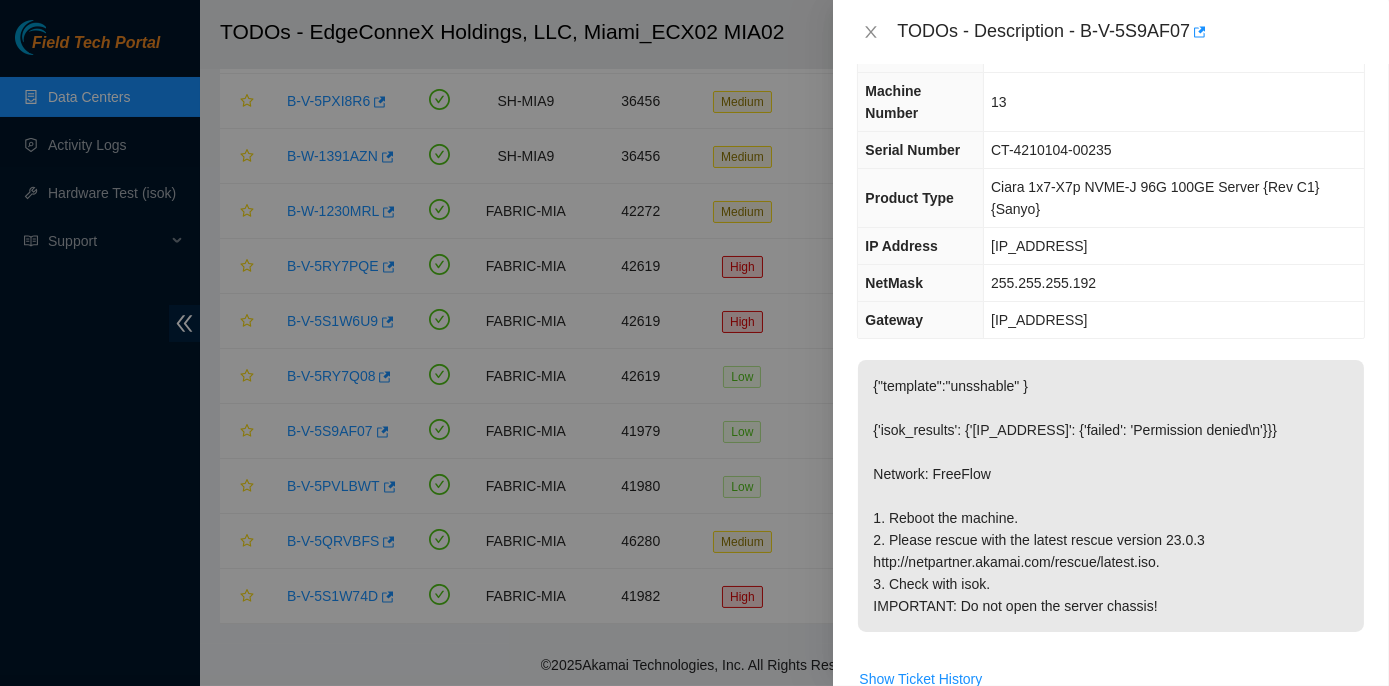 scroll, scrollTop: 0, scrollLeft: 0, axis: both 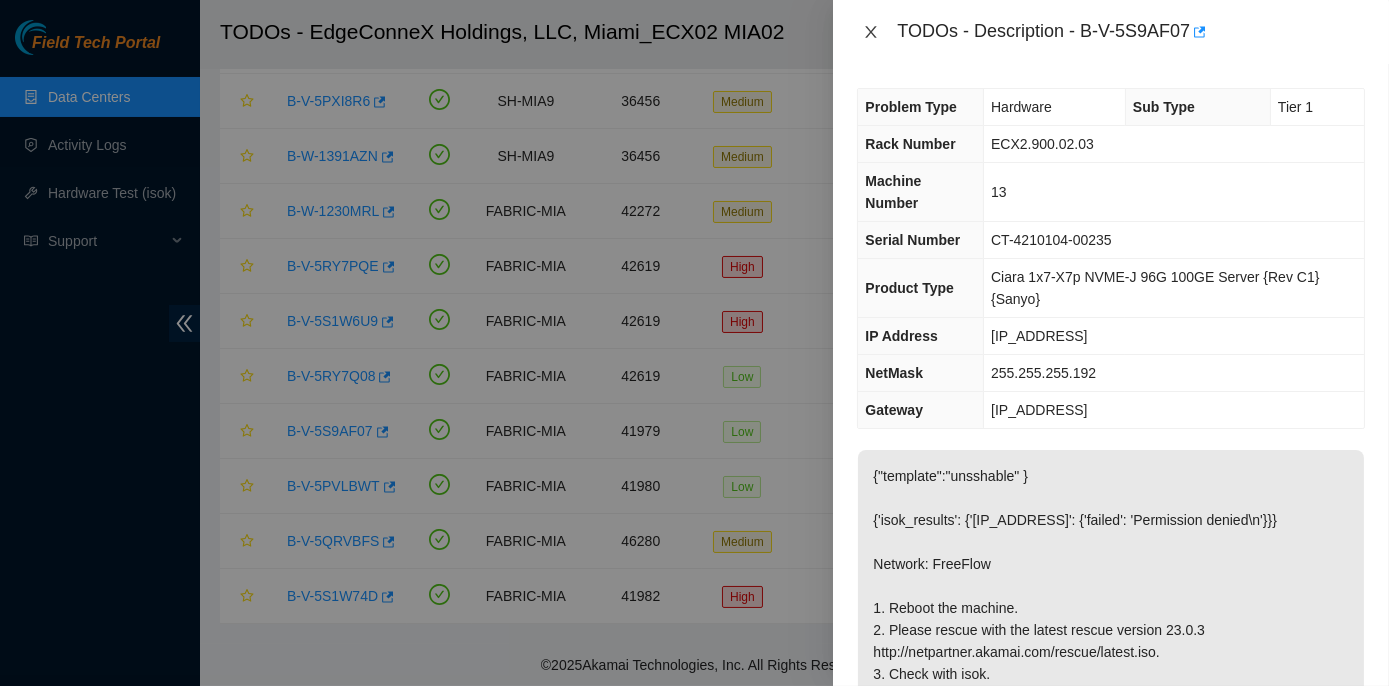 drag, startPoint x: 874, startPoint y: 24, endPoint x: 812, endPoint y: 237, distance: 221.84003 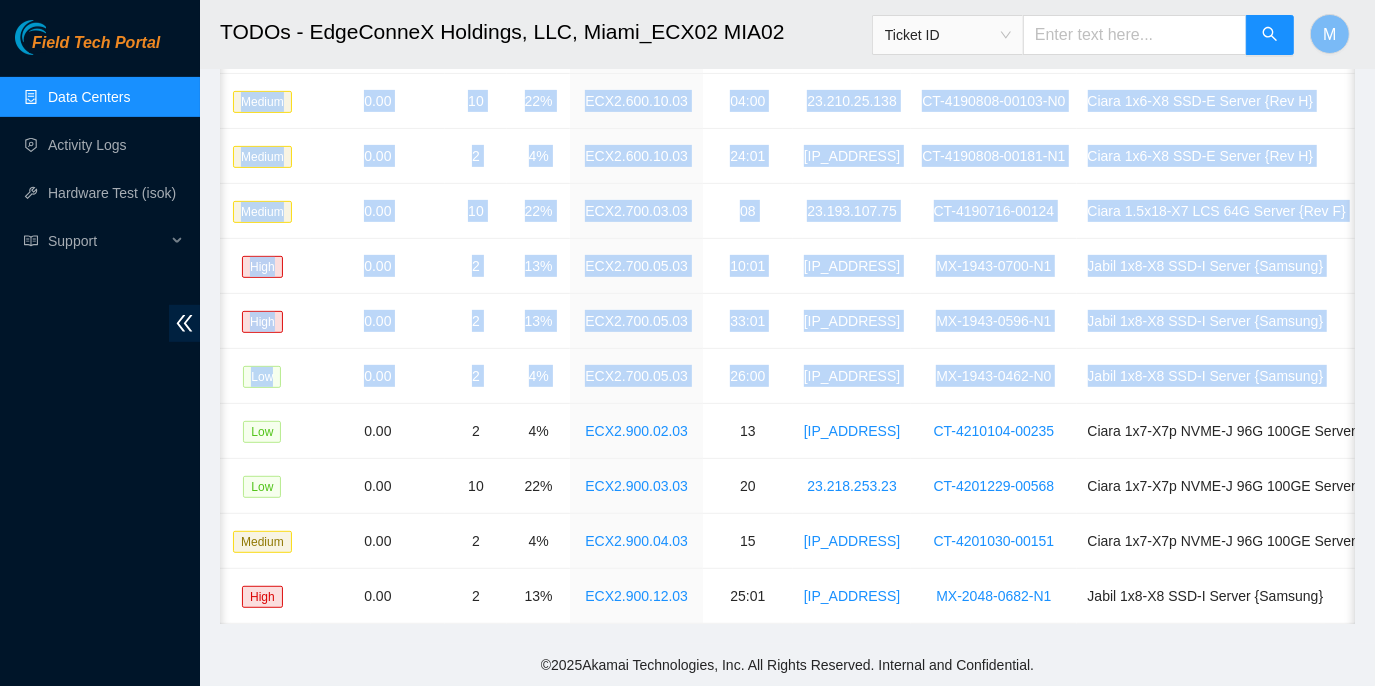 scroll, scrollTop: 0, scrollLeft: 556, axis: horizontal 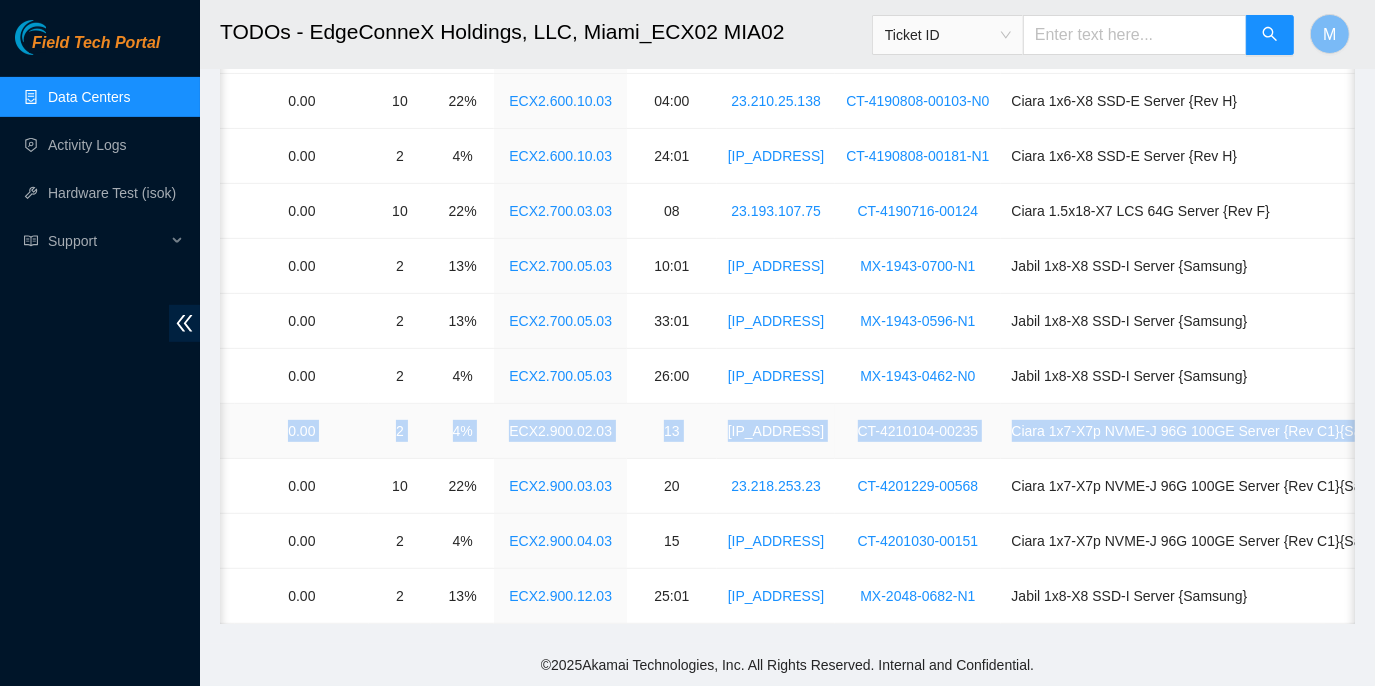 drag, startPoint x: 279, startPoint y: 417, endPoint x: 1348, endPoint y: 410, distance: 1069.023 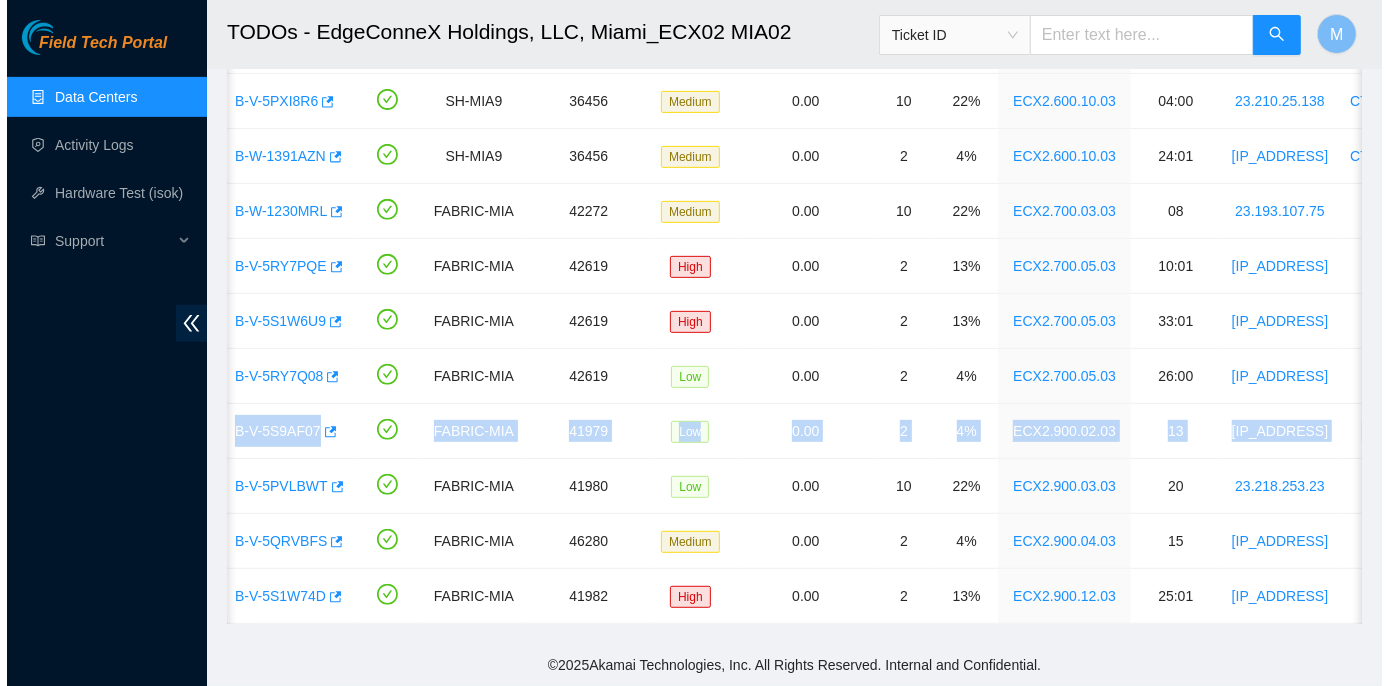 scroll, scrollTop: 0, scrollLeft: 0, axis: both 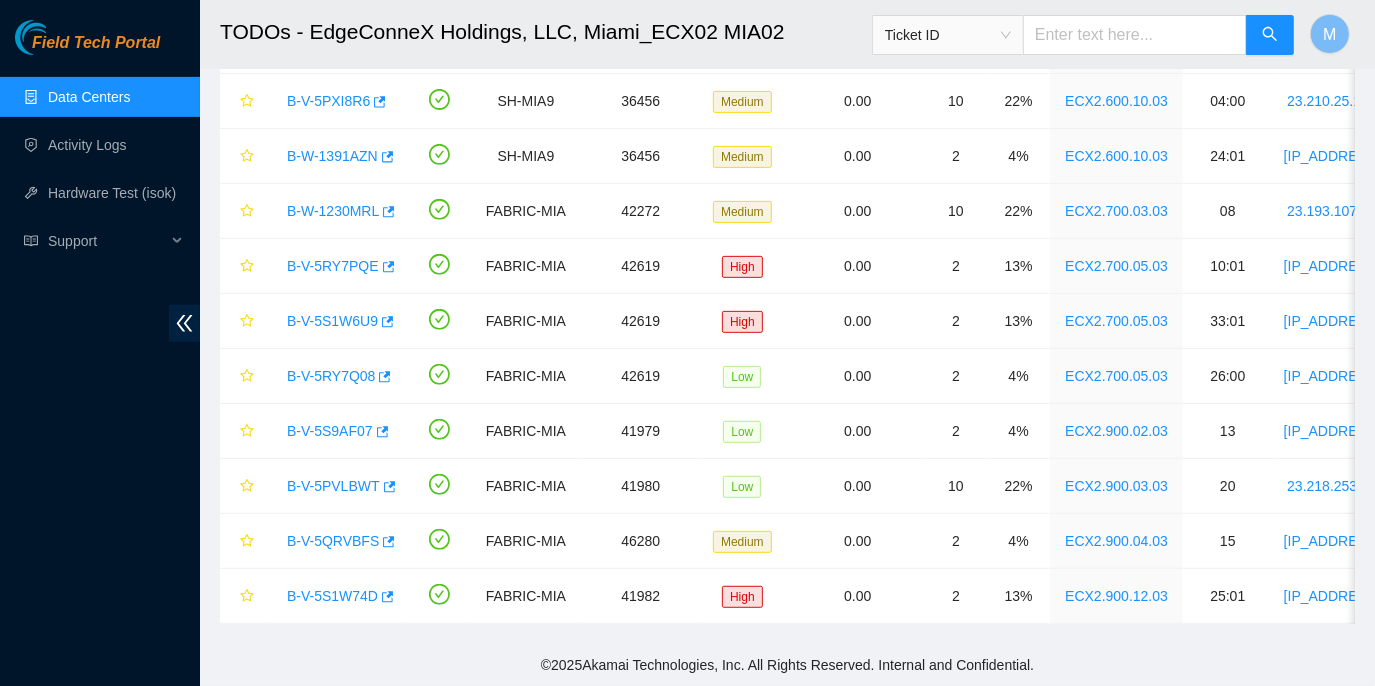 click on "TODOs - EdgeConneX Holdings, LLC, [CITY]_[REGION] MIA02    Ticket ID M Data shown here is not real-time and can be up to 10 minutes old Datacenters / Todos (B-G-2FEWBXQ) / Ticket Number Safe Ecor Name Region Name Priority Compute Score Age SLA Rack Machine IP Address Serial Number Server Type                               B-V-5S9AF00 FABRIC-MIA 40634 Low 0.00 2 4%  ECX2.1000.02.03    02 [IP_ADDRESS] 6JB2C53 Dell 1x8-IB NVMe-J 128G 100GE Server {R6515} {RAILS}   B-V-5S9DL4Y FABRIC-MIA 40634 Low 0.00 2 4%  ECX2.1000.02.03    13 [IP_ADDRESS] JYG2C53 Dell 1x8-IB NVMe-J 128G 100GE Server {R6515} {RAILS}   B-V-5S9DLAT FABRIC-MIA 40634 Low 0.00 2 4%  ECX2.1000.02.03    04 [IP_ADDRESS] CQB2C53 Dell 1x8-IB NVMe-J 128G 100GE Server {R6515} {RAILS}   B-V-5S9ENW5 FABRIC-MIA 40634 Low 0.00 2 4%  ECX2.1000.02.03    01 [IP_ADDRESS] 9JB2C53 Dell 1x8-IB NVMe-J 128G 100GE Server {R6515} {RAILS}   B-V-5S9F399 FABRIC-MIA 40634 Low 0.00 2 4%  ECX2.1000.02.03    10 [IP_ADDRESS] FYG2C53   B-W-136VTCJ SH-MIA9" at bounding box center (787, 86) 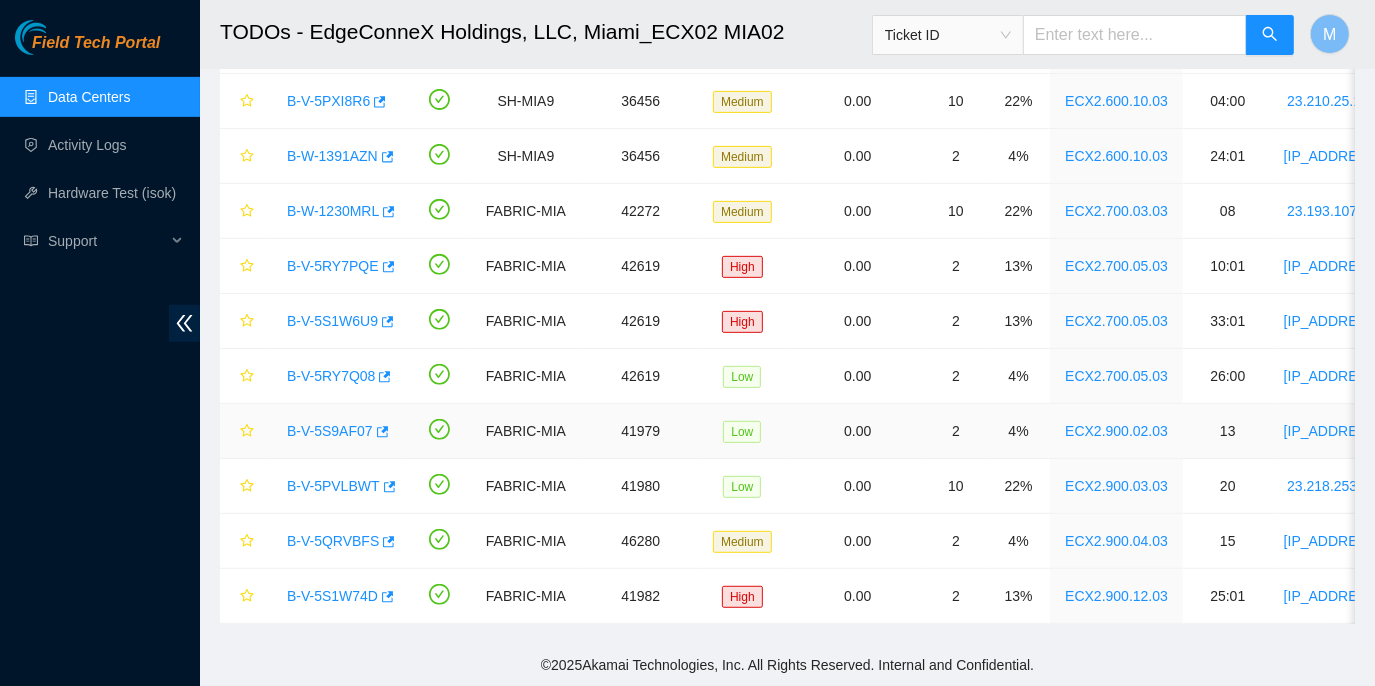 click on "[SERIAL]" at bounding box center [330, 431] 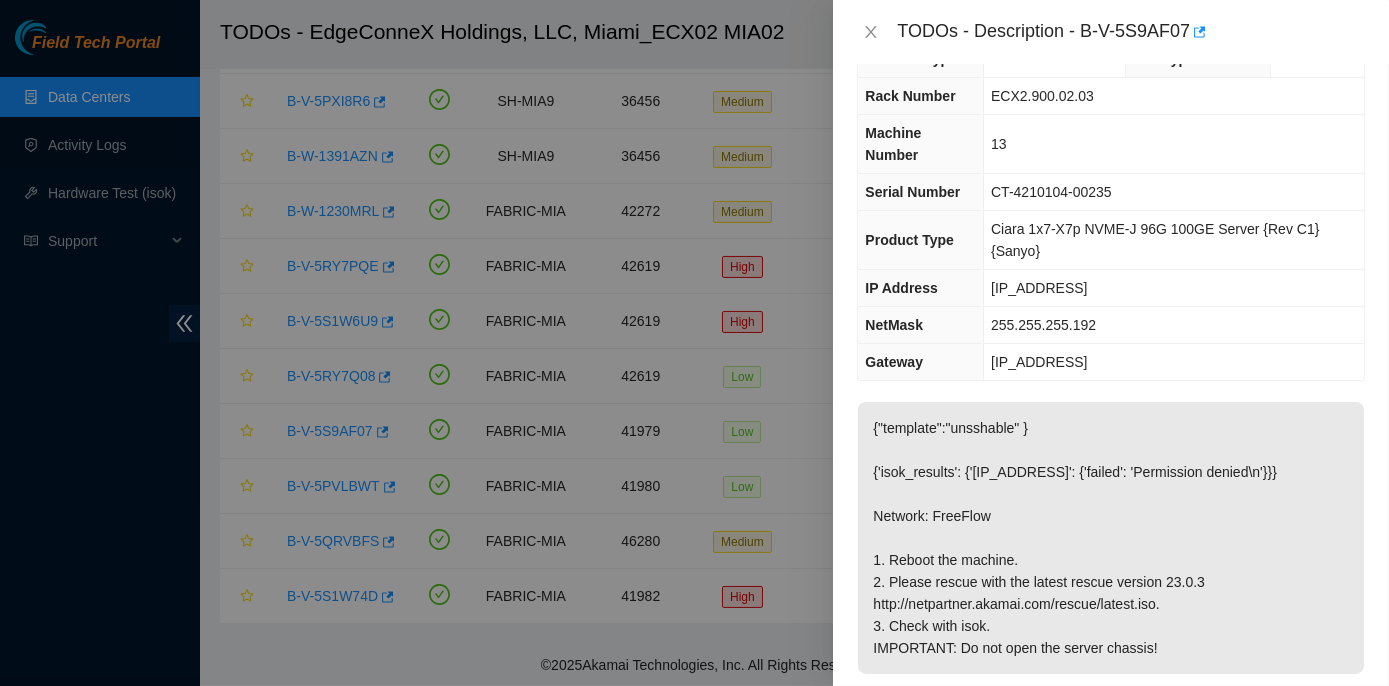 scroll, scrollTop: 90, scrollLeft: 0, axis: vertical 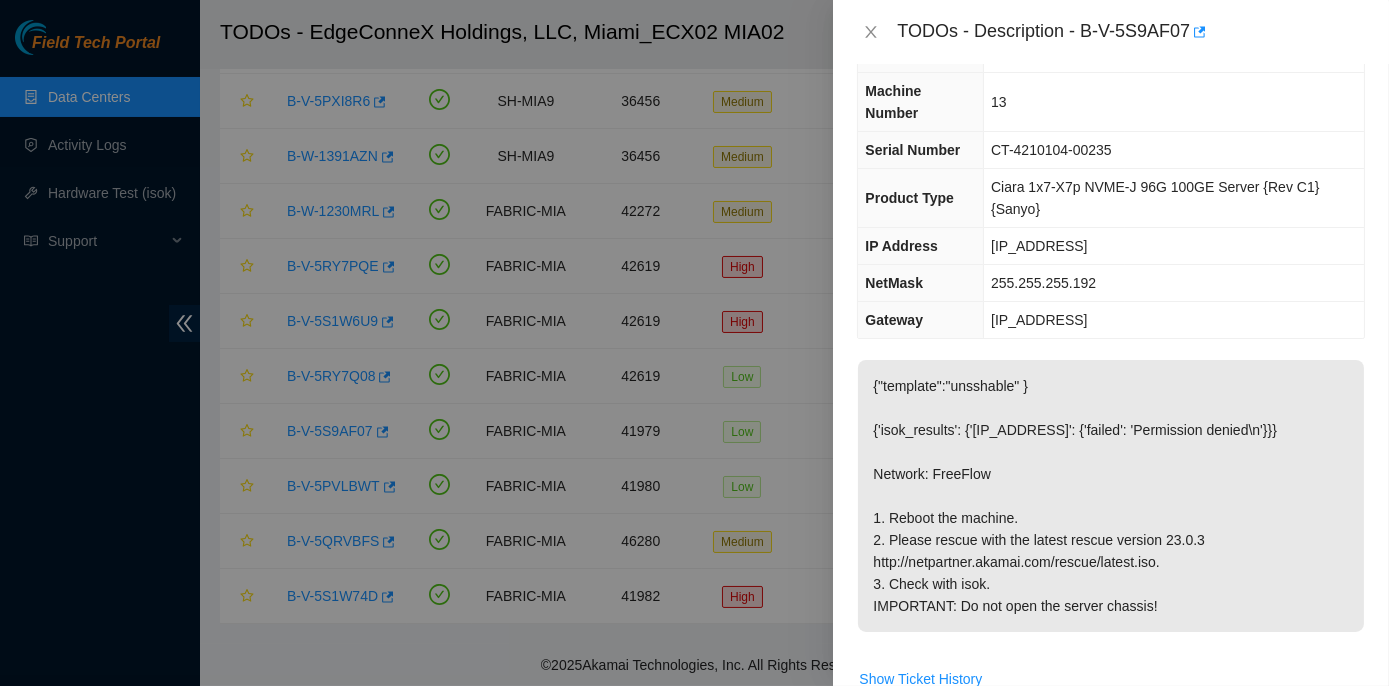 drag, startPoint x: 866, startPoint y: 469, endPoint x: 1141, endPoint y: 624, distance: 315.6739 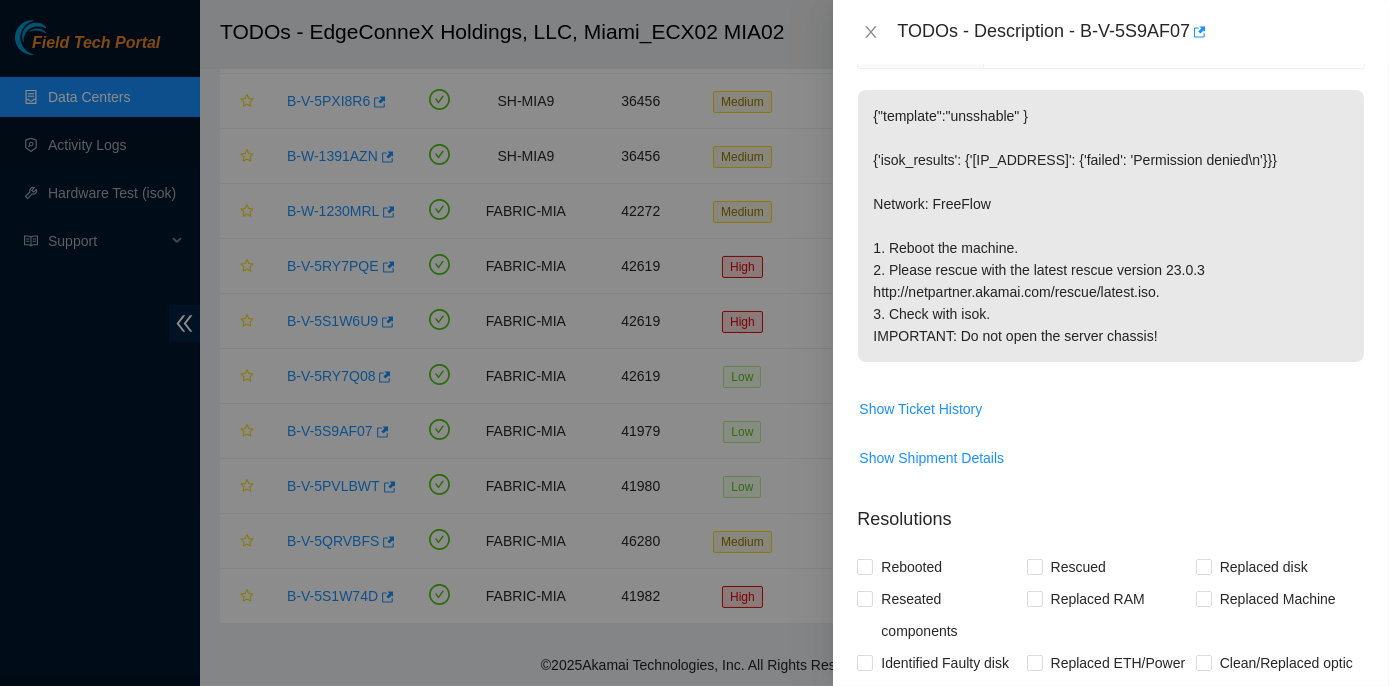 scroll, scrollTop: 272, scrollLeft: 0, axis: vertical 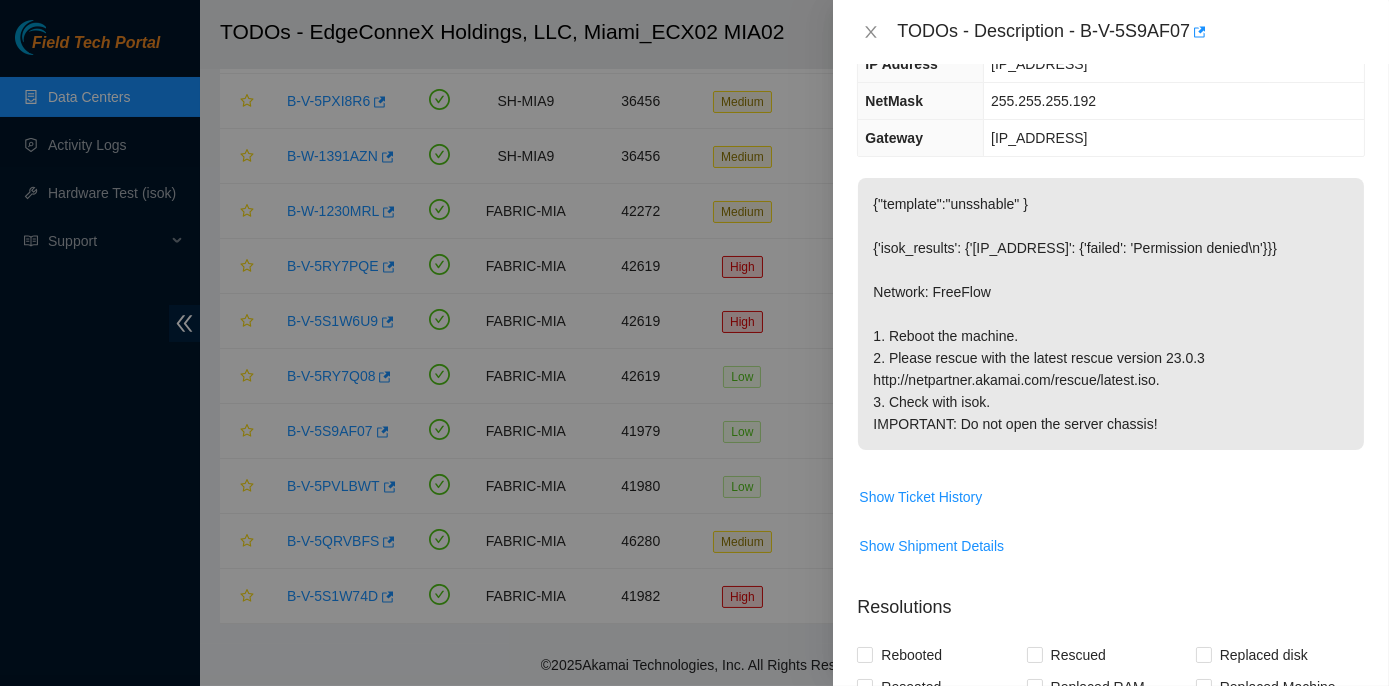 click on "{"template":"unsshable" }
{'isok_results': {'[IP_ADDRESS]': {'failed': 'Permission denied\n'}}}
Network: FreeFlow
1. Reboot the machine.
2. Please rescue with the latest rescue version 23.0.3
http://netpartner.akamai.com/rescue/latest.iso.
3. Check with isok.
4. Download iDRAC logs and send them to STS on webex chat." at bounding box center (1111, 314) 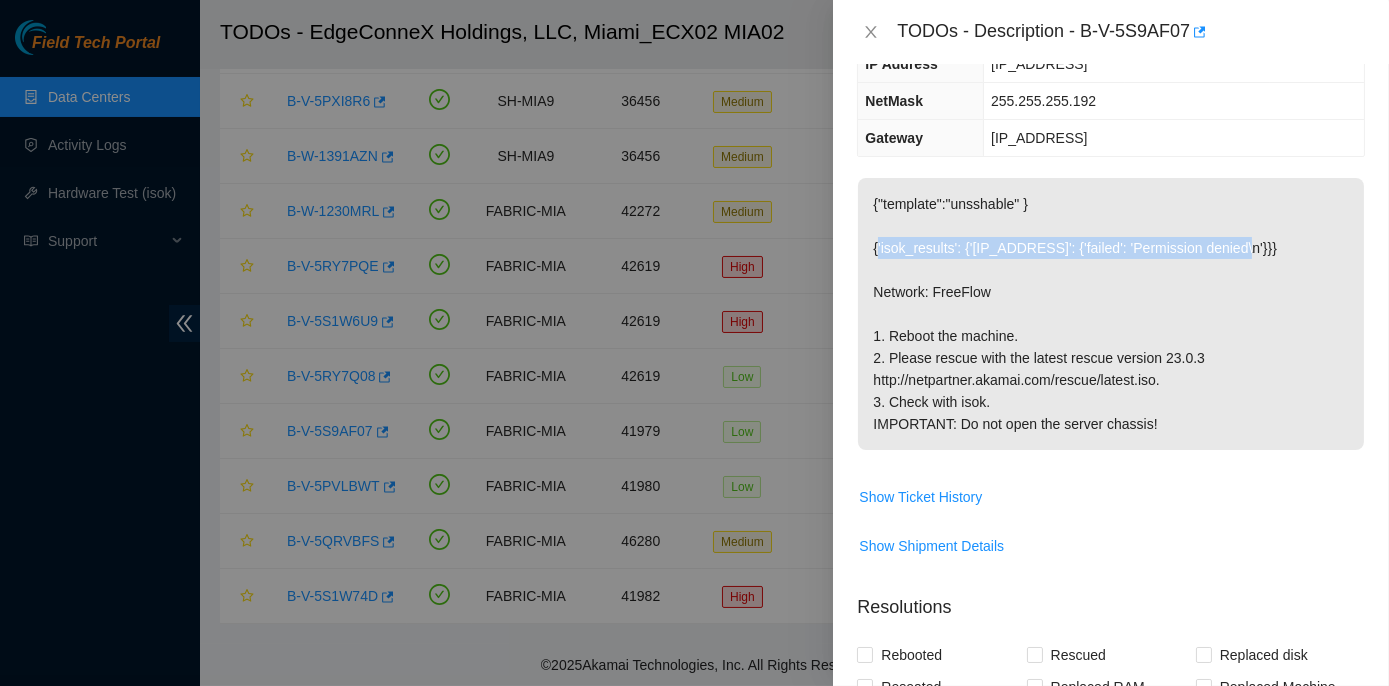 drag, startPoint x: 879, startPoint y: 247, endPoint x: 1226, endPoint y: 245, distance: 347.00577 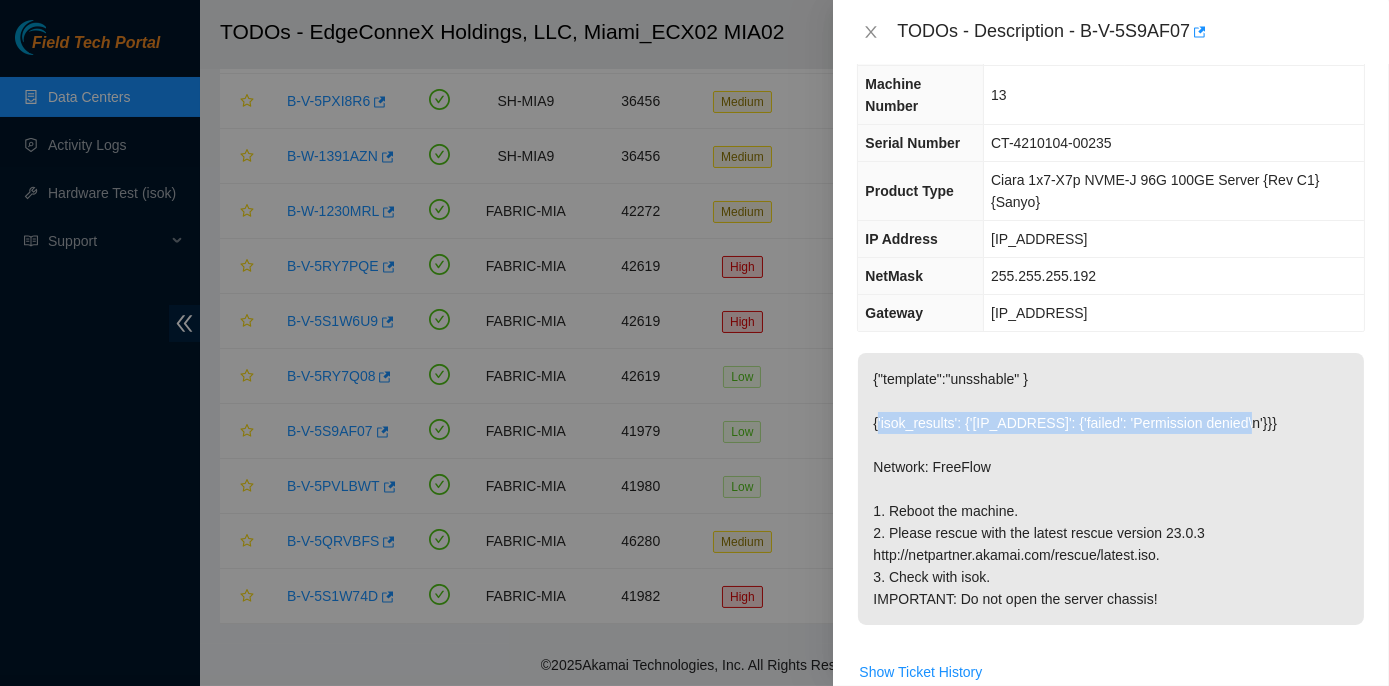 scroll, scrollTop: 90, scrollLeft: 0, axis: vertical 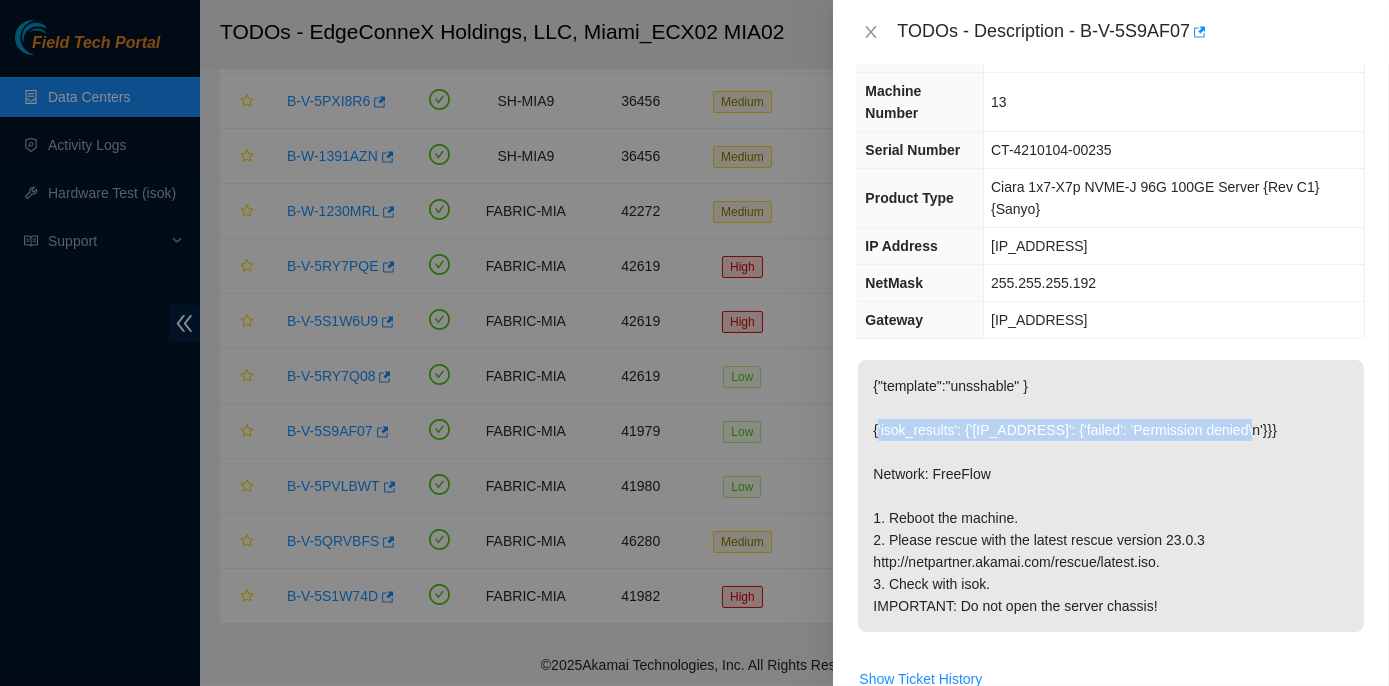 drag, startPoint x: 995, startPoint y: 237, endPoint x: 1077, endPoint y: 242, distance: 82.1523 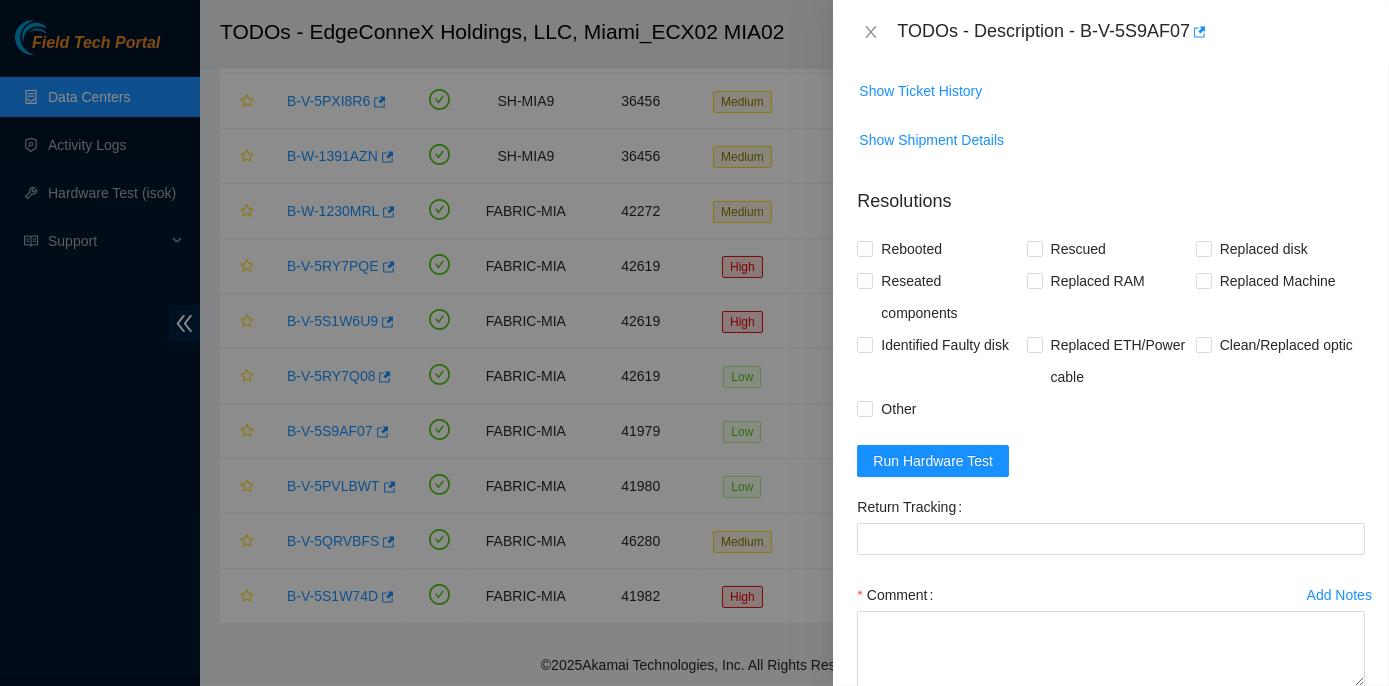 scroll, scrollTop: 727, scrollLeft: 0, axis: vertical 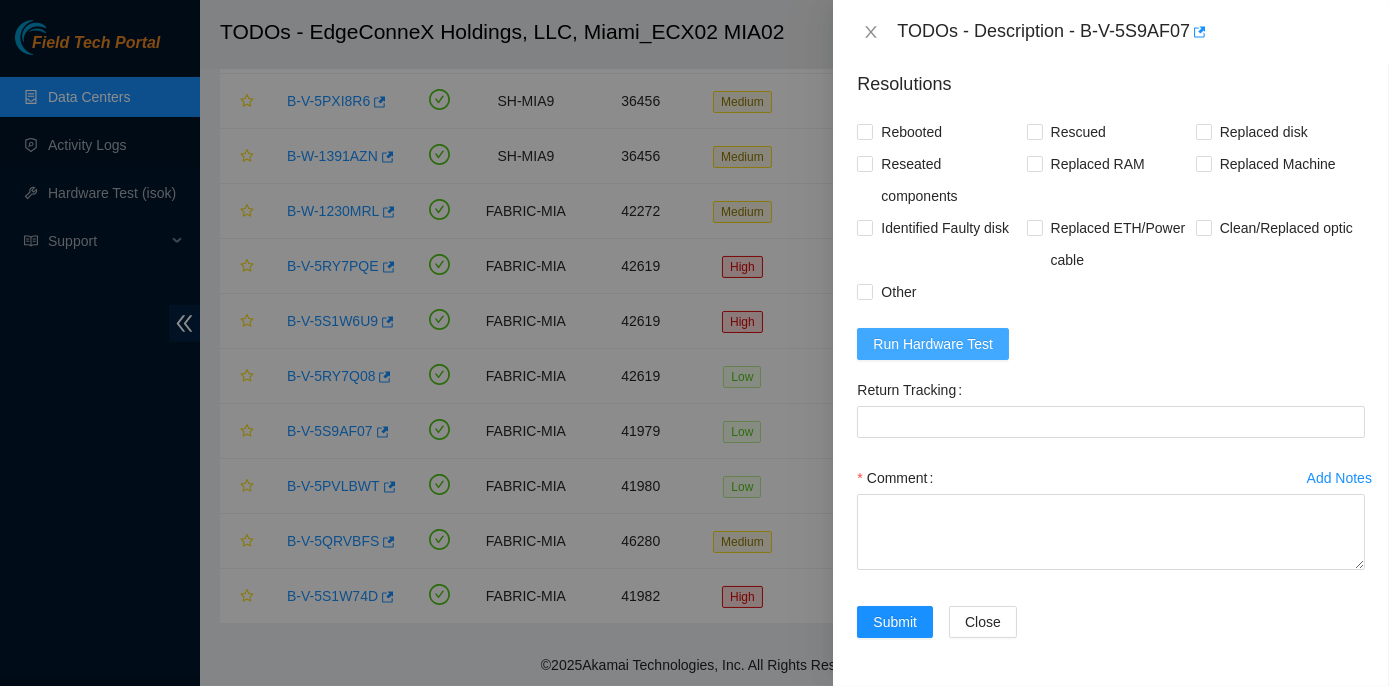 click on "Run Hardware Test" at bounding box center [933, 344] 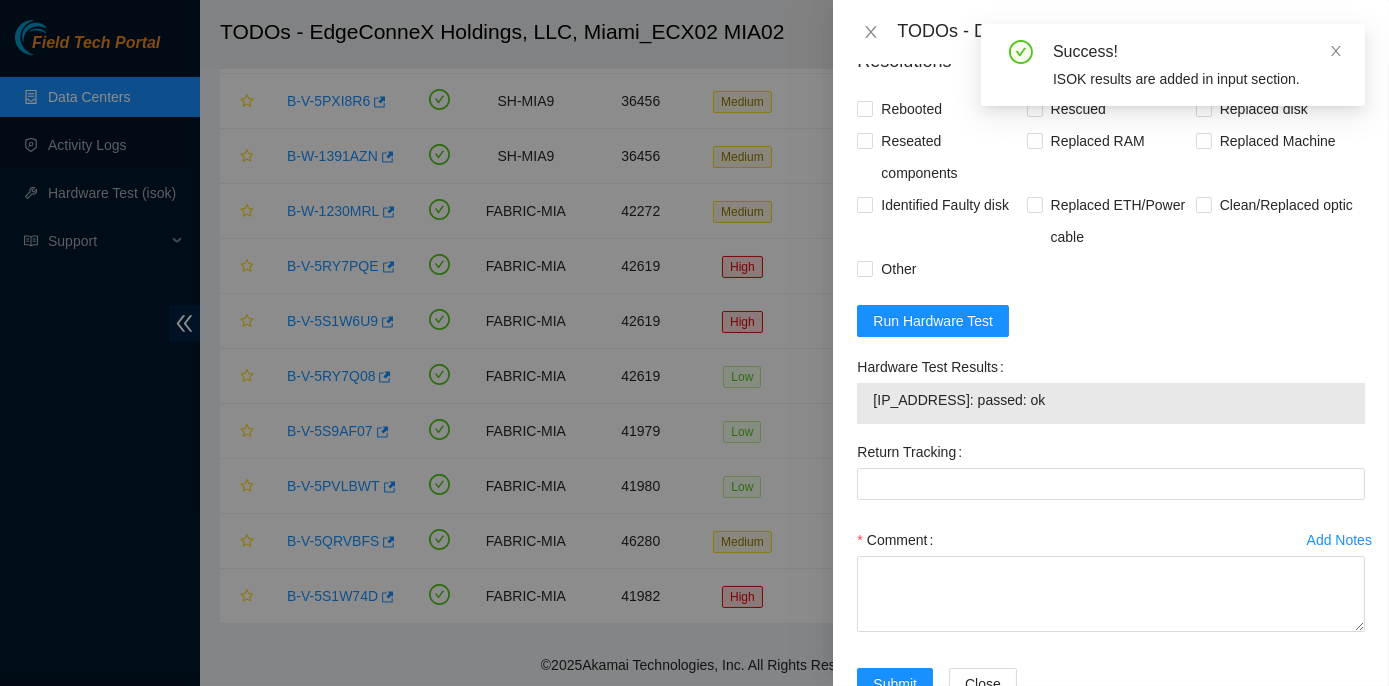 drag, startPoint x: 855, startPoint y: 403, endPoint x: 1043, endPoint y: 449, distance: 193.54585 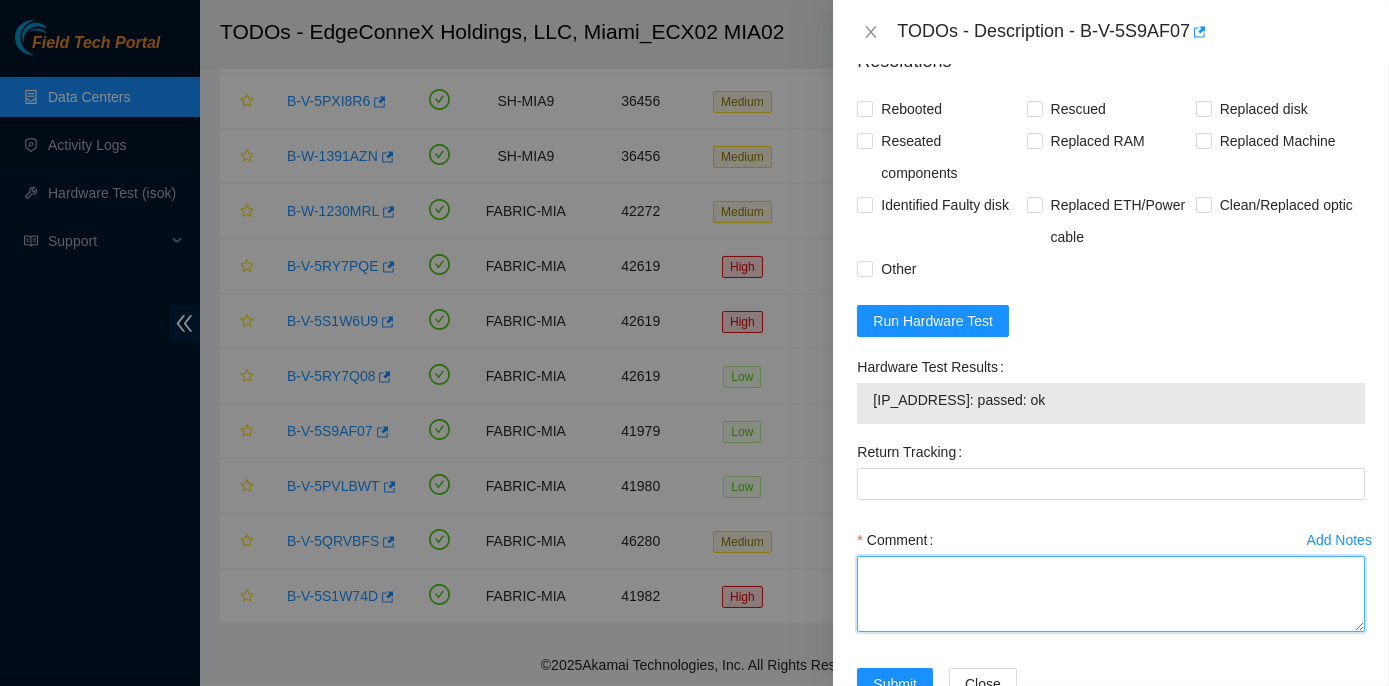 click on "Comment" at bounding box center (1111, 594) 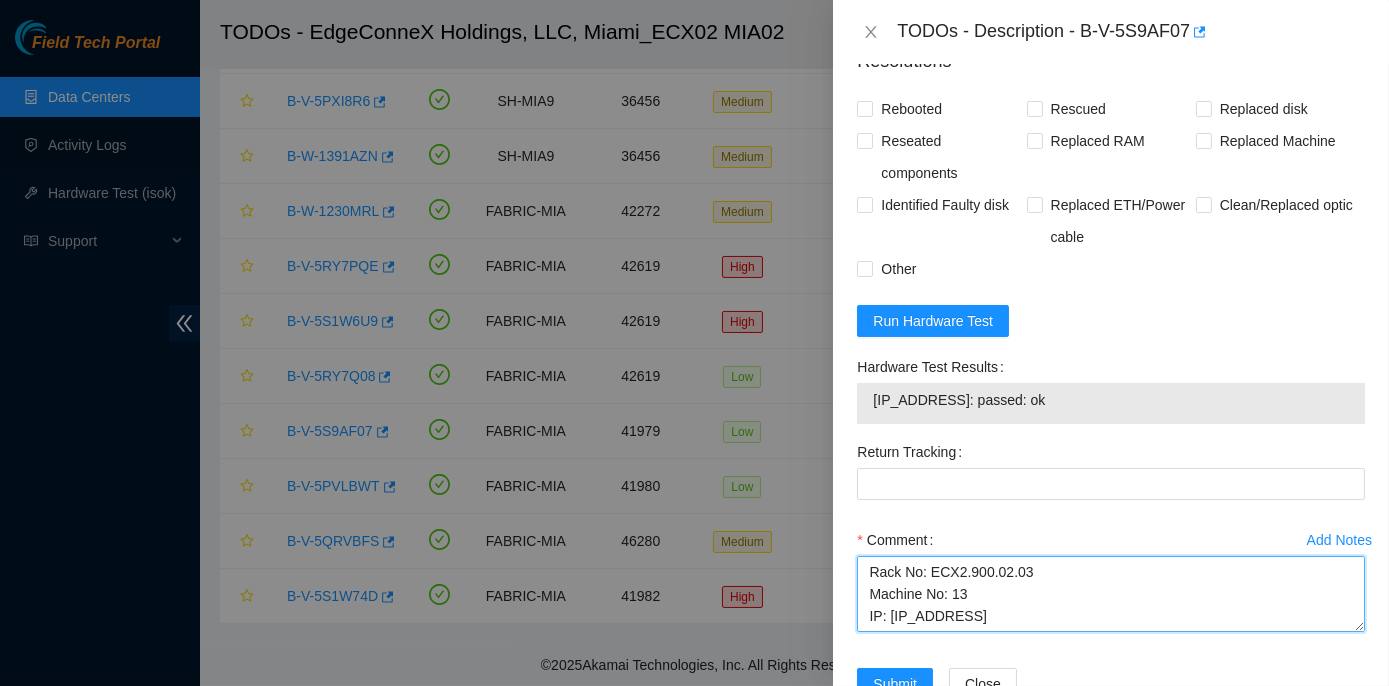 scroll, scrollTop: 500, scrollLeft: 0, axis: vertical 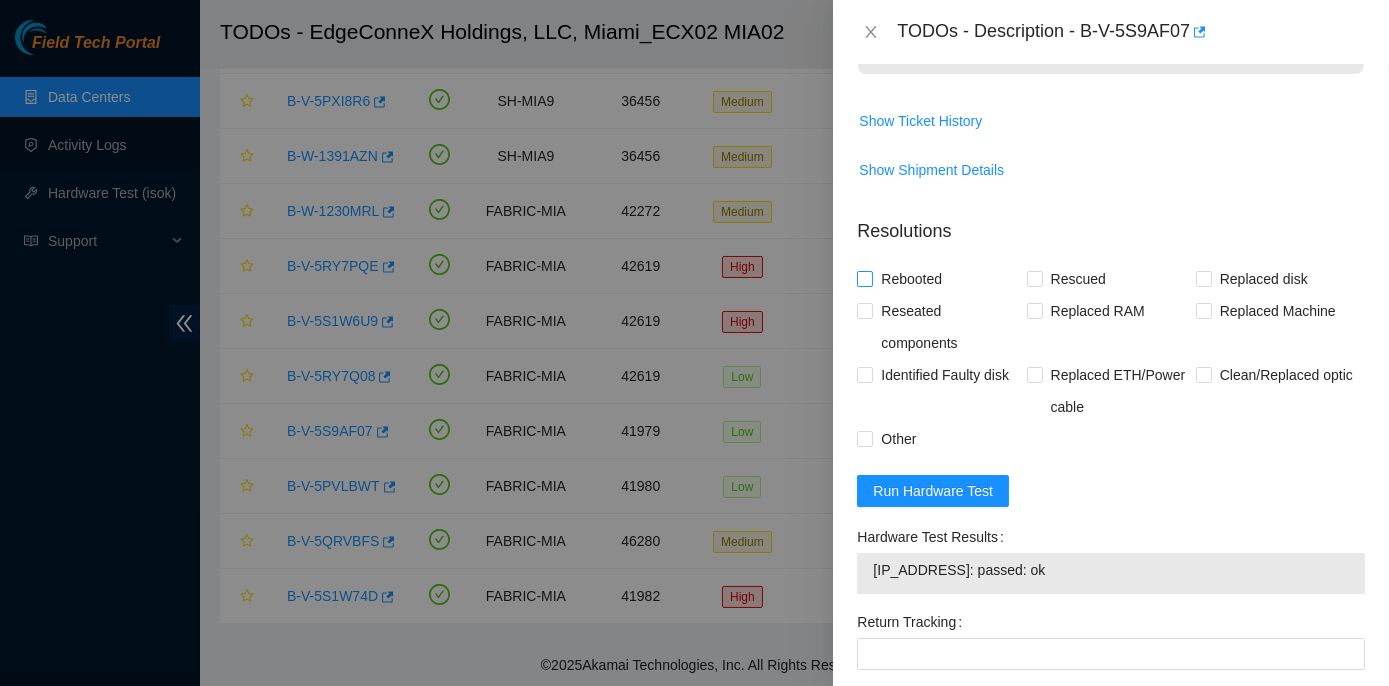 type on "Rack No: ECX2.900.02.03
Machine No: 13
IP: 23.218.253.81
Serial No:CT-4210104-00235	Ciara 1x7-X7p NVME-J 96G 100GE Server {Rev C1}
Verified ticket is safe to work on : Yes
NOCC Authorized: Yes
Located server connected to monitor and verified SN: Yes
Ran Pre isok : Hardware Test Results
23.218.253.81: failed: Permission denied
verified and shut down machine : Yes
Network: FreeFlow
1. Reboot the machine: Yes
2. Please rescue with the latest rescue version 23.0.3: Yes
http://netpartner.akamai.com/rescue/latest.iso.
3. Check with isok: Yes
IMPORTANT: Do not open the server chassis!
Verified all disks are reporting : Yes
Post Isok: Hardware Test Results
23.218.253.81: passed: ok" 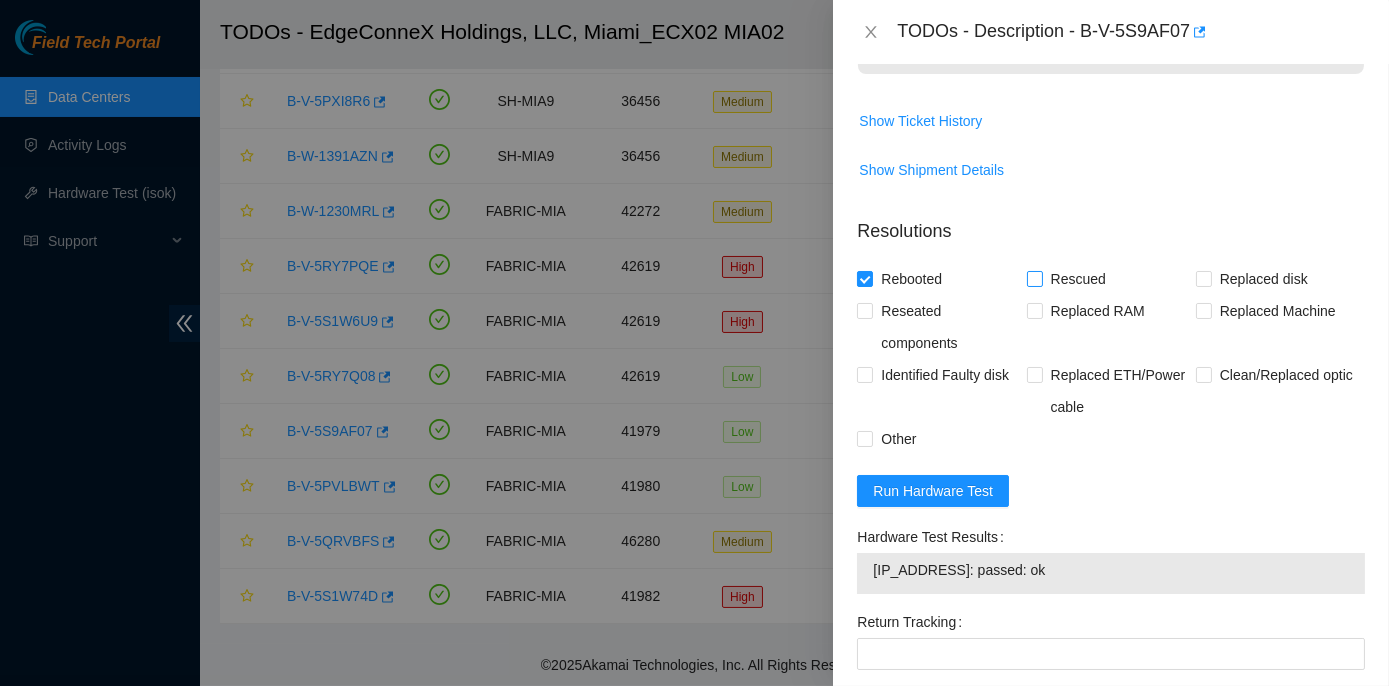 click on "Rescued" at bounding box center (1034, 278) 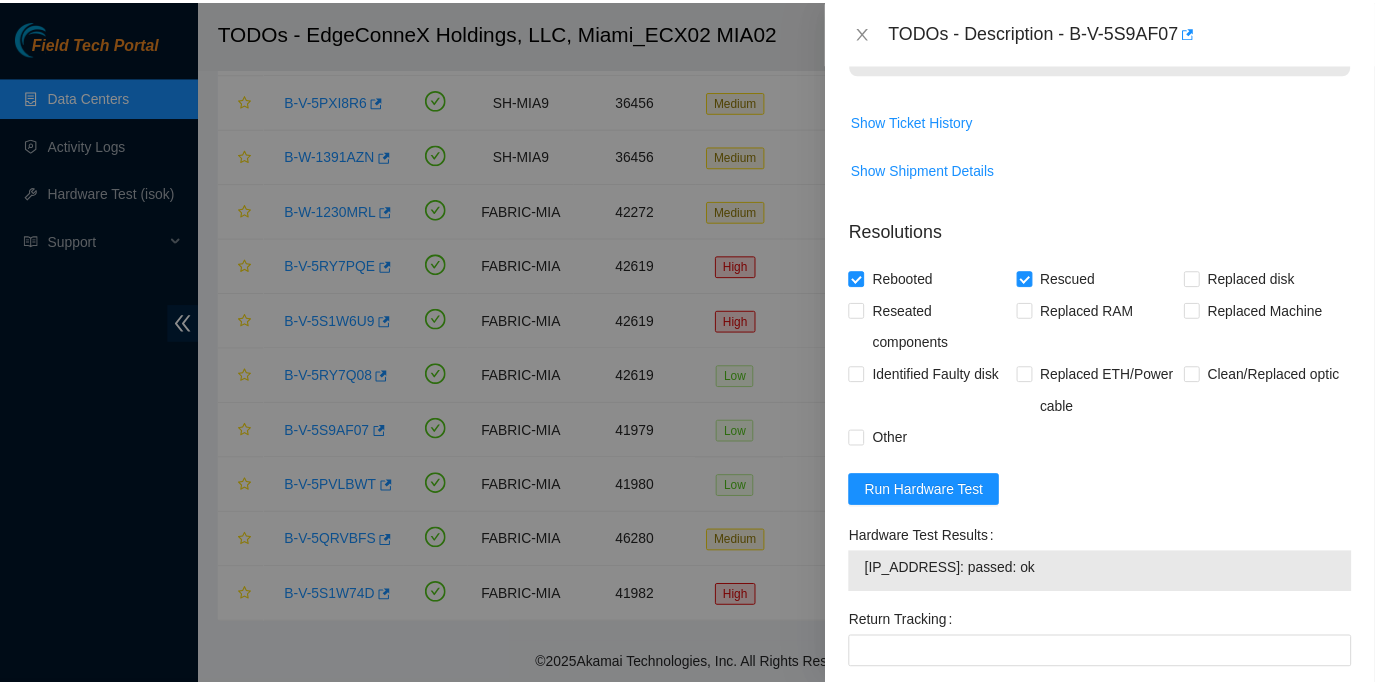 scroll, scrollTop: 920, scrollLeft: 0, axis: vertical 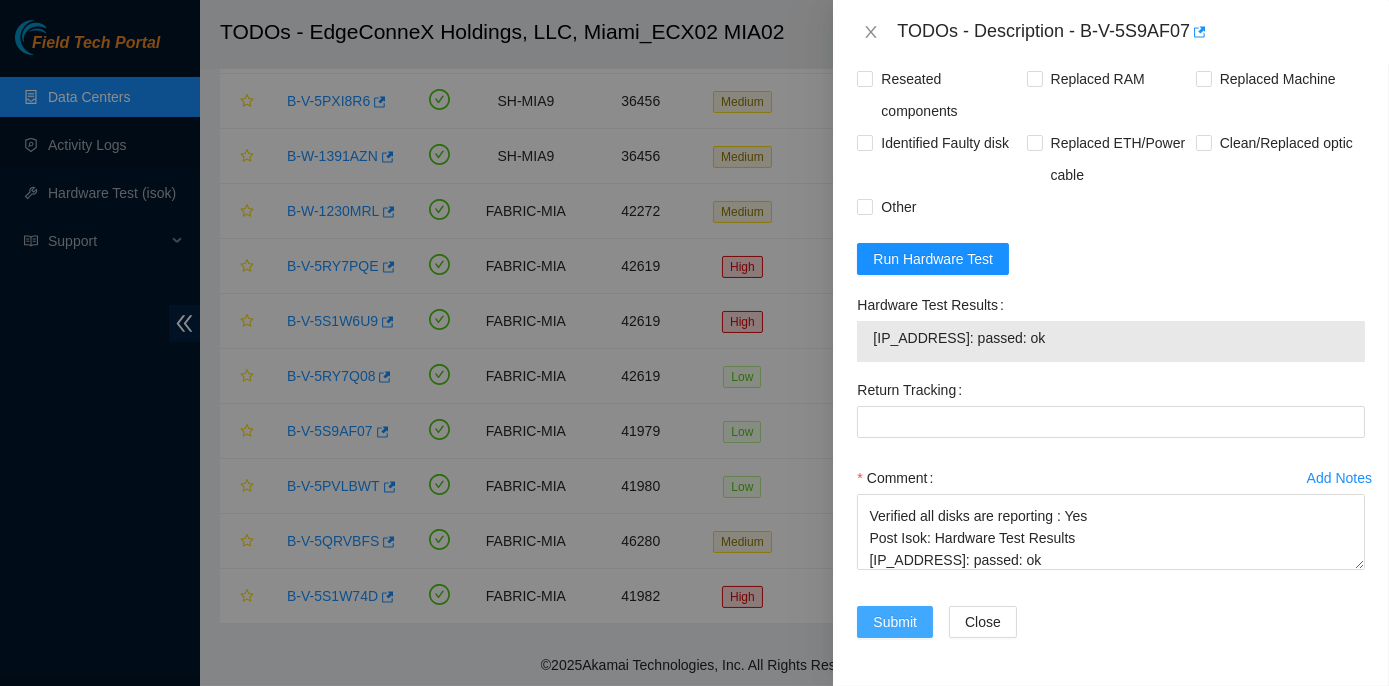 click on "Submit" at bounding box center (895, 622) 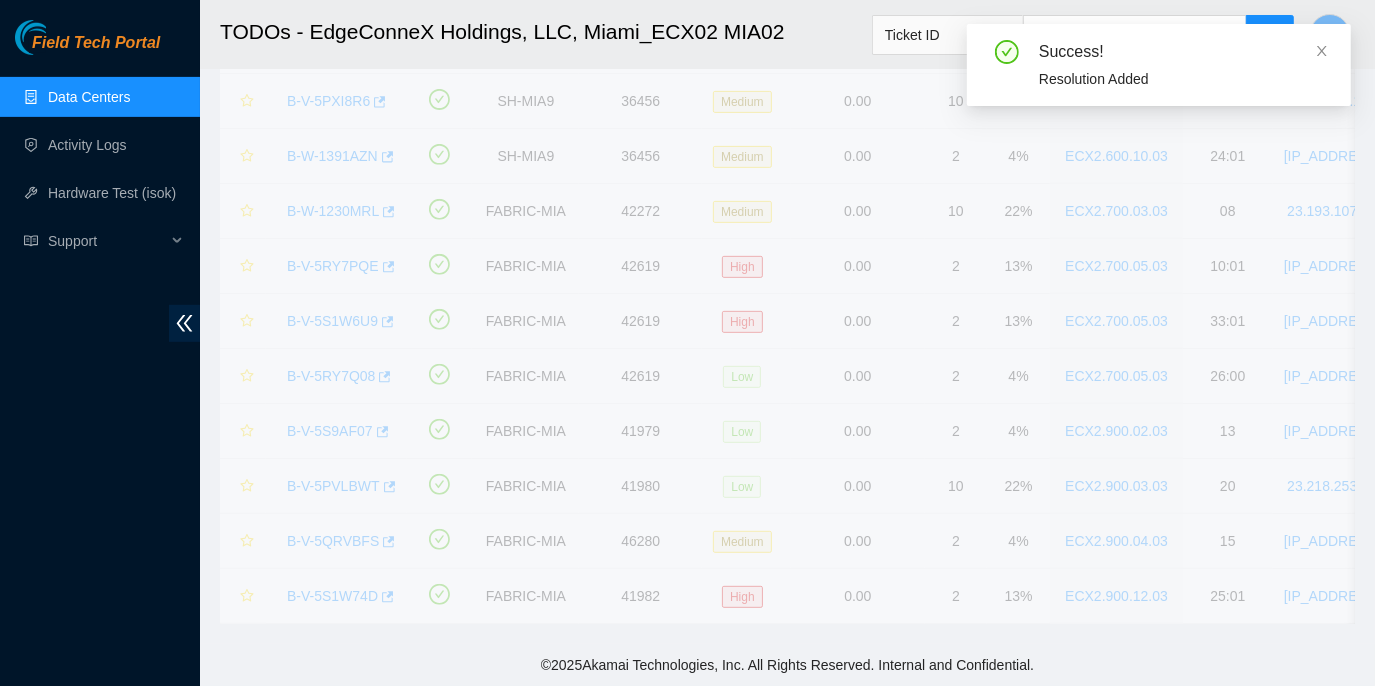 scroll, scrollTop: 557, scrollLeft: 0, axis: vertical 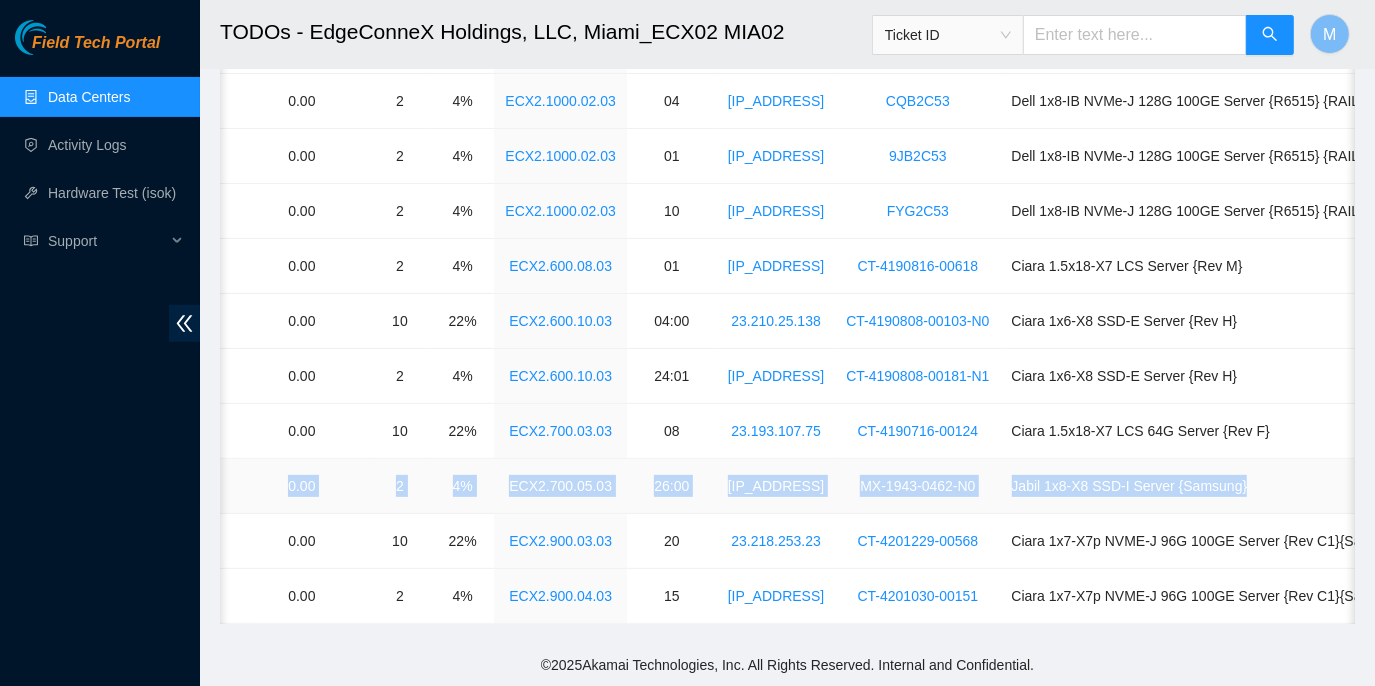 drag, startPoint x: 261, startPoint y: 472, endPoint x: 1336, endPoint y: 469, distance: 1075.0042 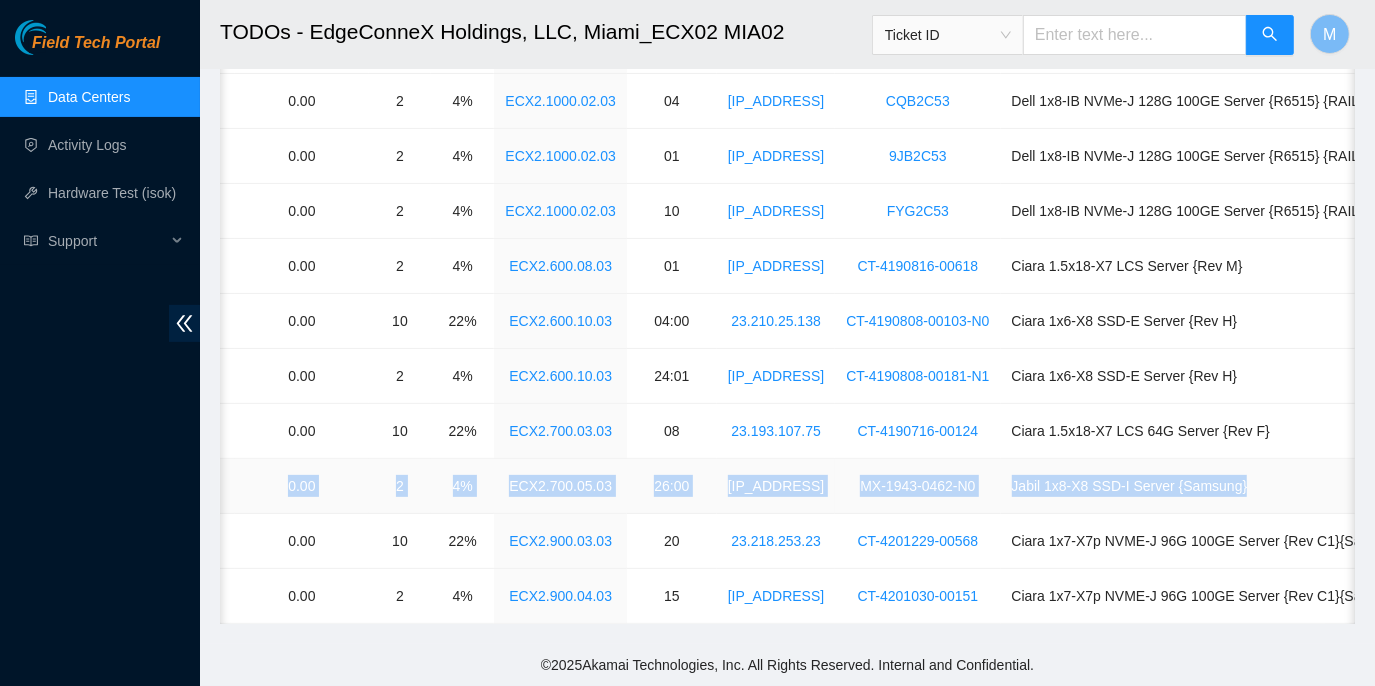 copy on "B-V-5RY7Q08 FABRIC-MIA 42619 Low 0.00 2 4%  ECX2.700.05.03    26:00 104.94.101.186 MX-1943-0462-N0 Jabil 1x8-X8 SSD-I Server {Samsung}" 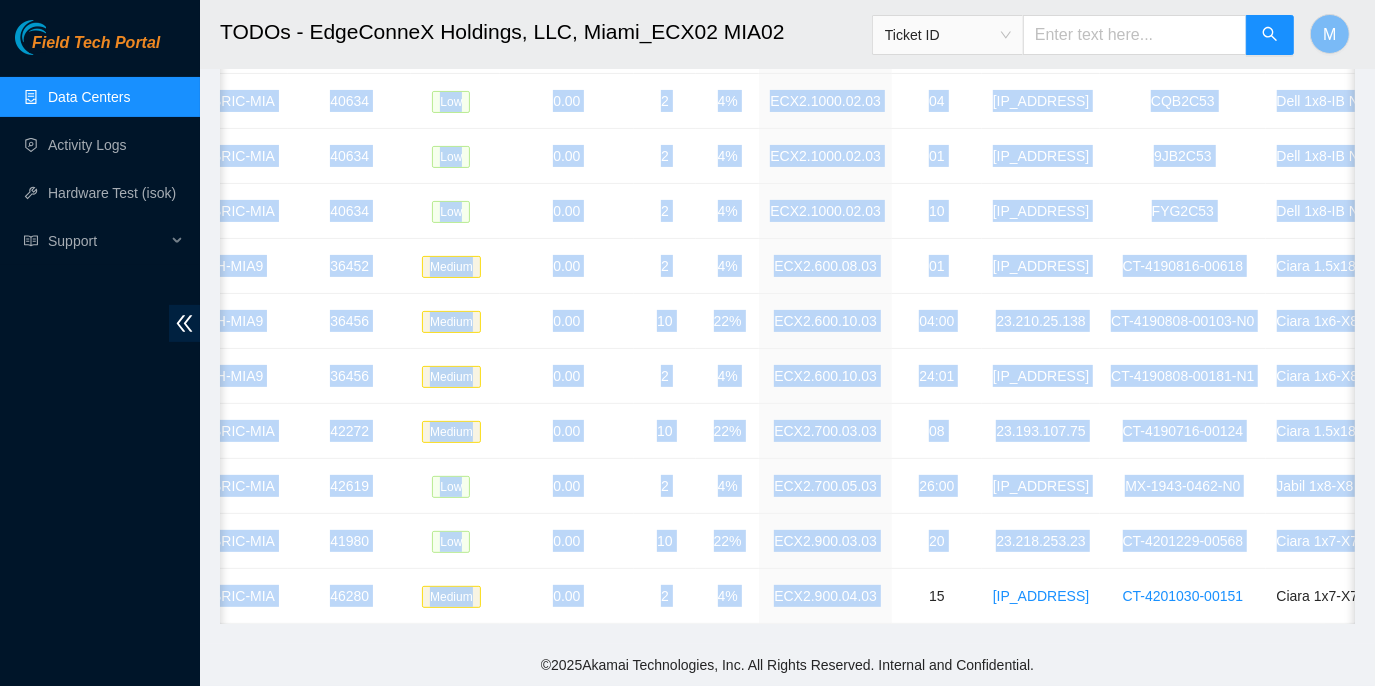 scroll, scrollTop: 0, scrollLeft: 0, axis: both 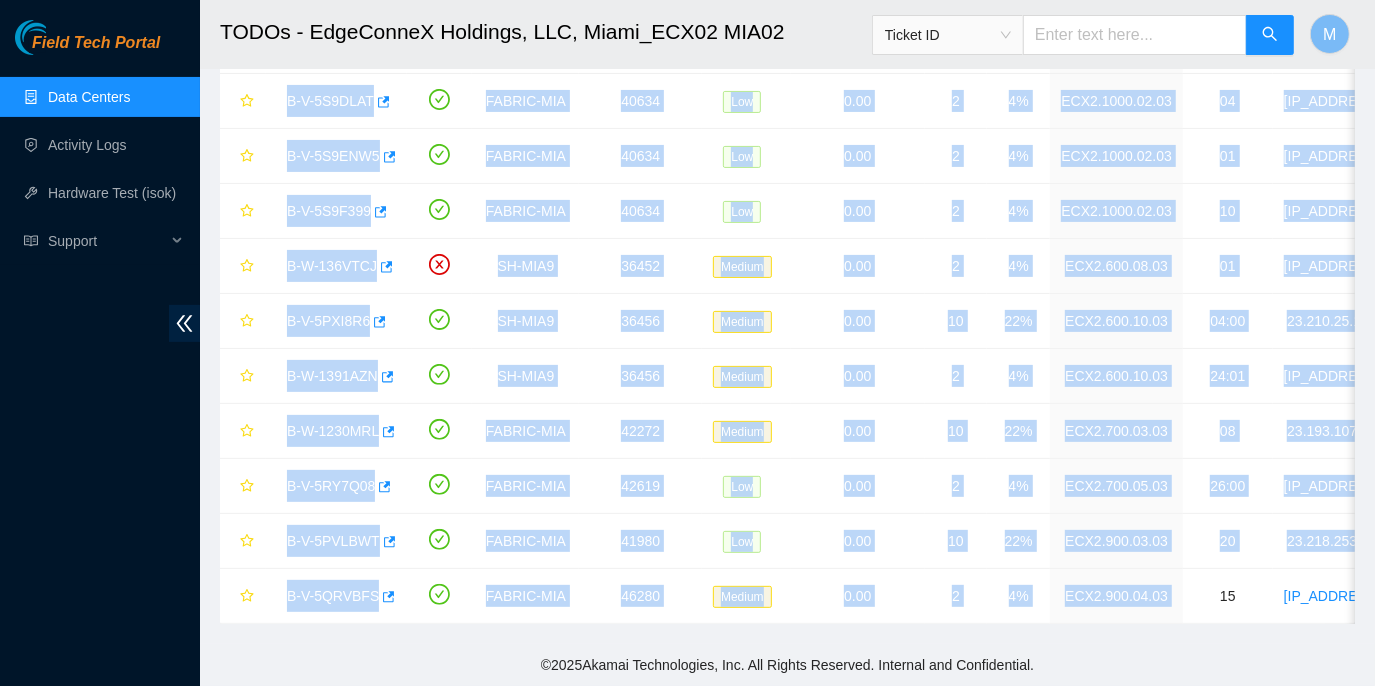 drag, startPoint x: 584, startPoint y: 602, endPoint x: 210, endPoint y: 626, distance: 374.76926 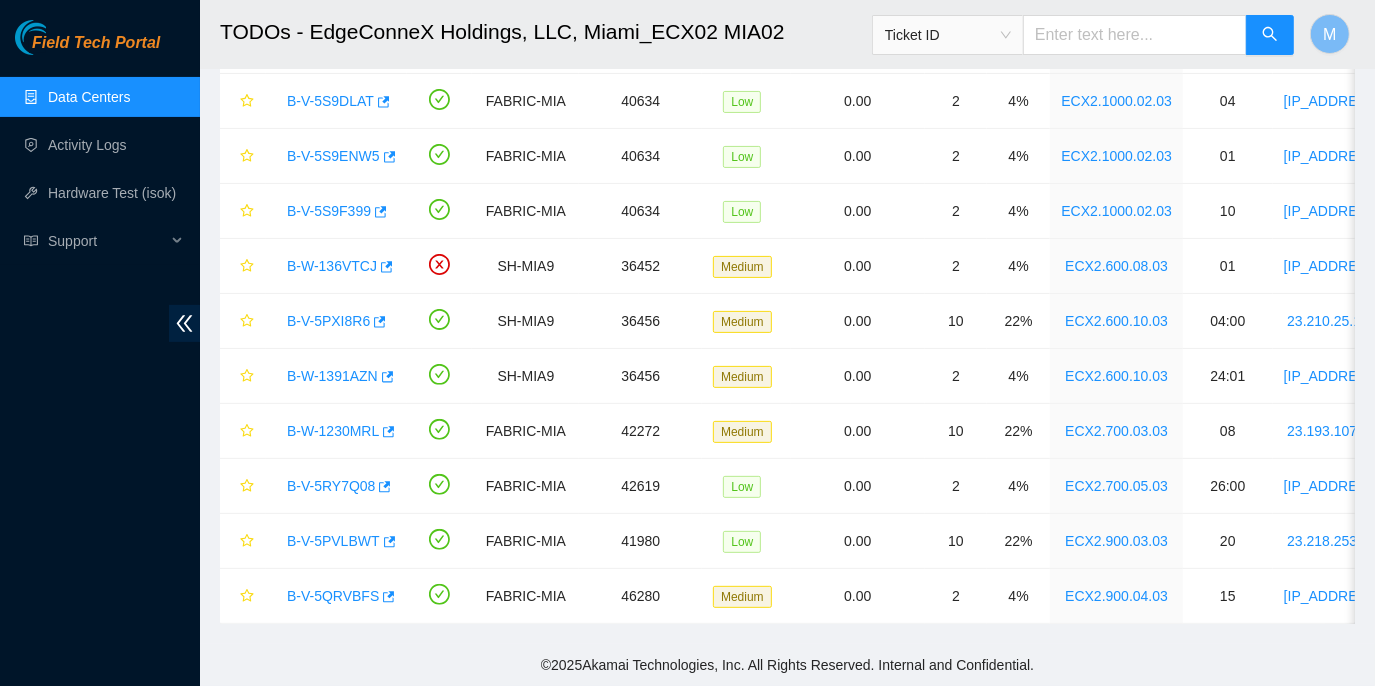 click on "©  2025  Akamai Technologies, Inc. All Rights Reserved. Internal and Confidential." at bounding box center [787, 665] 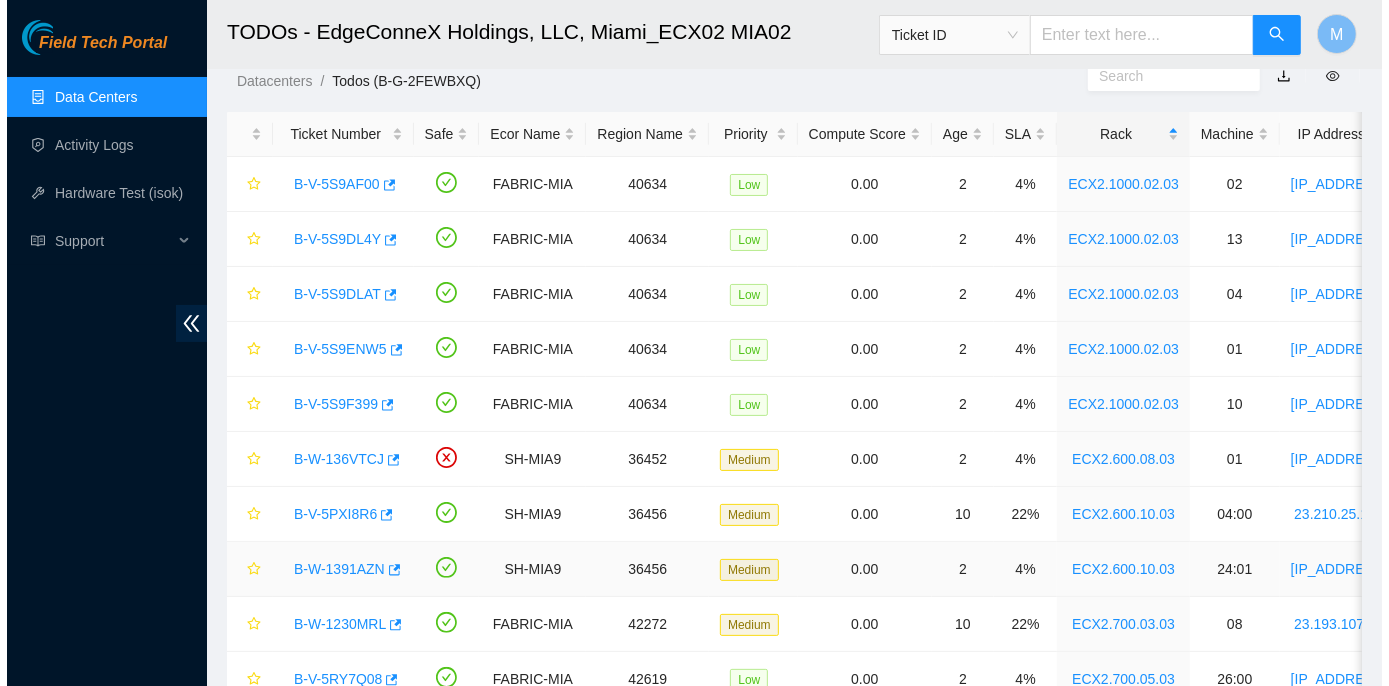 scroll, scrollTop: 0, scrollLeft: 0, axis: both 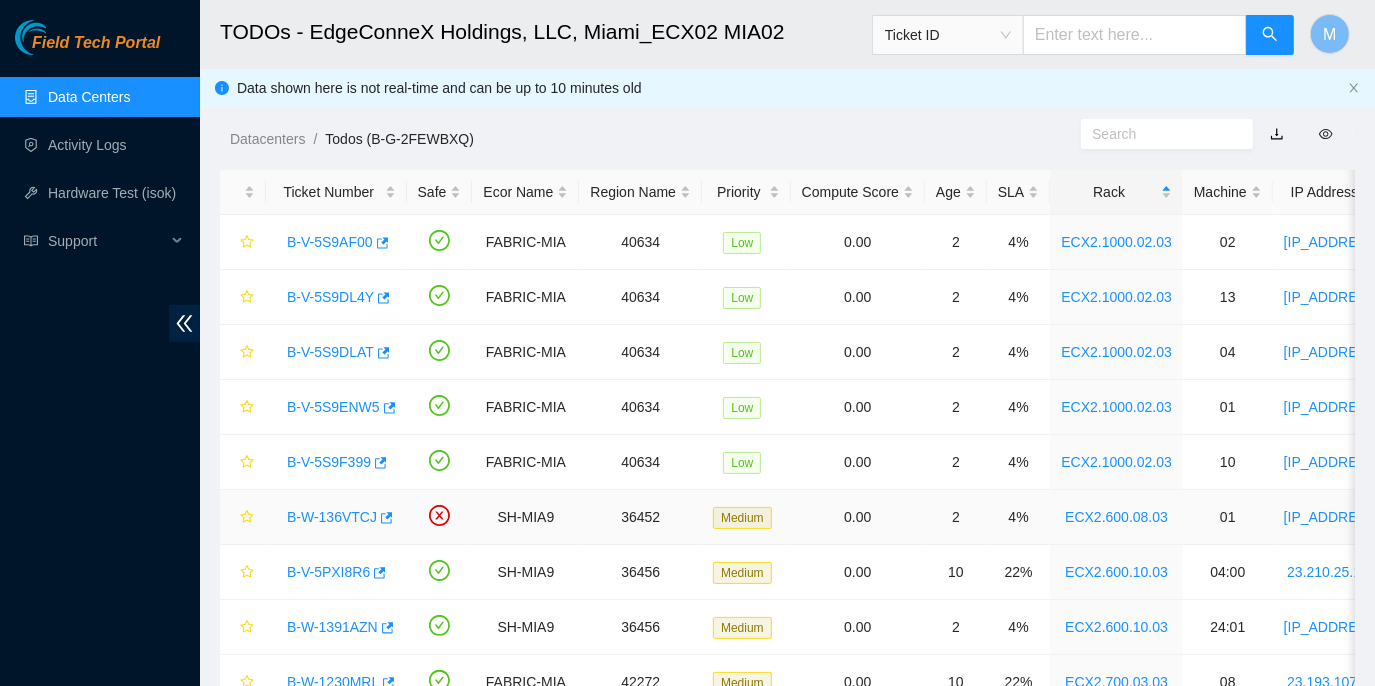 click on "[SERIAL]" at bounding box center [332, 517] 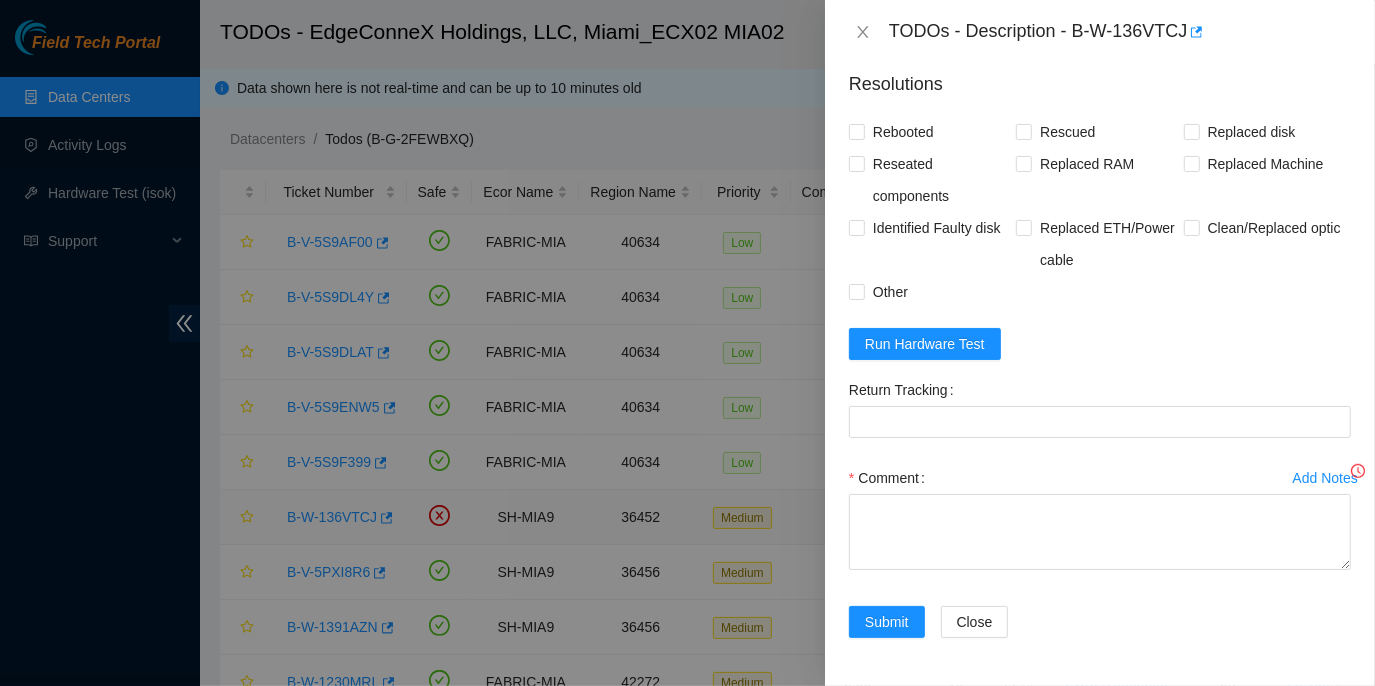 scroll, scrollTop: 505, scrollLeft: 0, axis: vertical 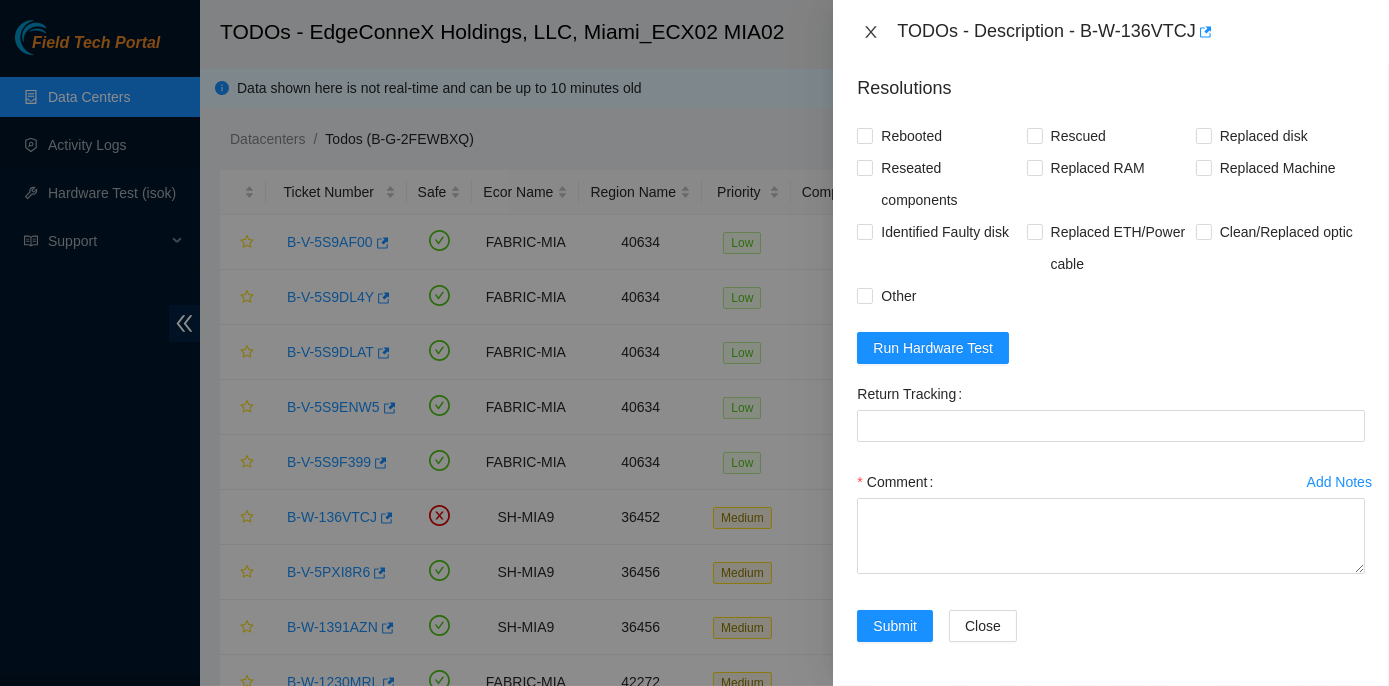 click at bounding box center [871, 32] 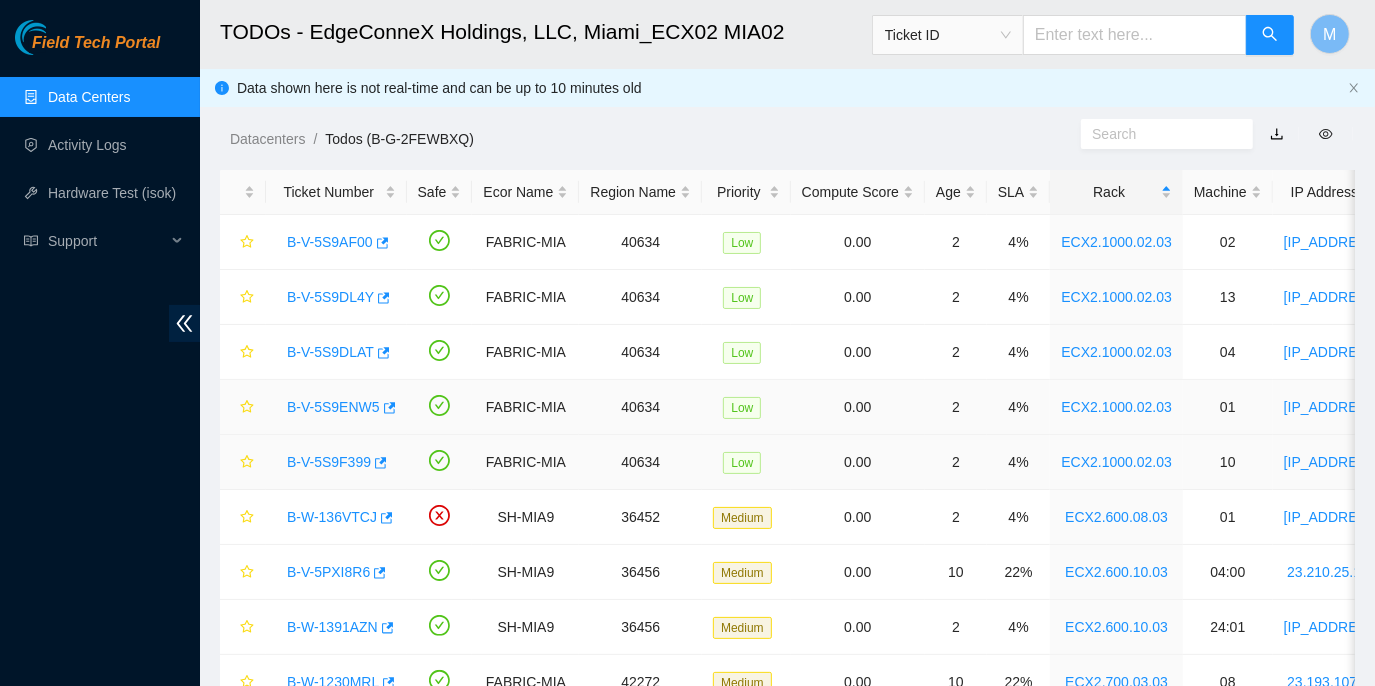scroll, scrollTop: 557, scrollLeft: 0, axis: vertical 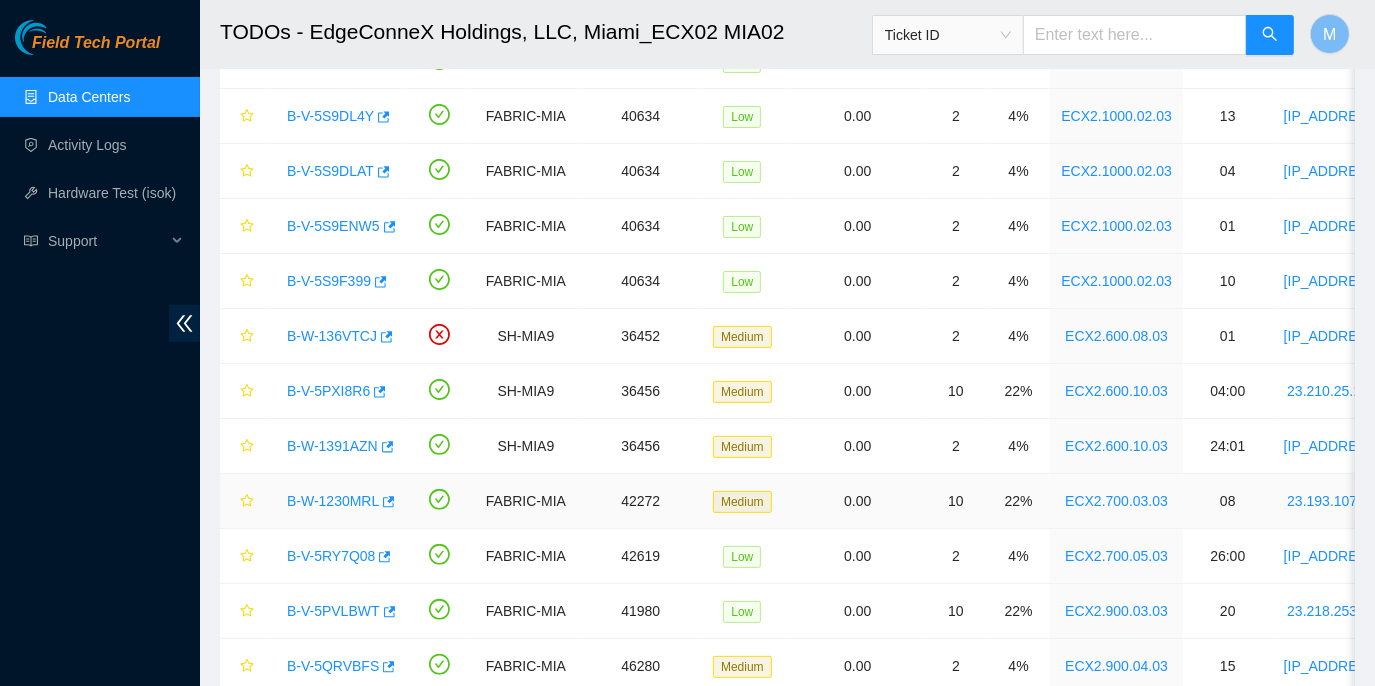 click on "B-W-1230MRL" at bounding box center [333, 501] 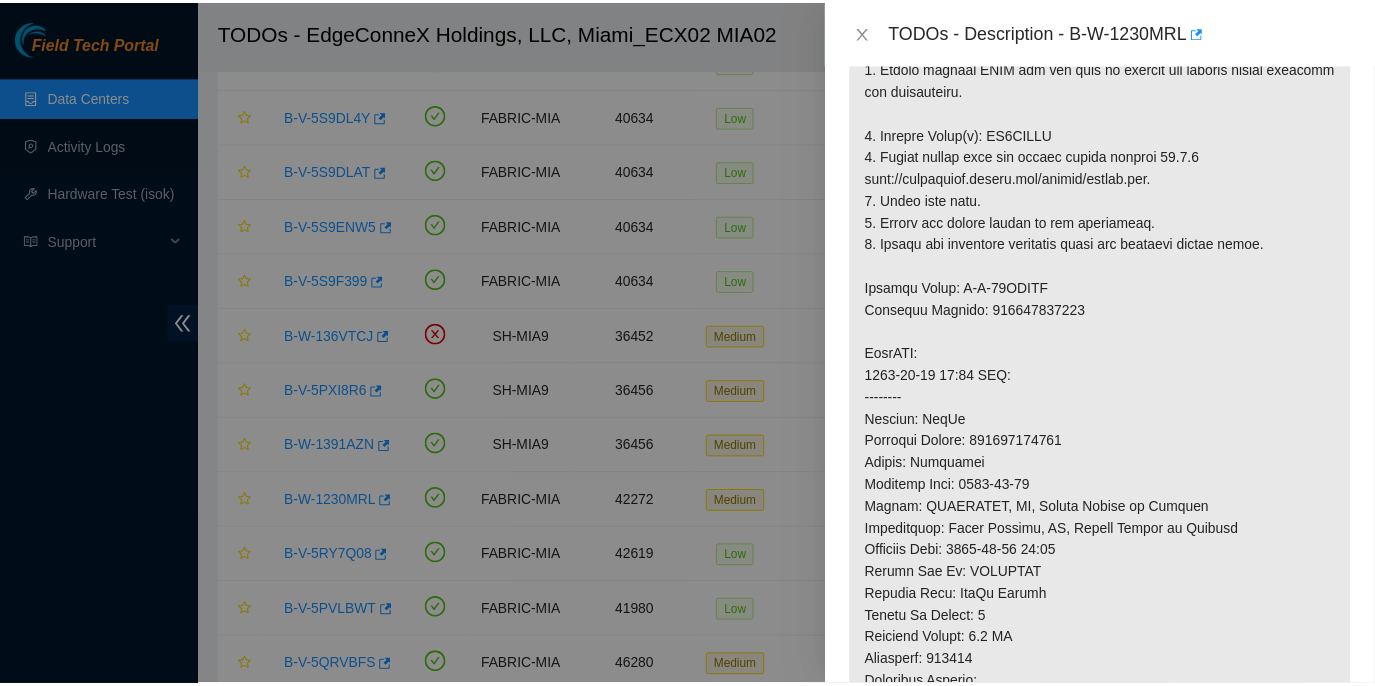 scroll, scrollTop: 454, scrollLeft: 0, axis: vertical 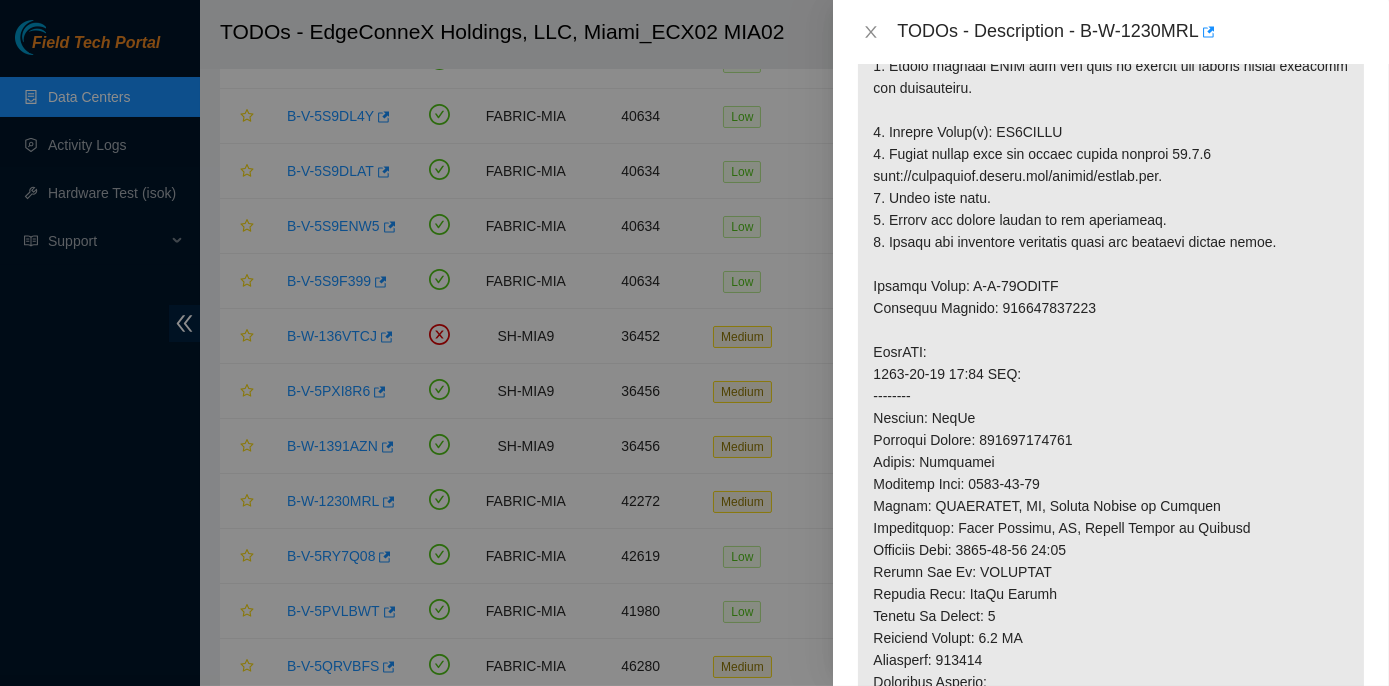 click at bounding box center (1111, 429) 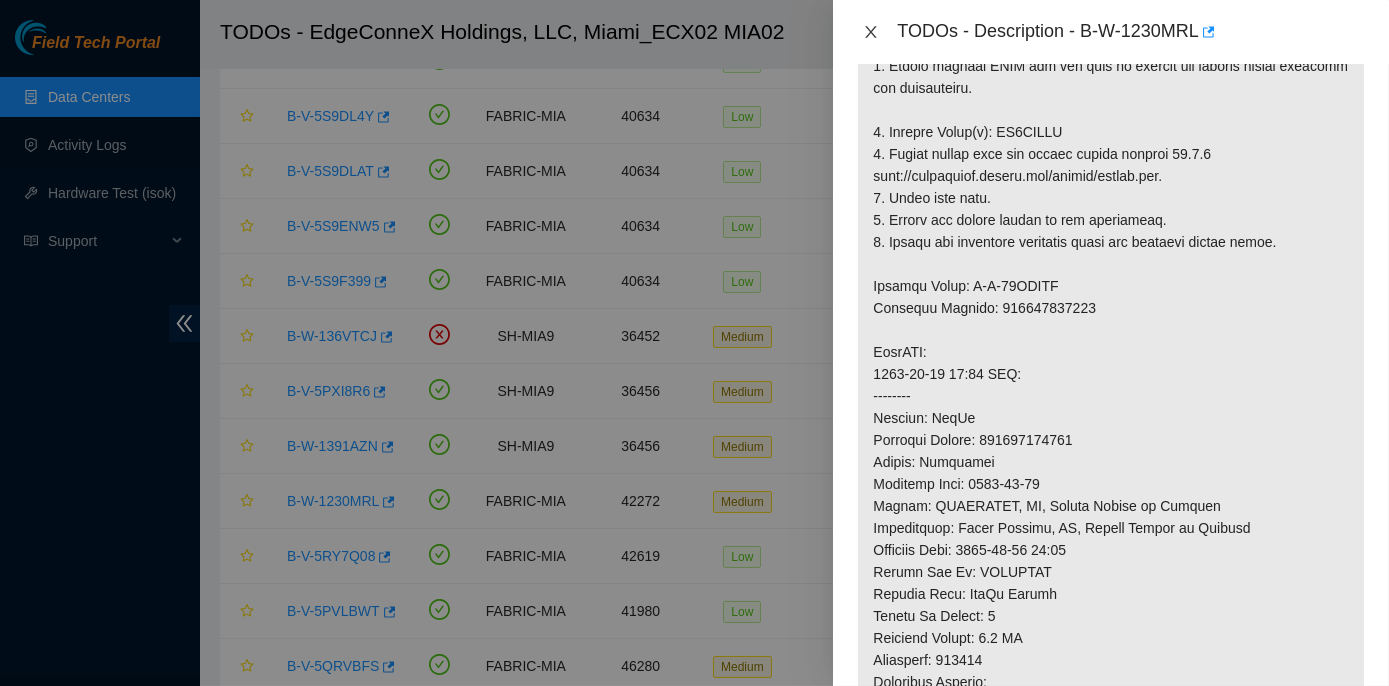 click 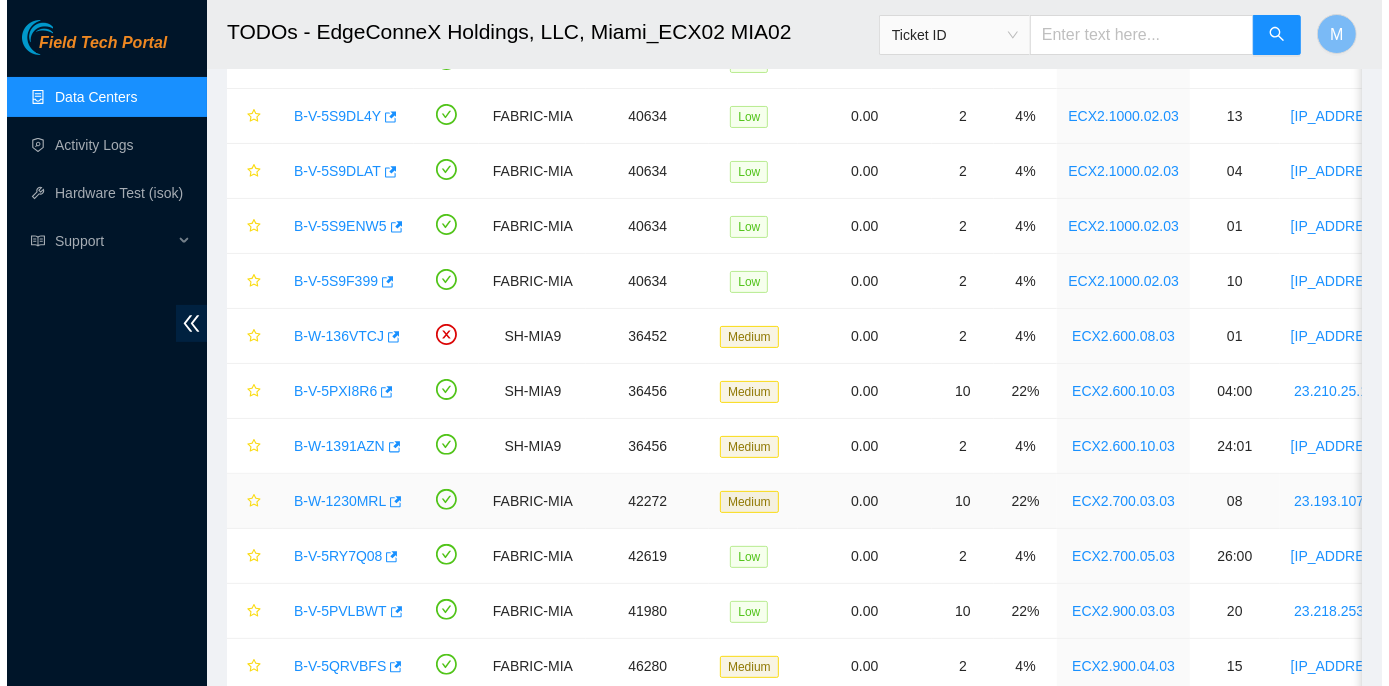 scroll, scrollTop: 483, scrollLeft: 0, axis: vertical 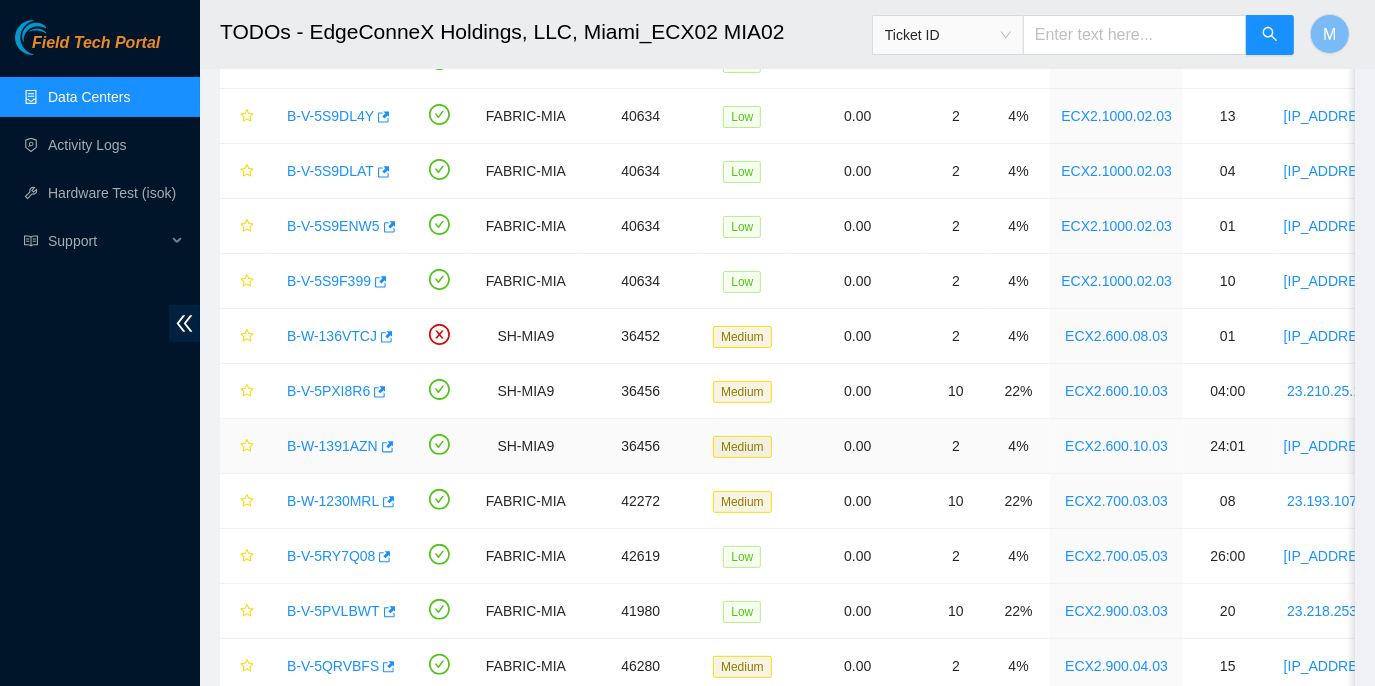 click on "[SERIAL]" at bounding box center (332, 446) 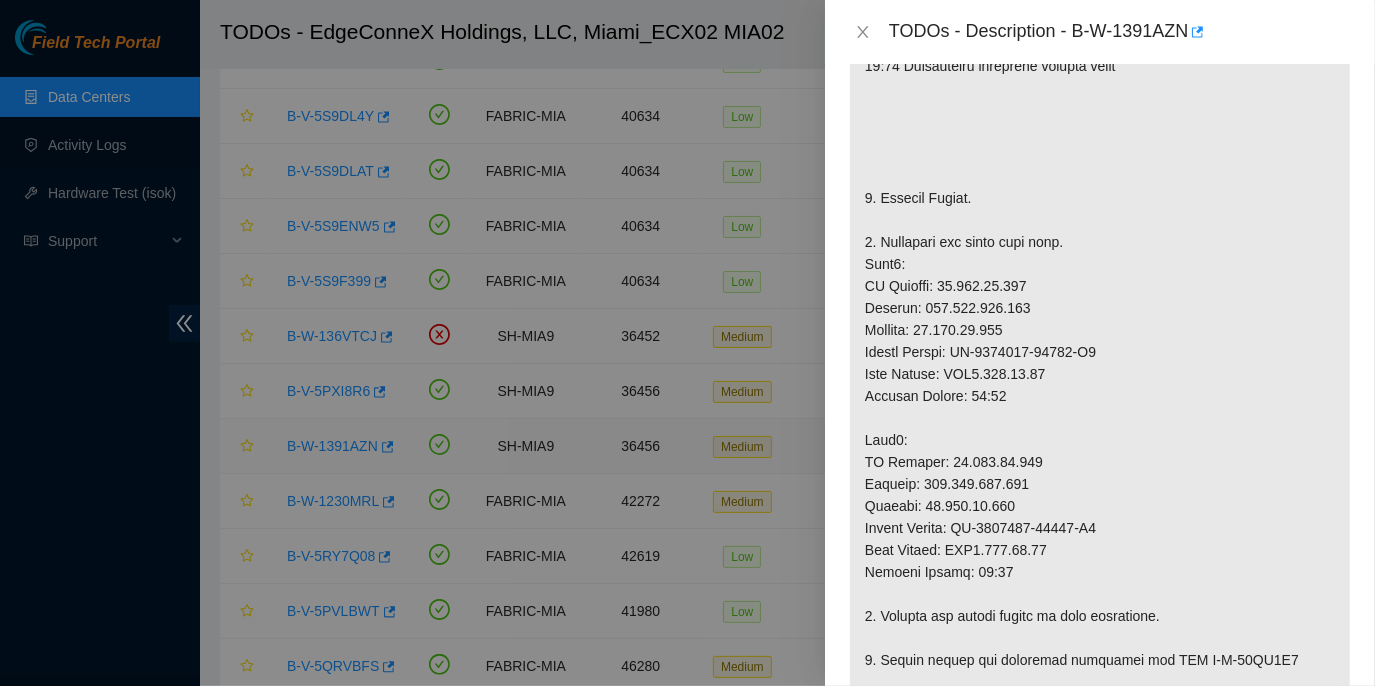 scroll, scrollTop: 417, scrollLeft: 0, axis: vertical 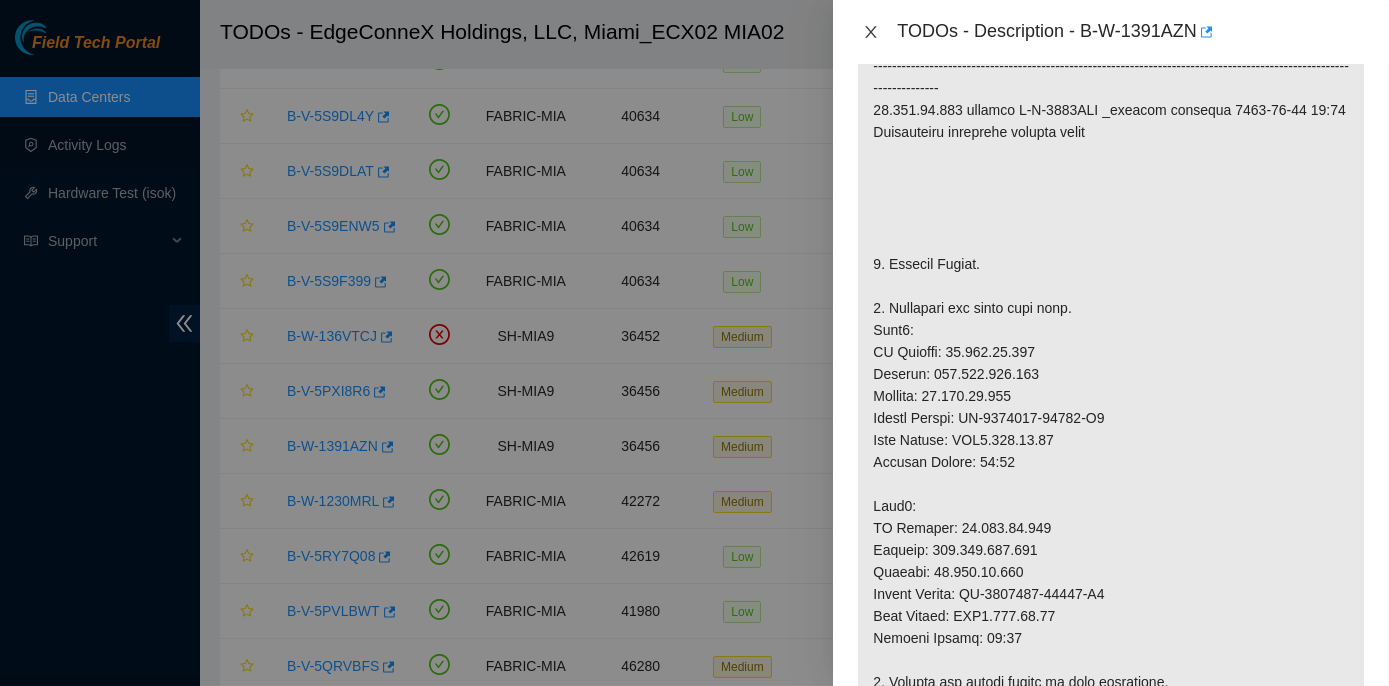 click 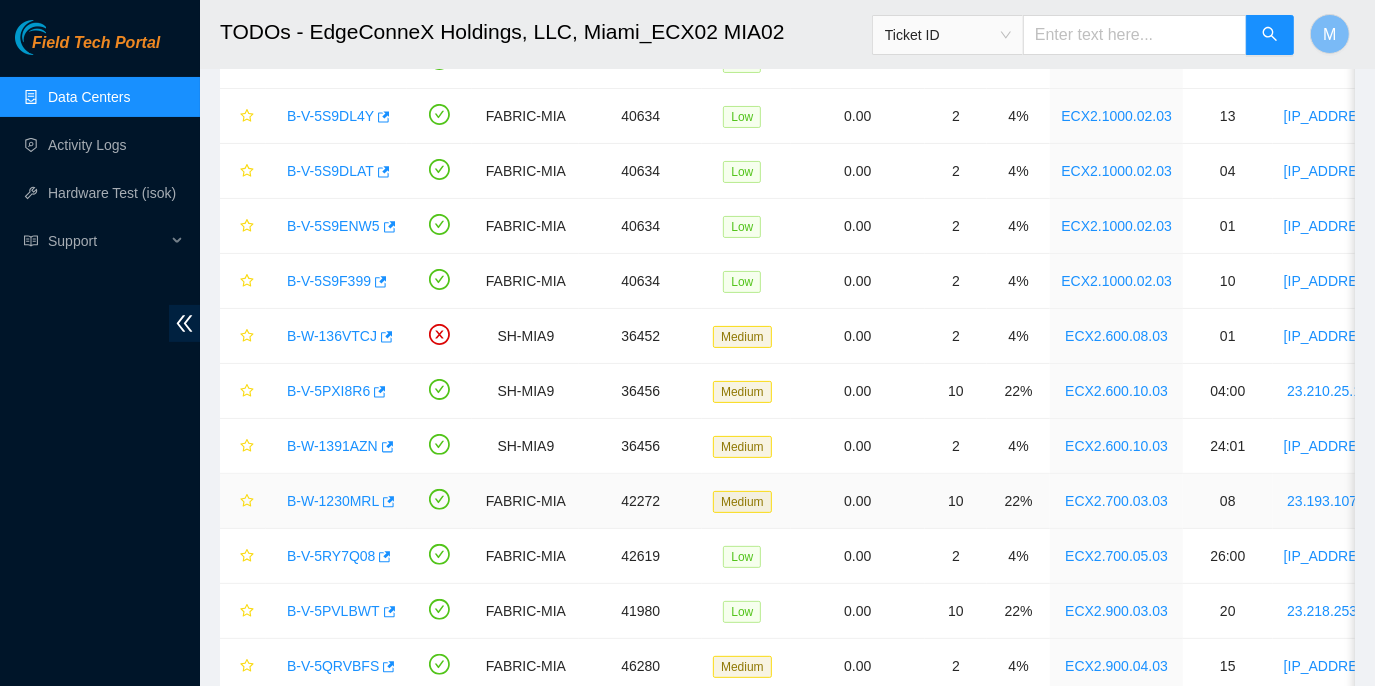 scroll, scrollTop: 483, scrollLeft: 0, axis: vertical 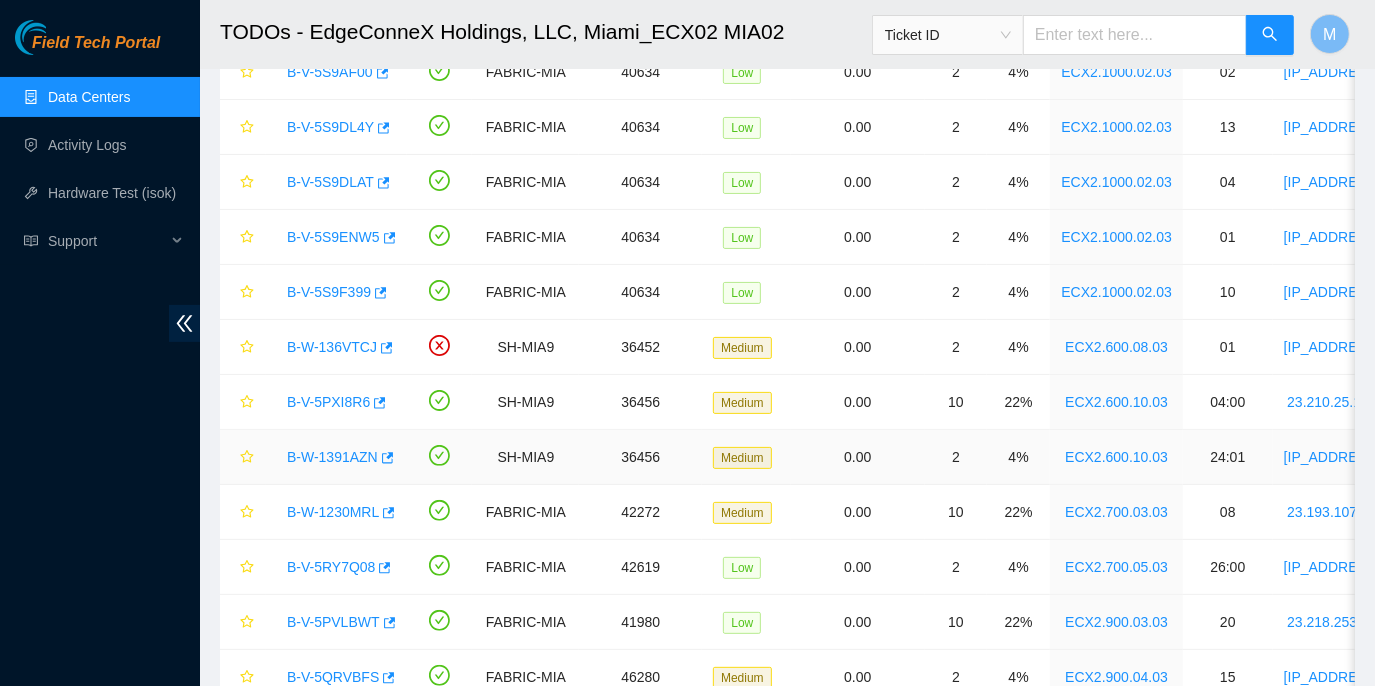 click on "[SERIAL]" at bounding box center (332, 457) 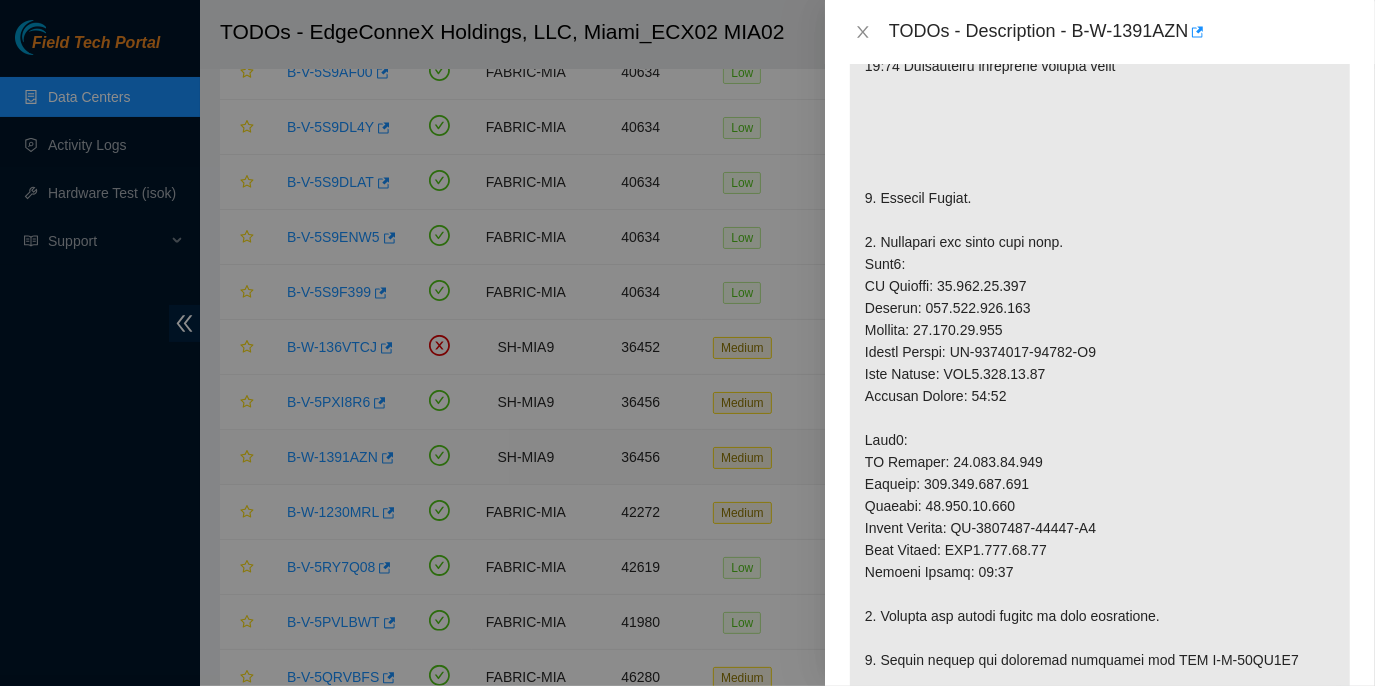 scroll, scrollTop: 417, scrollLeft: 0, axis: vertical 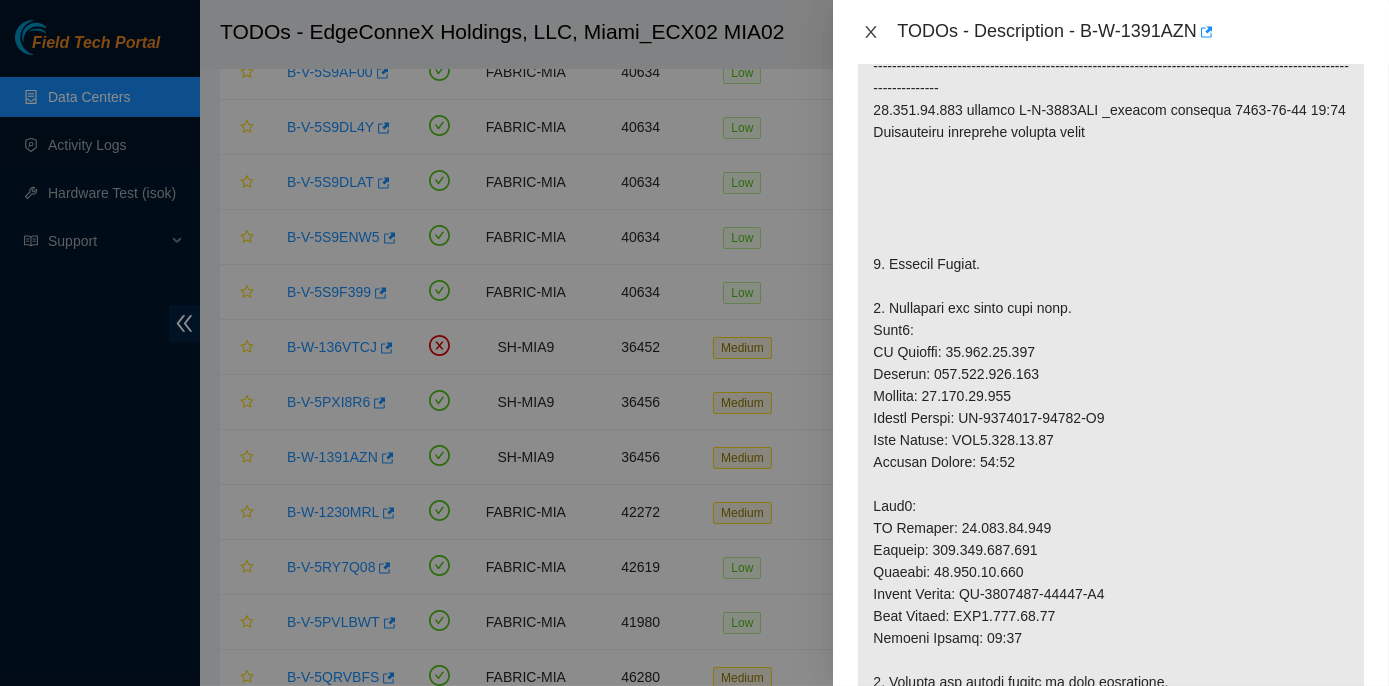 click 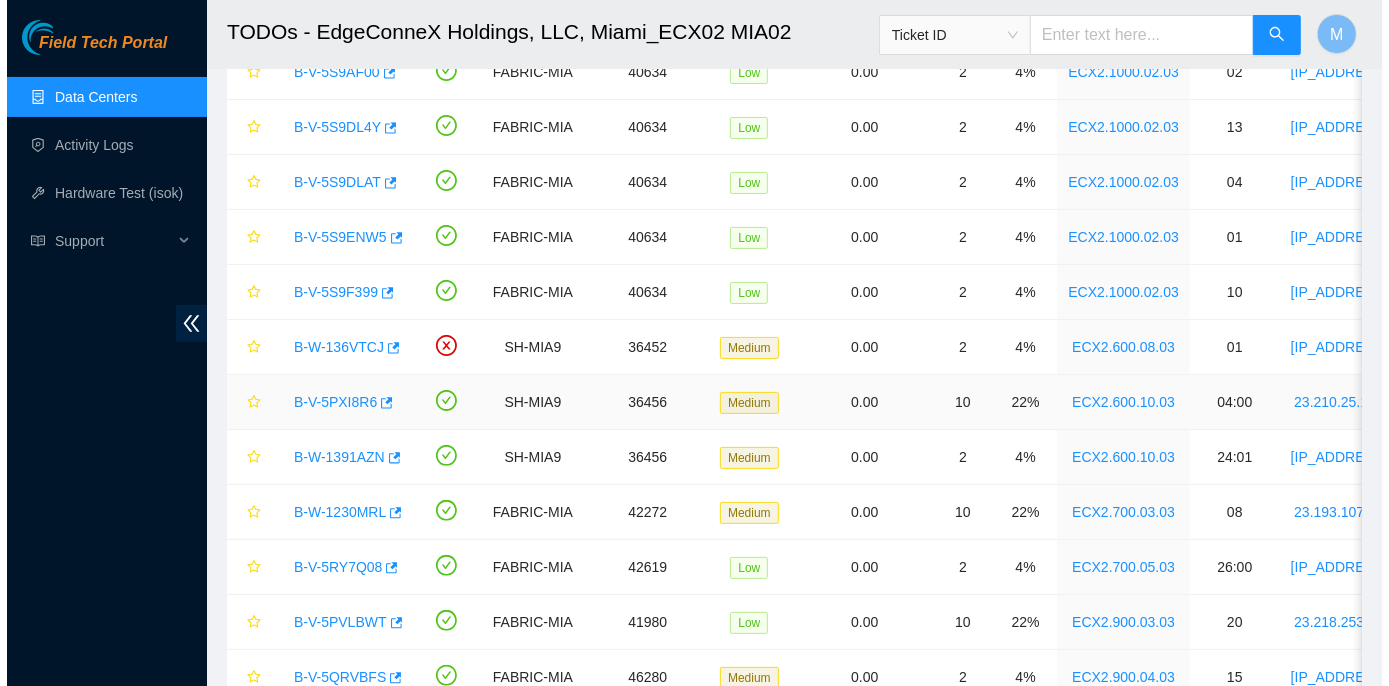 scroll, scrollTop: 483, scrollLeft: 0, axis: vertical 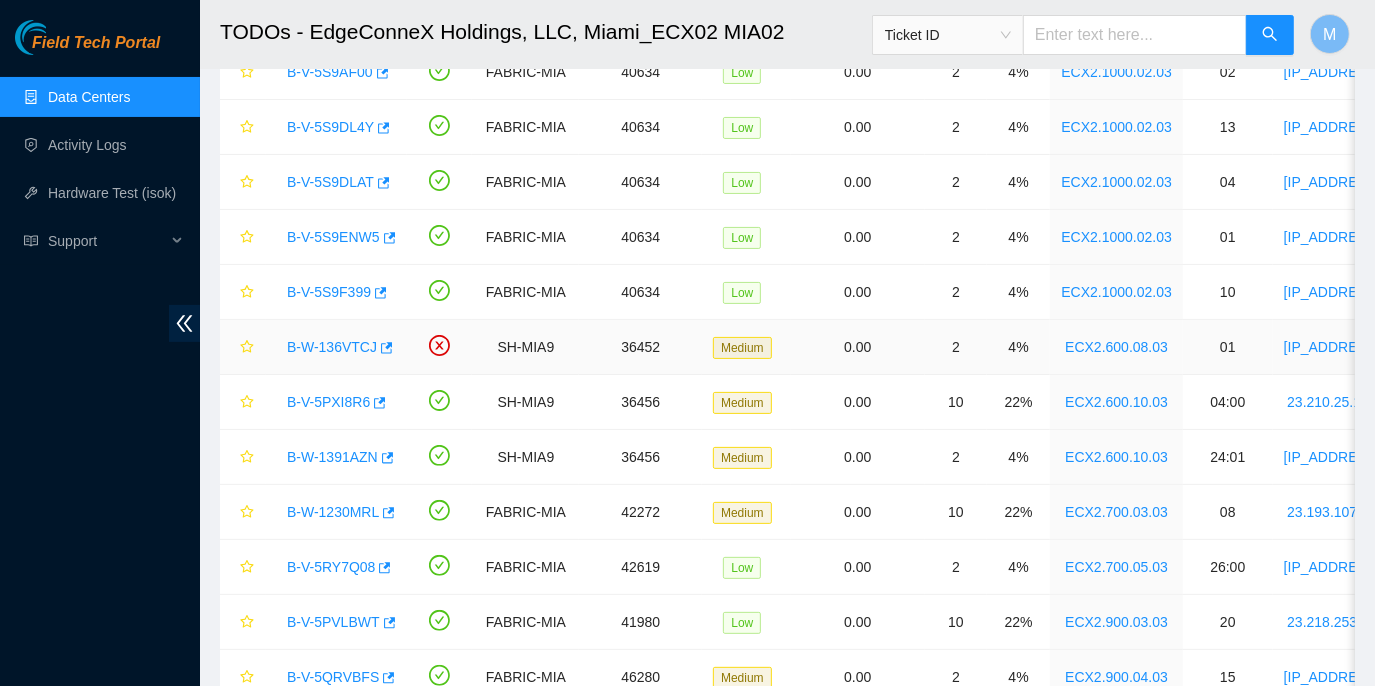 click on "[SERIAL]" at bounding box center [332, 347] 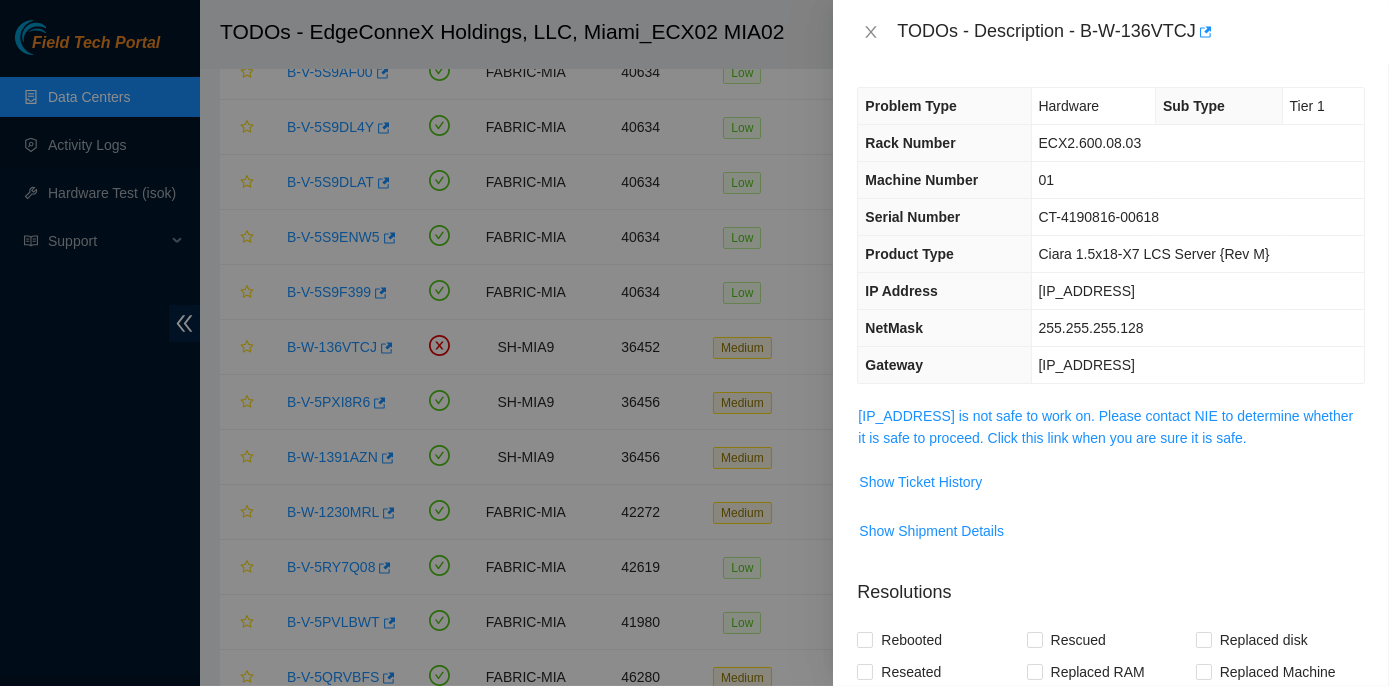 scroll, scrollTop: 0, scrollLeft: 0, axis: both 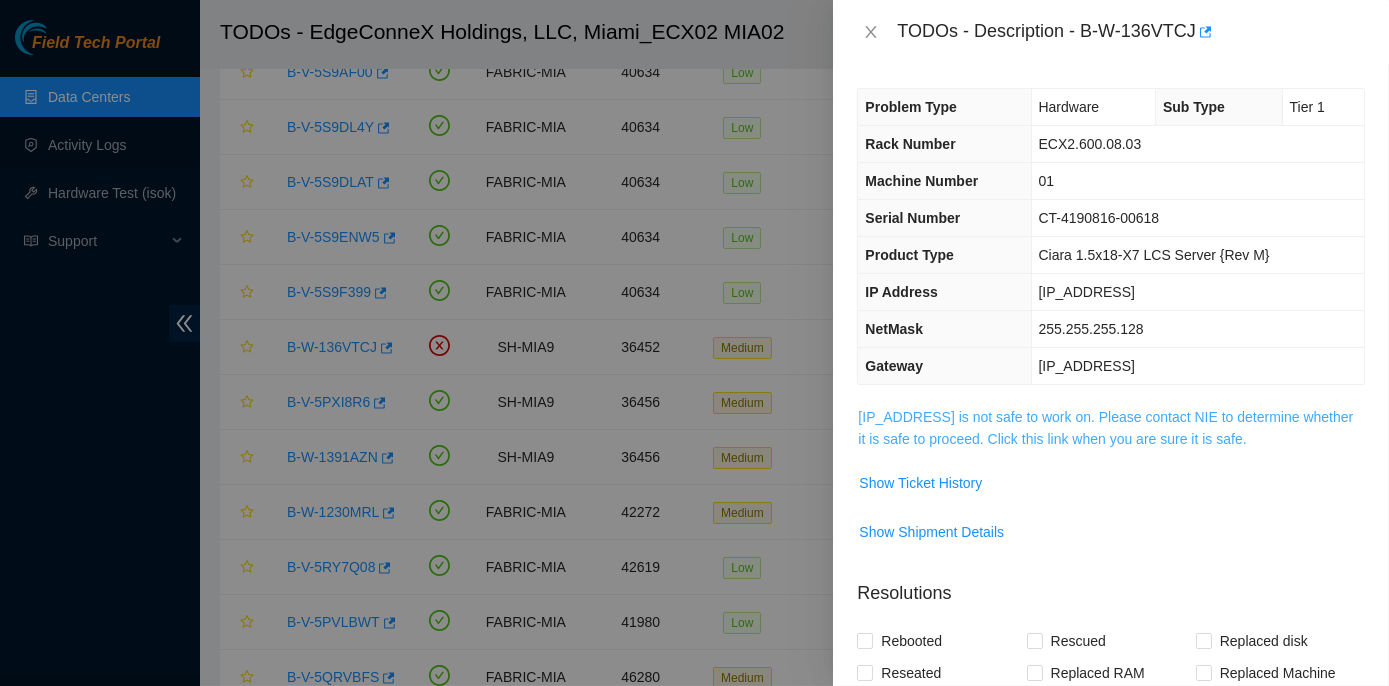 click on "23.210.25.38 is not safe to work on. Please contact NIE to determine whether it is safe to proceed. Click this link when you are sure it is safe." at bounding box center [1105, 428] 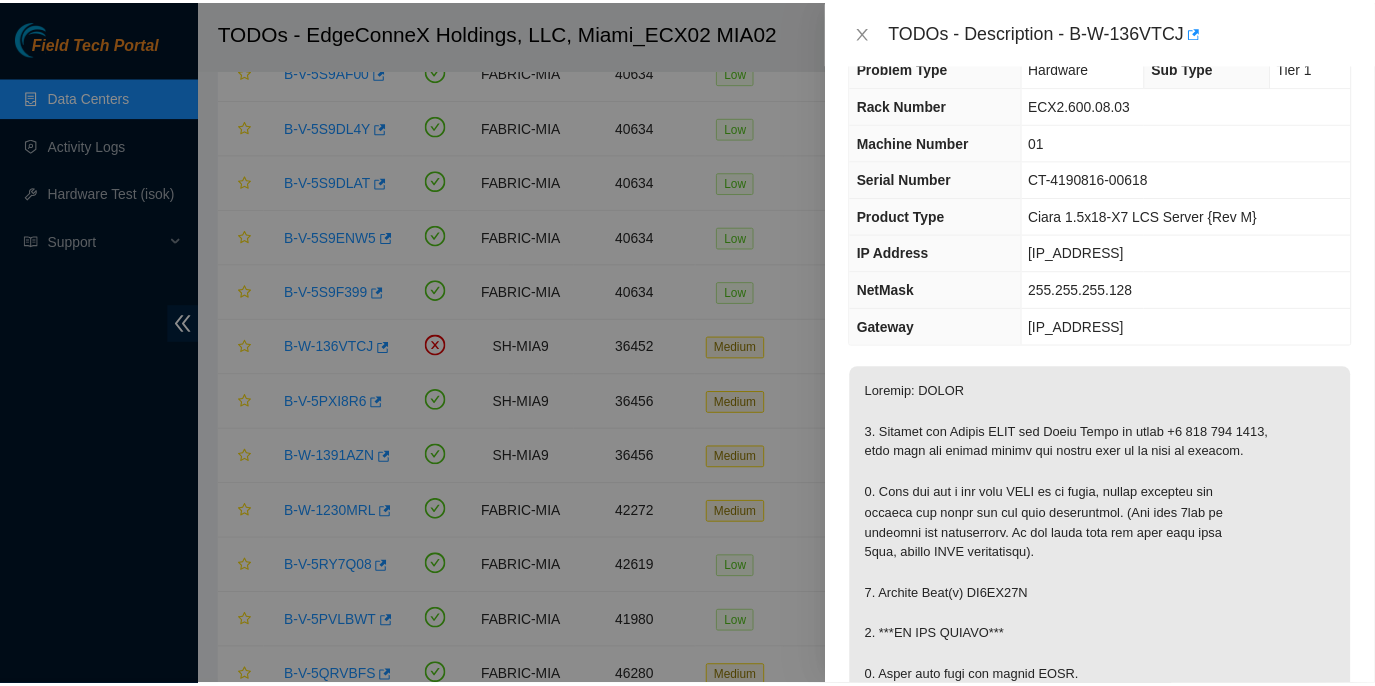 scroll, scrollTop: 0, scrollLeft: 0, axis: both 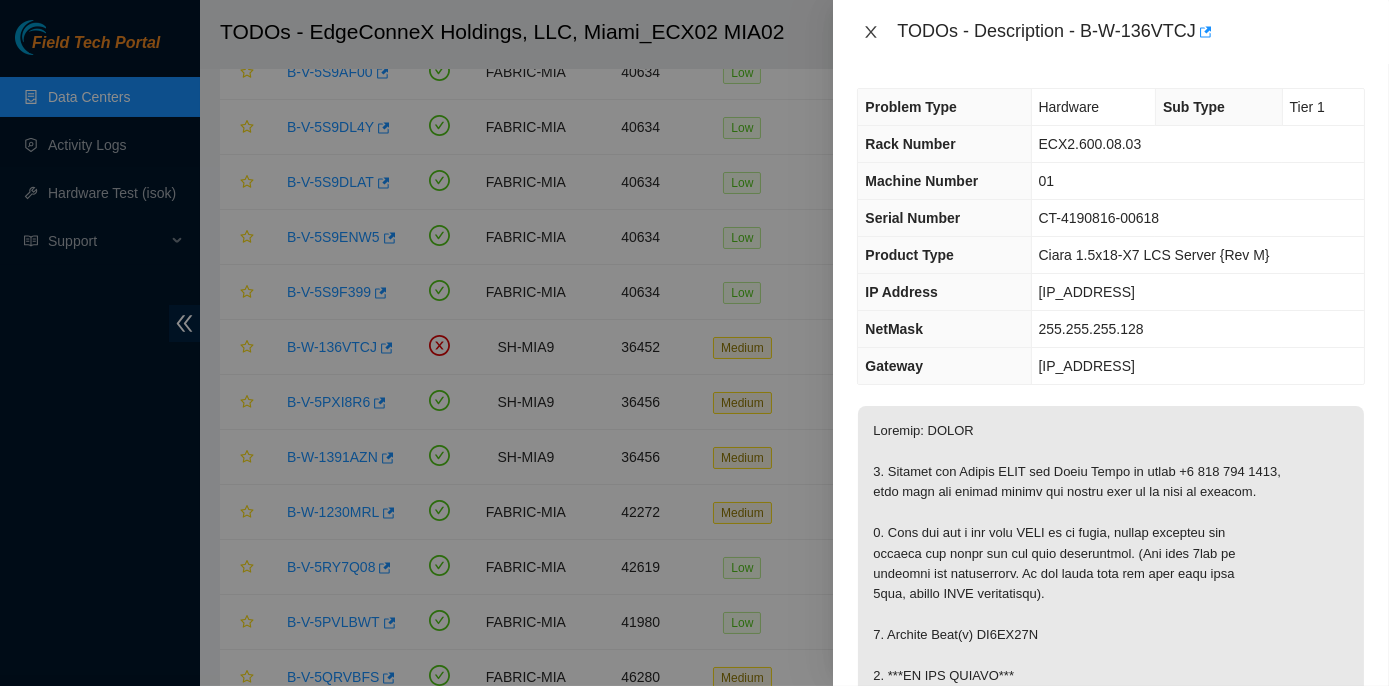click 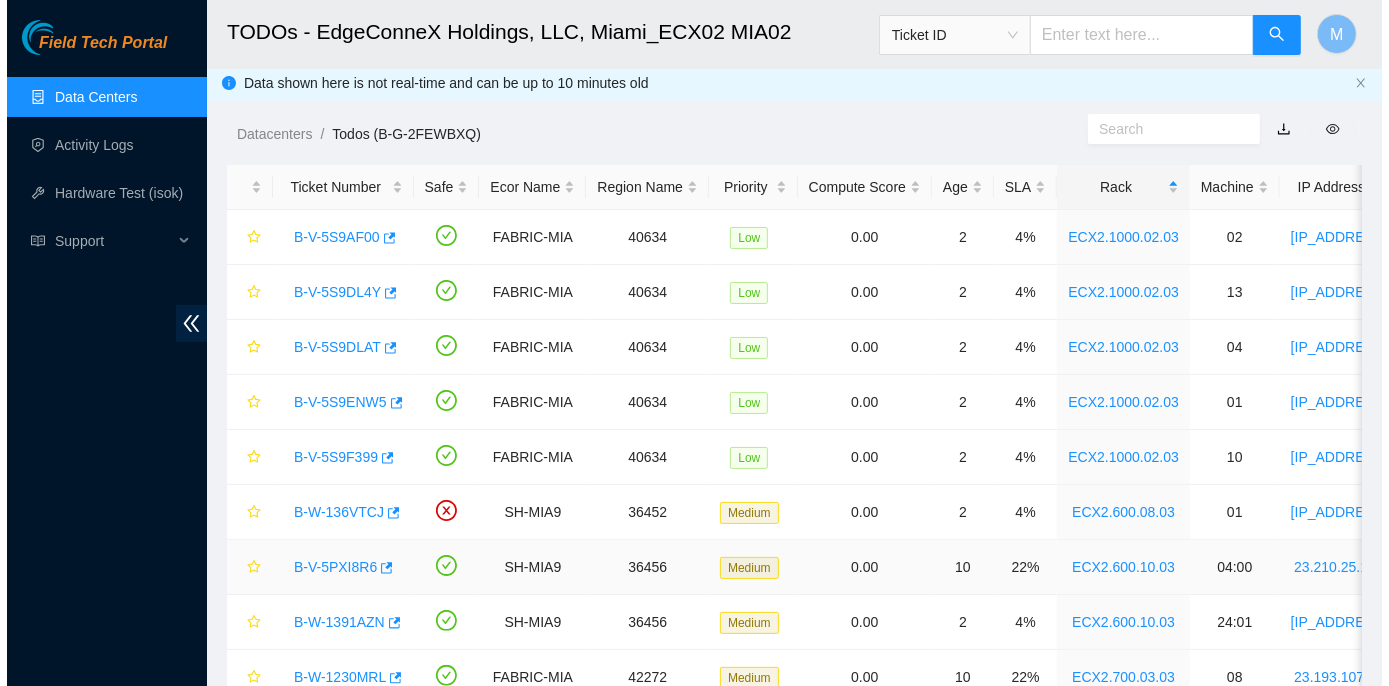 scroll, scrollTop: 0, scrollLeft: 0, axis: both 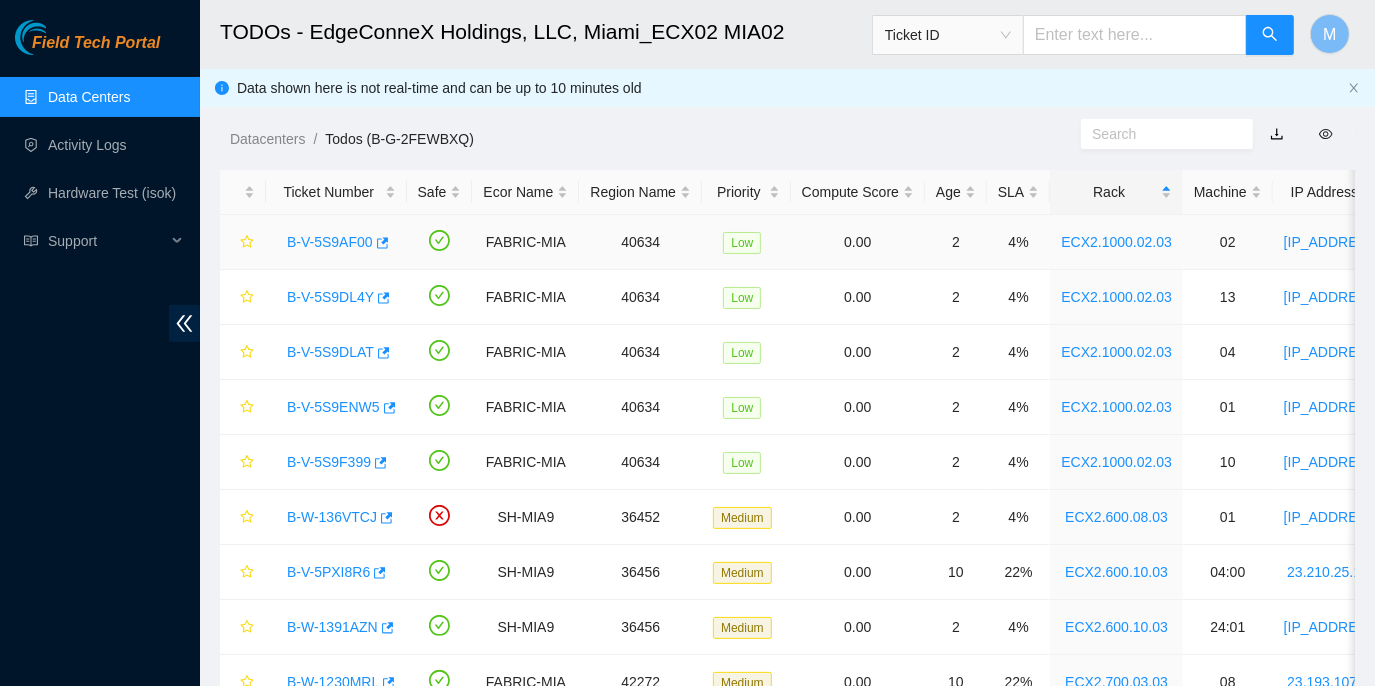 click on "[SERIAL]" at bounding box center [330, 242] 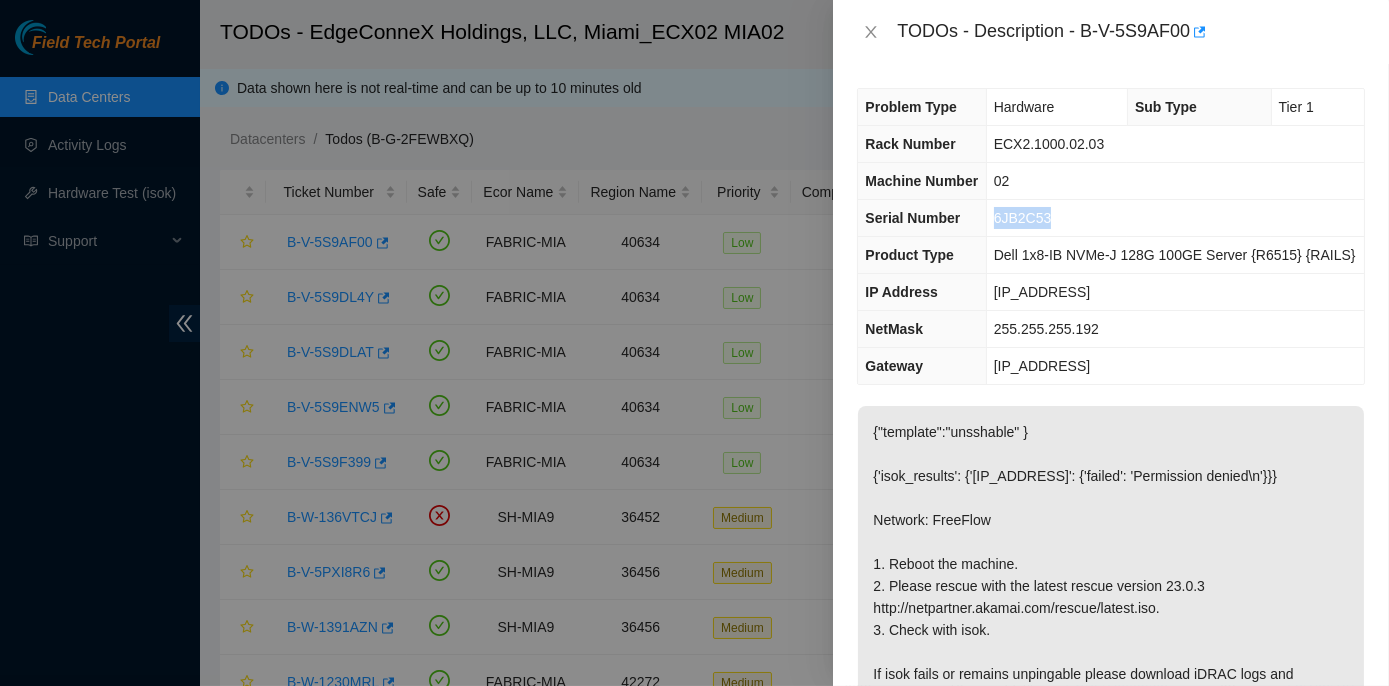 drag, startPoint x: 997, startPoint y: 215, endPoint x: 1049, endPoint y: 211, distance: 52.153618 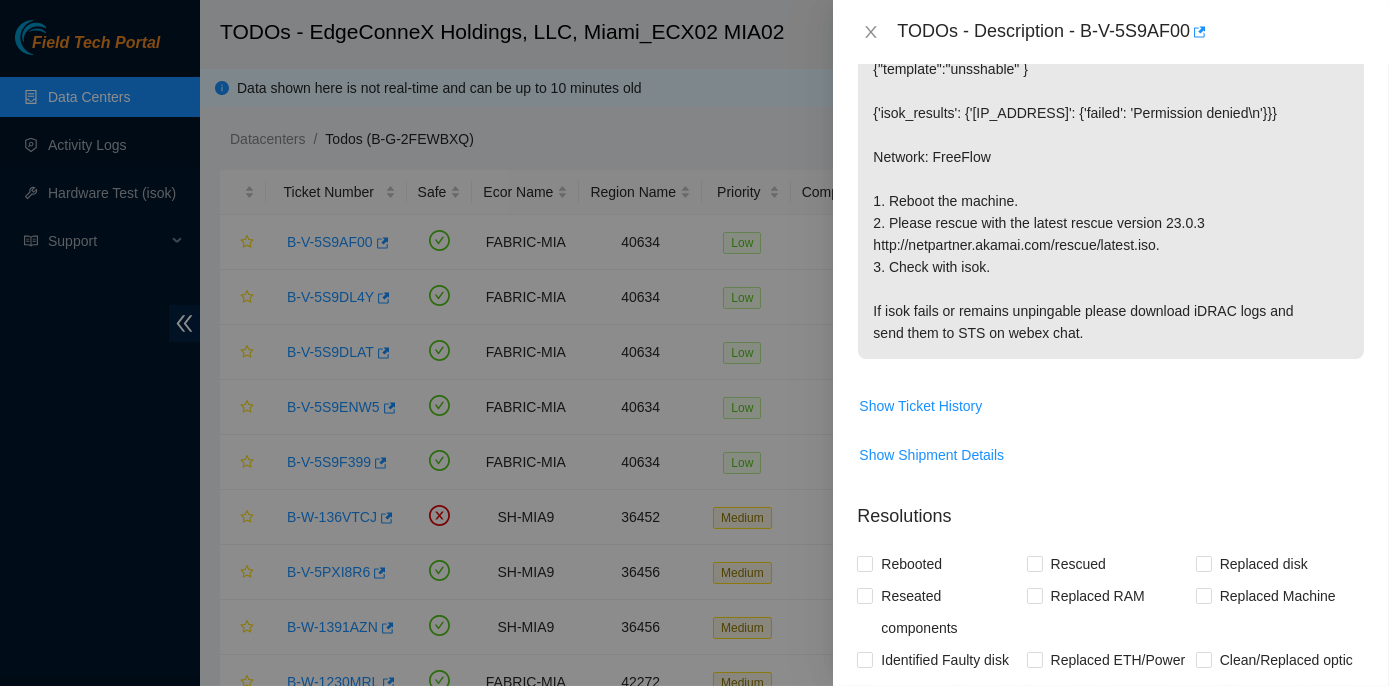 scroll, scrollTop: 454, scrollLeft: 0, axis: vertical 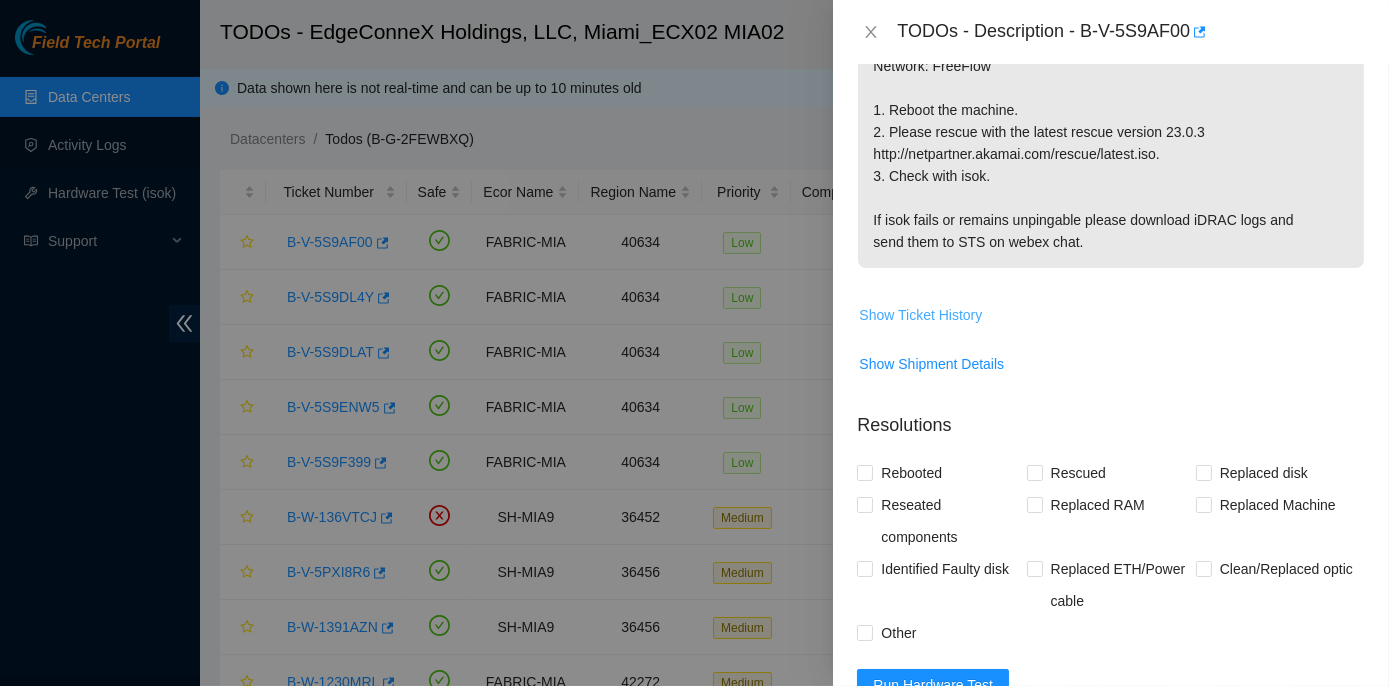 click on "Show Ticket History" at bounding box center [920, 315] 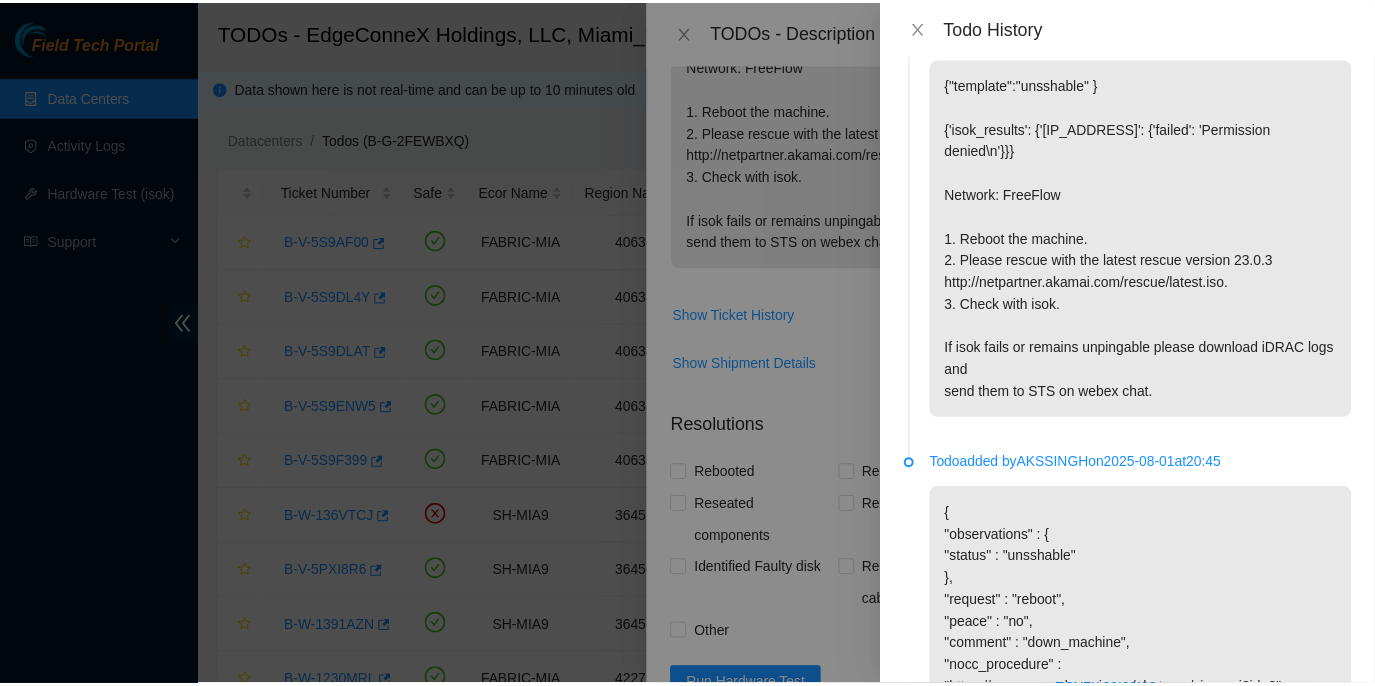 scroll, scrollTop: 0, scrollLeft: 0, axis: both 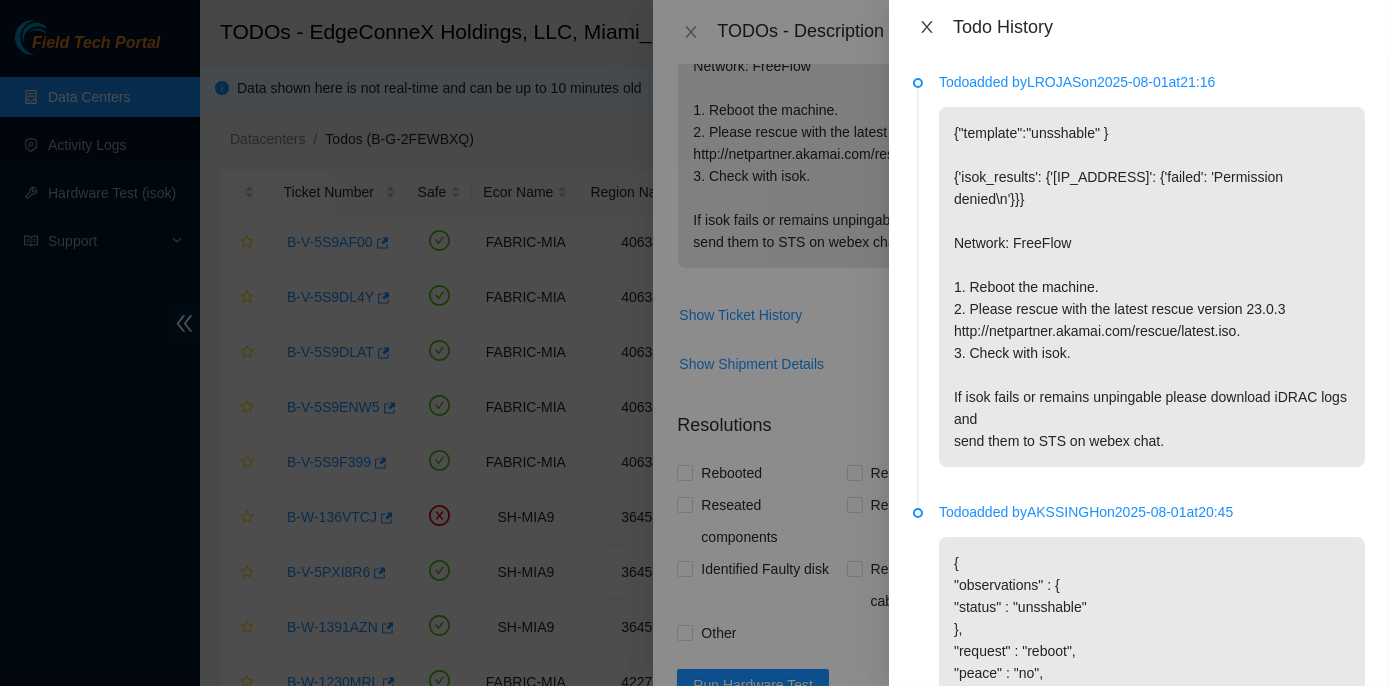 click 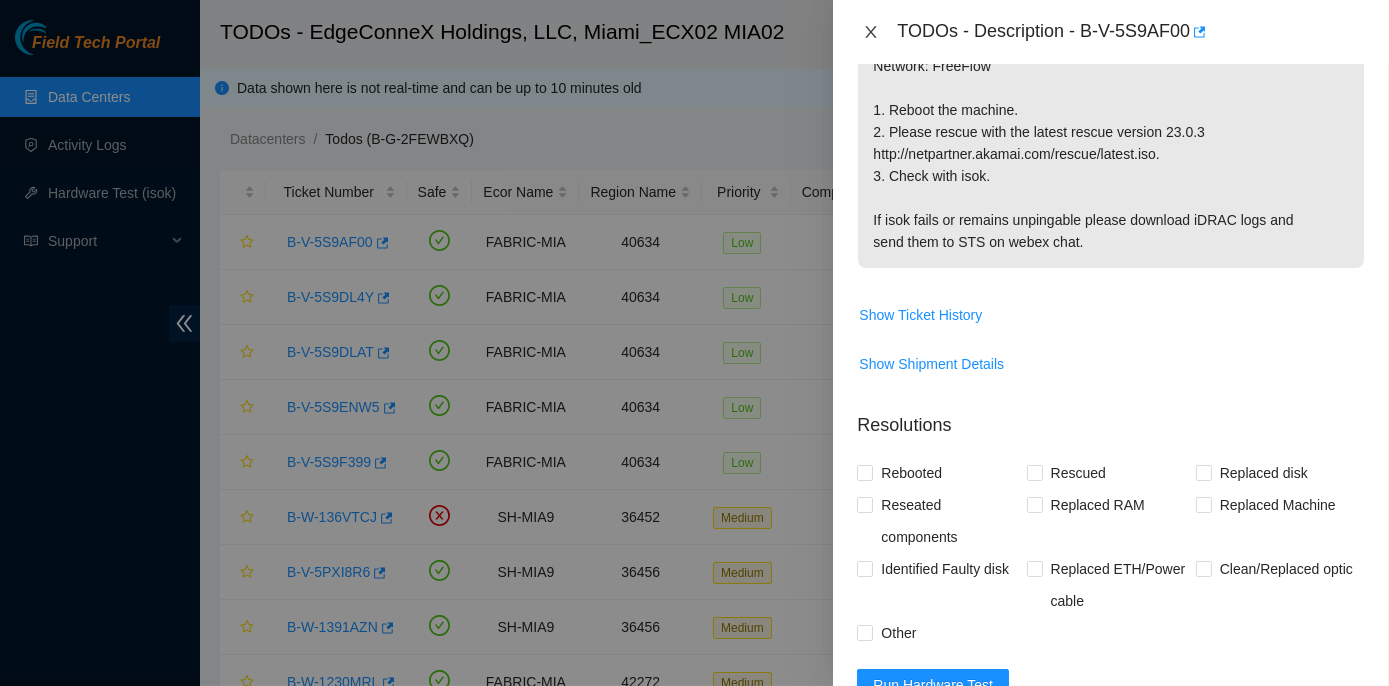 click 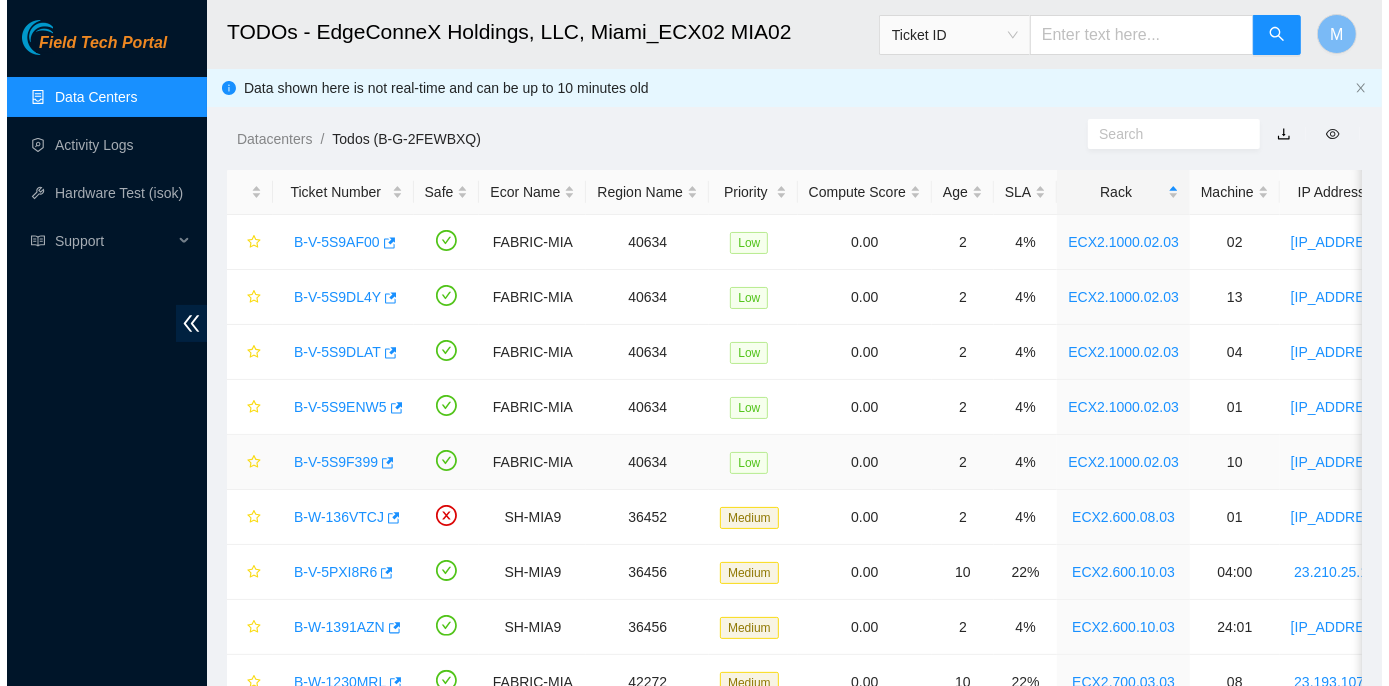 scroll, scrollTop: 483, scrollLeft: 0, axis: vertical 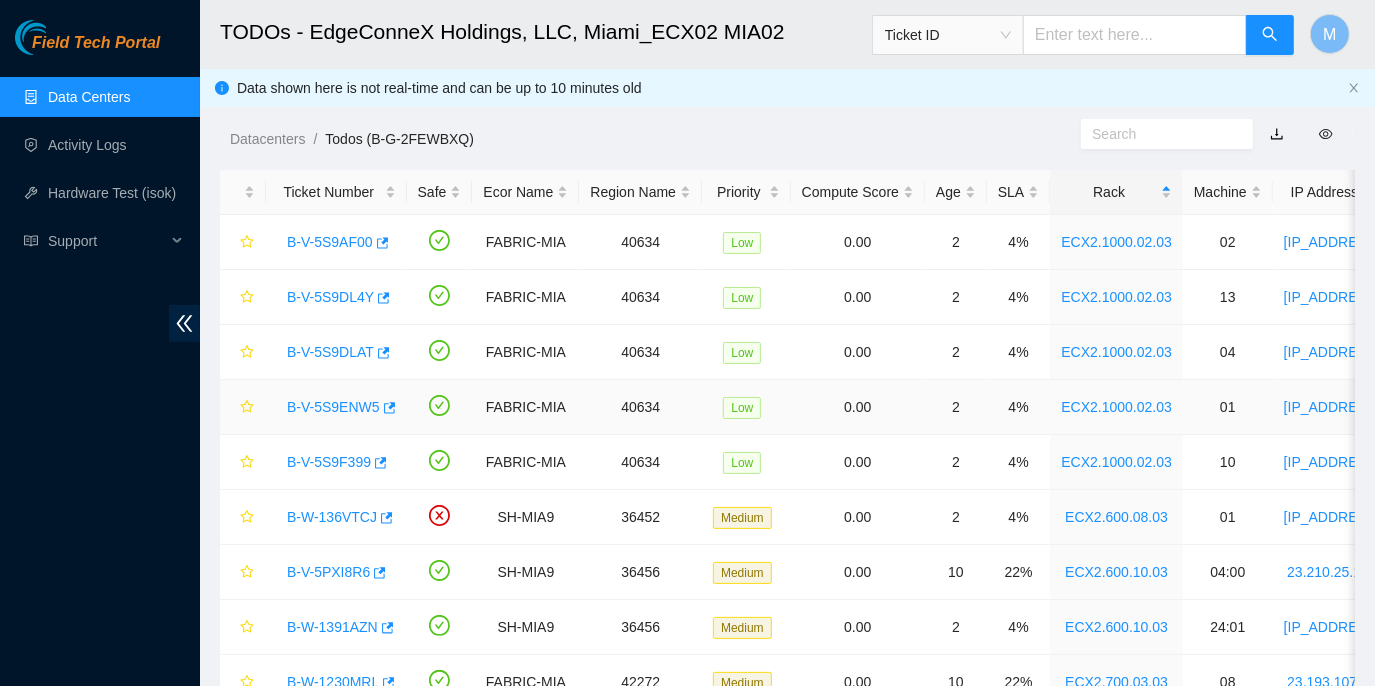 click on "B-V-5S9ENW5" at bounding box center [333, 407] 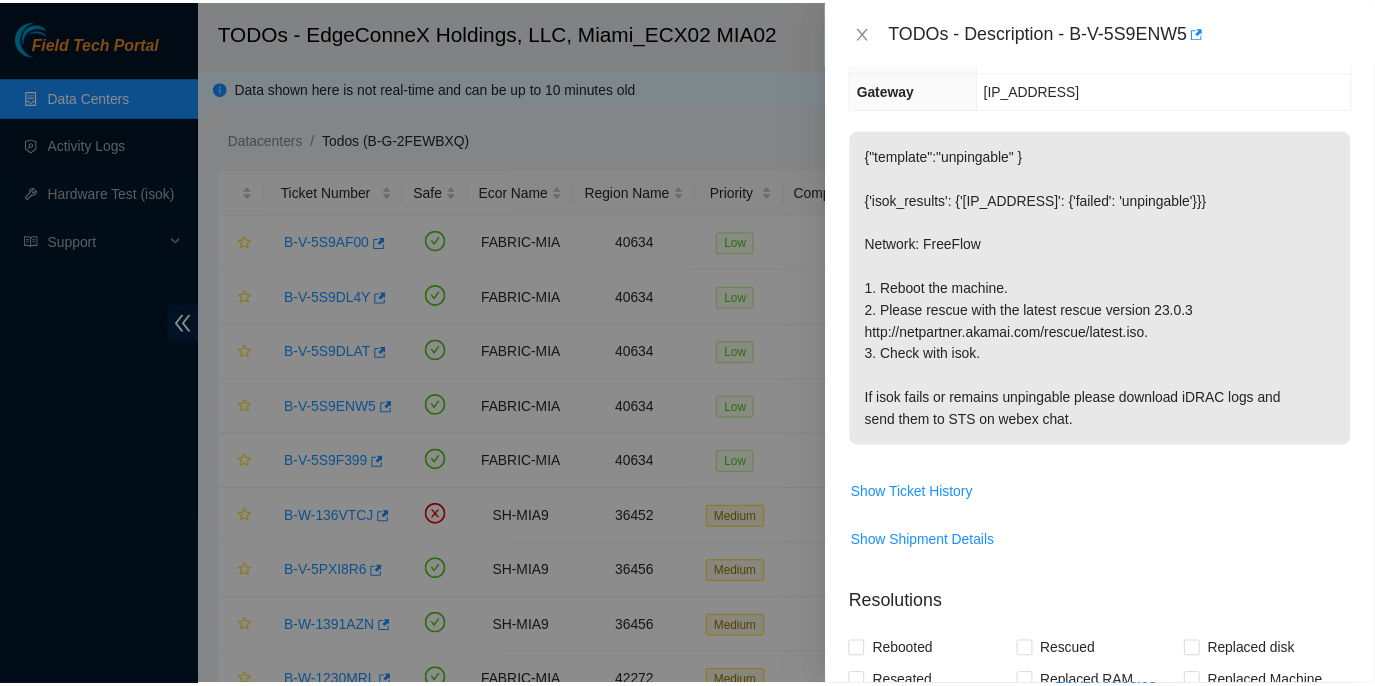 scroll, scrollTop: 272, scrollLeft: 0, axis: vertical 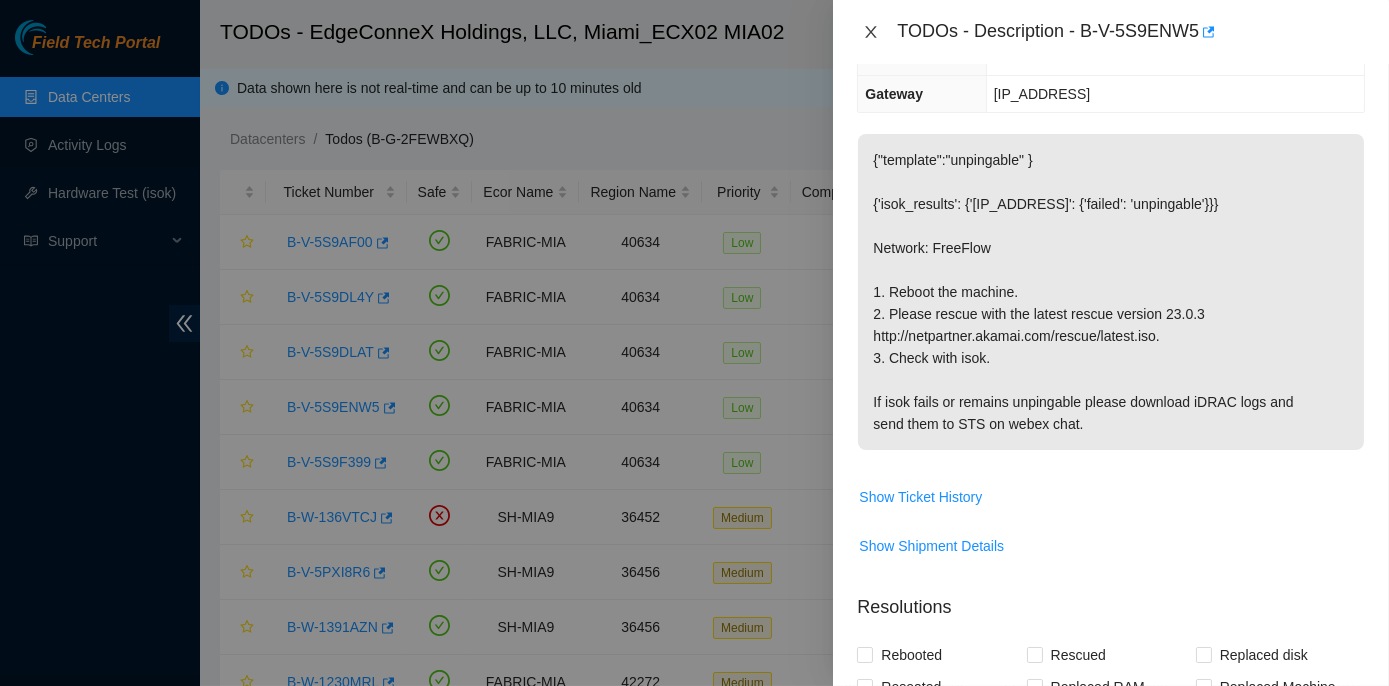 click 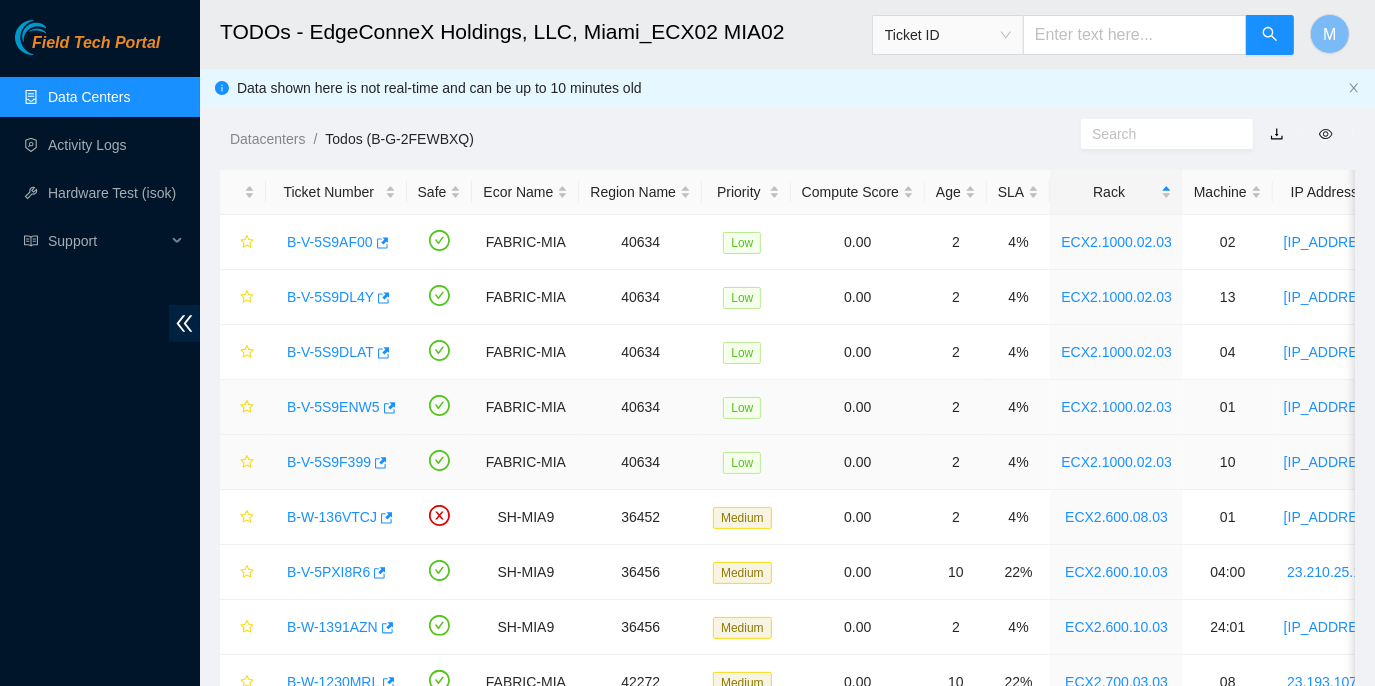 scroll, scrollTop: 338, scrollLeft: 0, axis: vertical 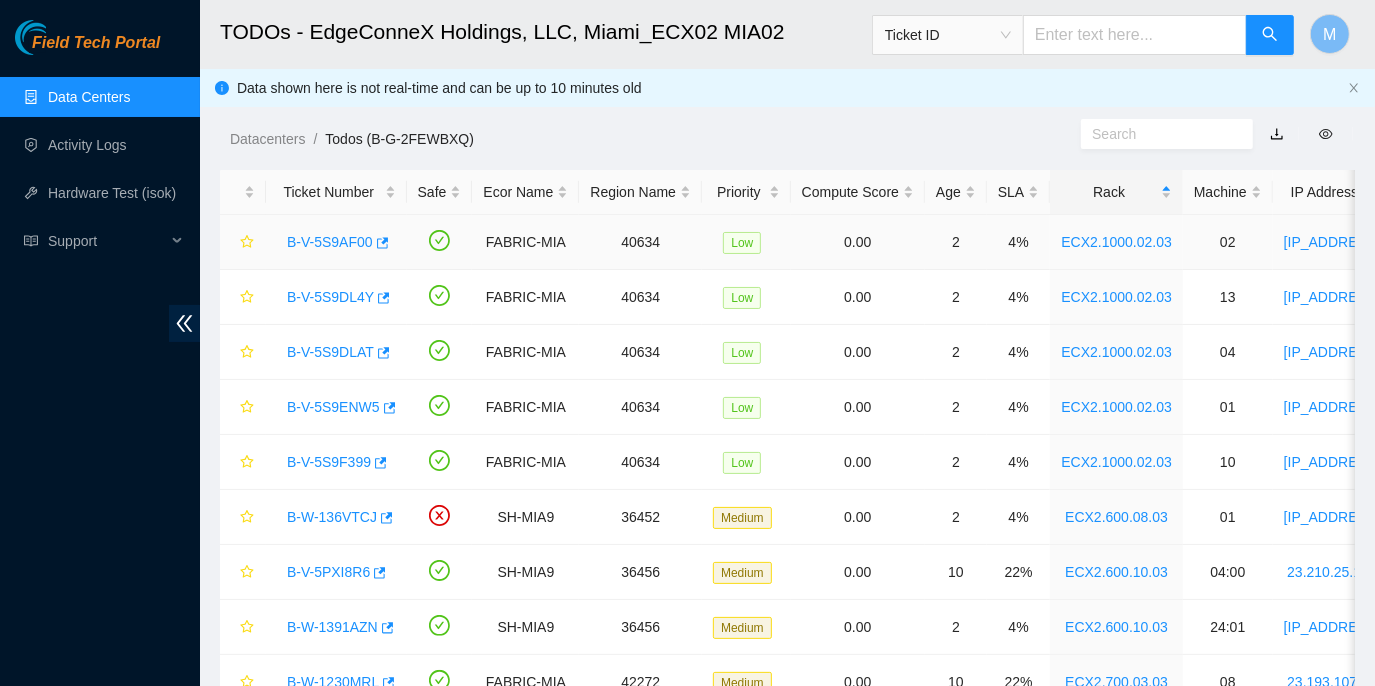 click on "[SERIAL]" at bounding box center (330, 242) 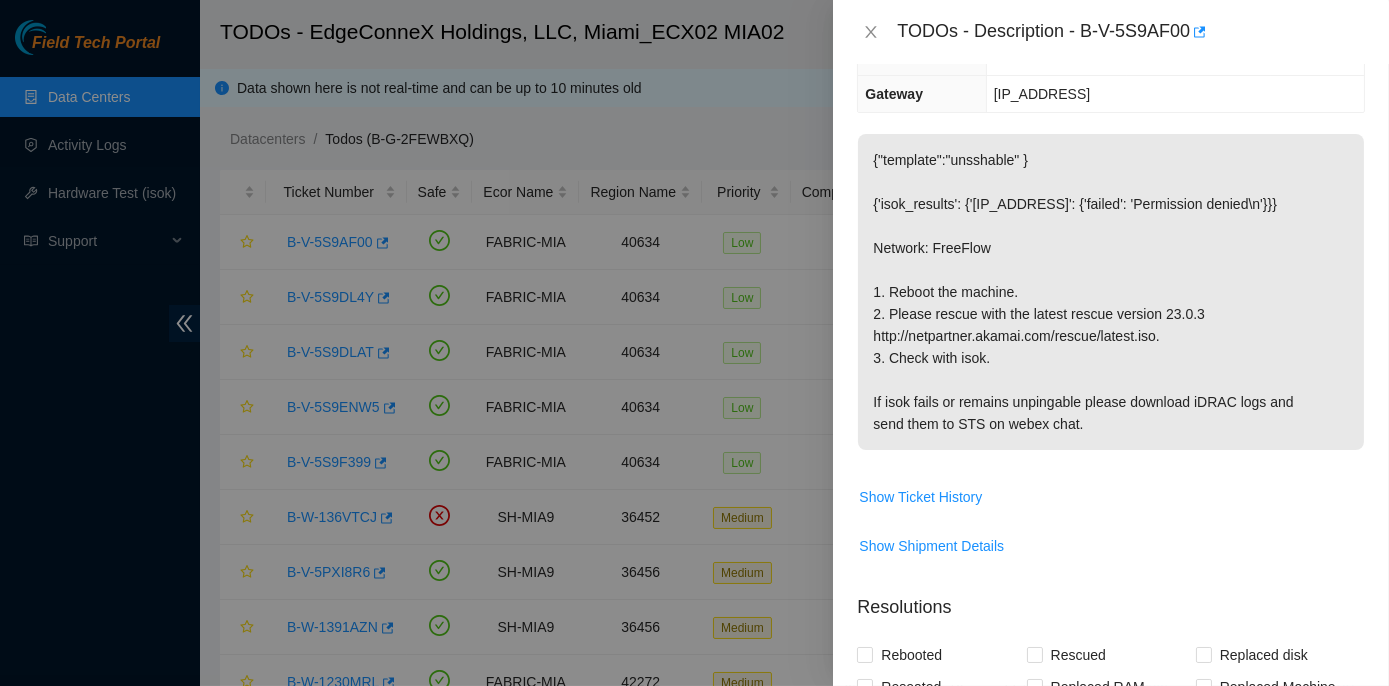 scroll, scrollTop: 181, scrollLeft: 0, axis: vertical 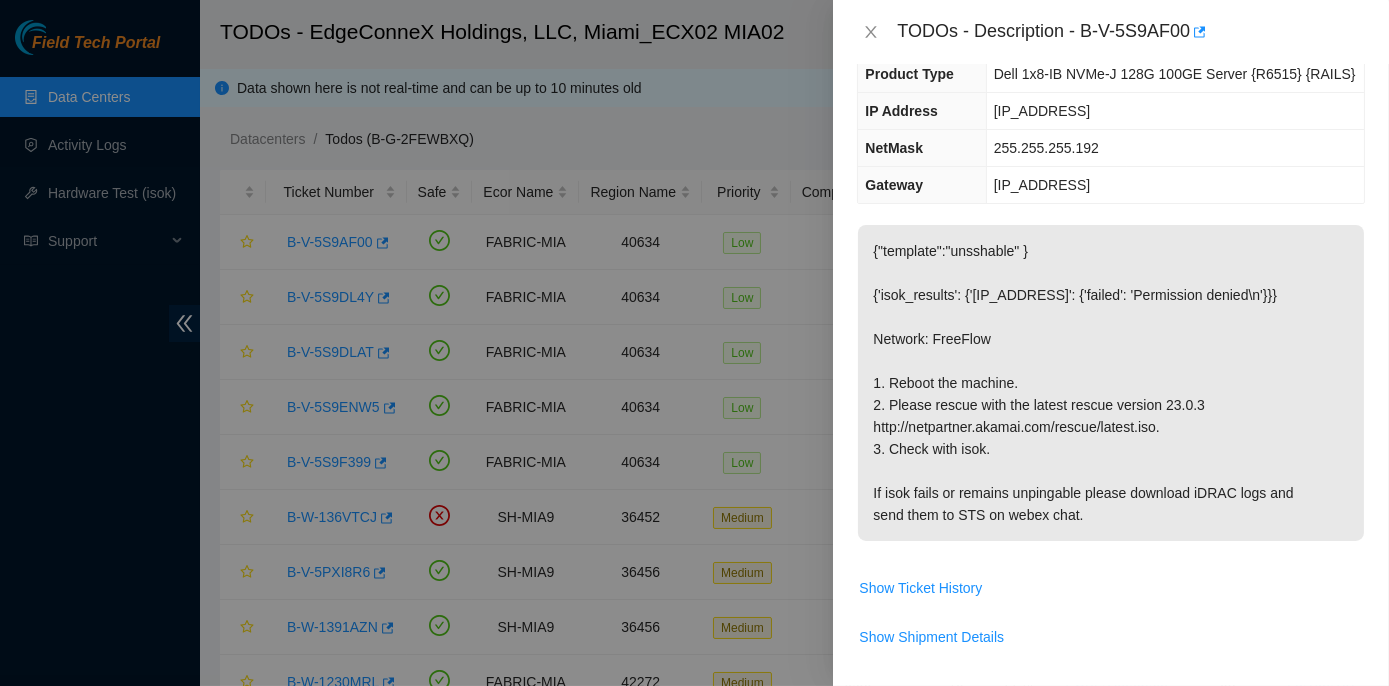 click on "{"template":"unsshable" }
{'isok_results': {'104.86.100.133': {'failed': 'Permission denied\n'}}}
Network: FreeFlow
1. Reboot the machine.
2. Please rescue with the latest rescue version 23.0.3
http://netpartner.akamai.com/rescue/latest.iso.
3. Check with isok.
If isok fails or remains unpingable please download iDRAC logs and
send them to STS on webex chat.
Show Ticket History Show Shipment Details" at bounding box center (1111, 446) 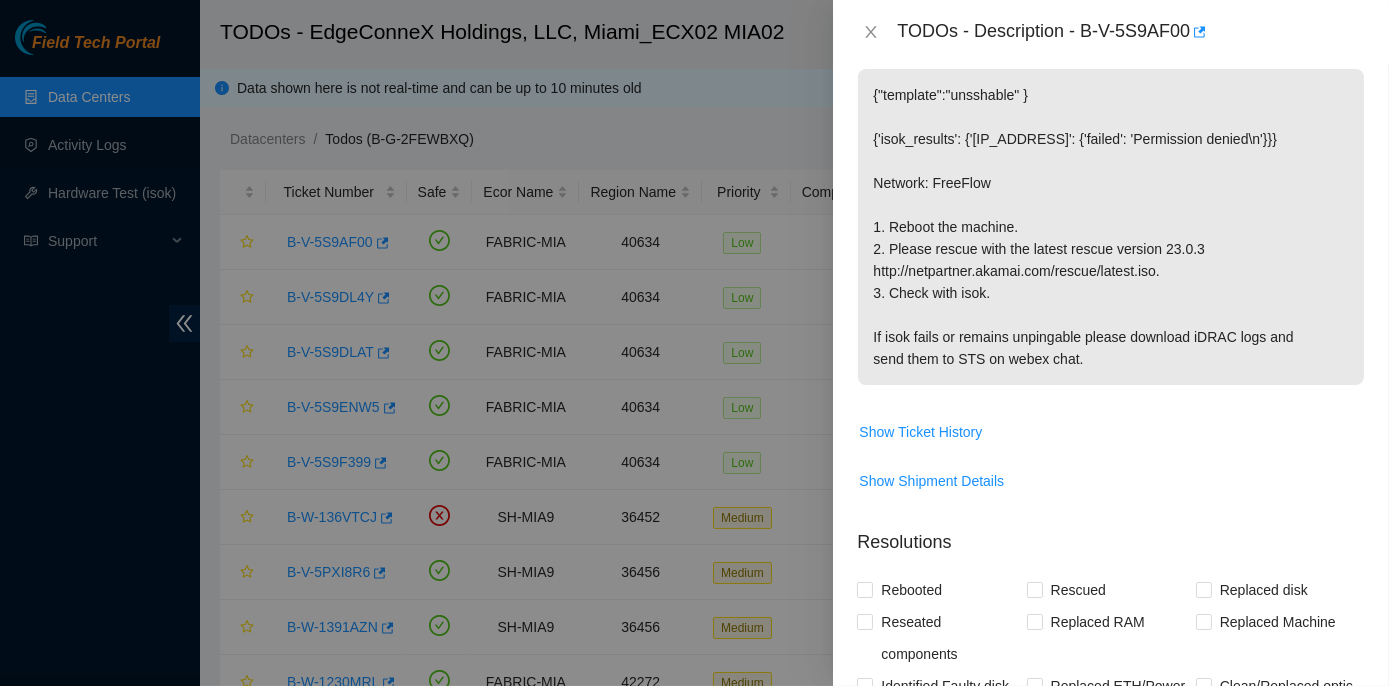 scroll, scrollTop: 792, scrollLeft: 0, axis: vertical 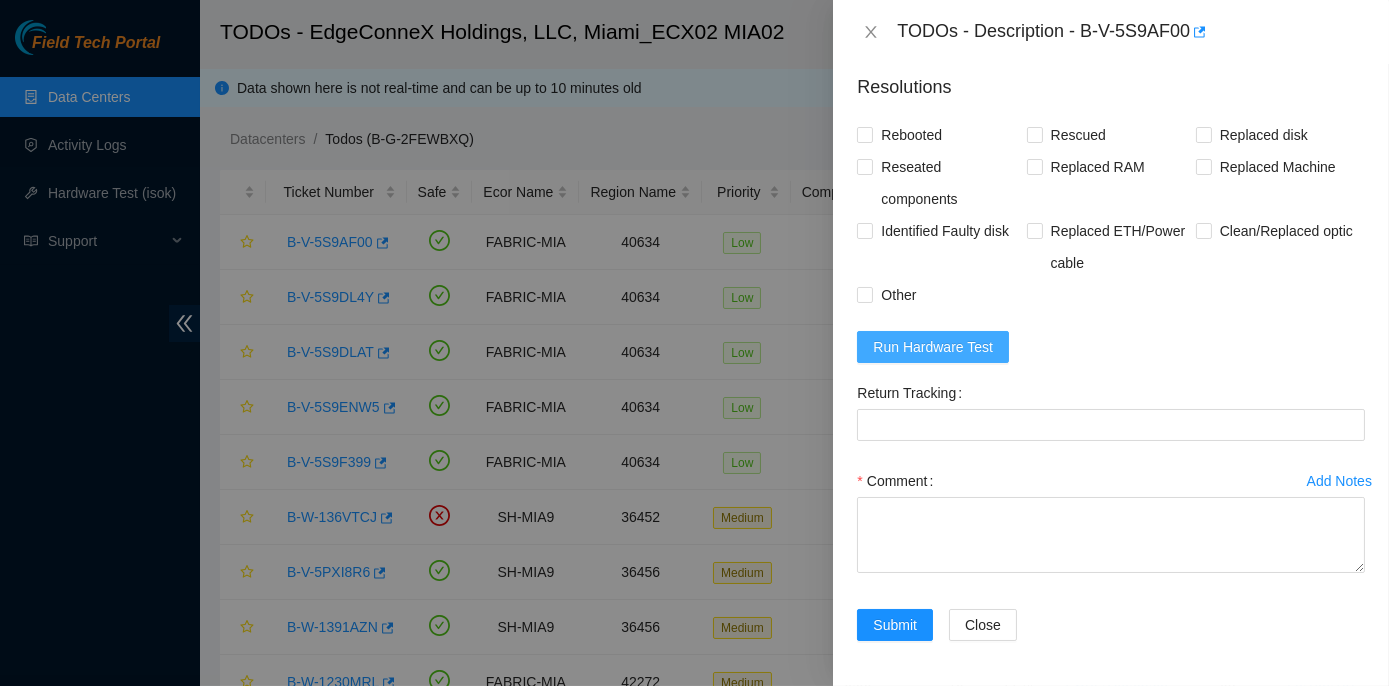 click on "Run Hardware Test" at bounding box center (933, 347) 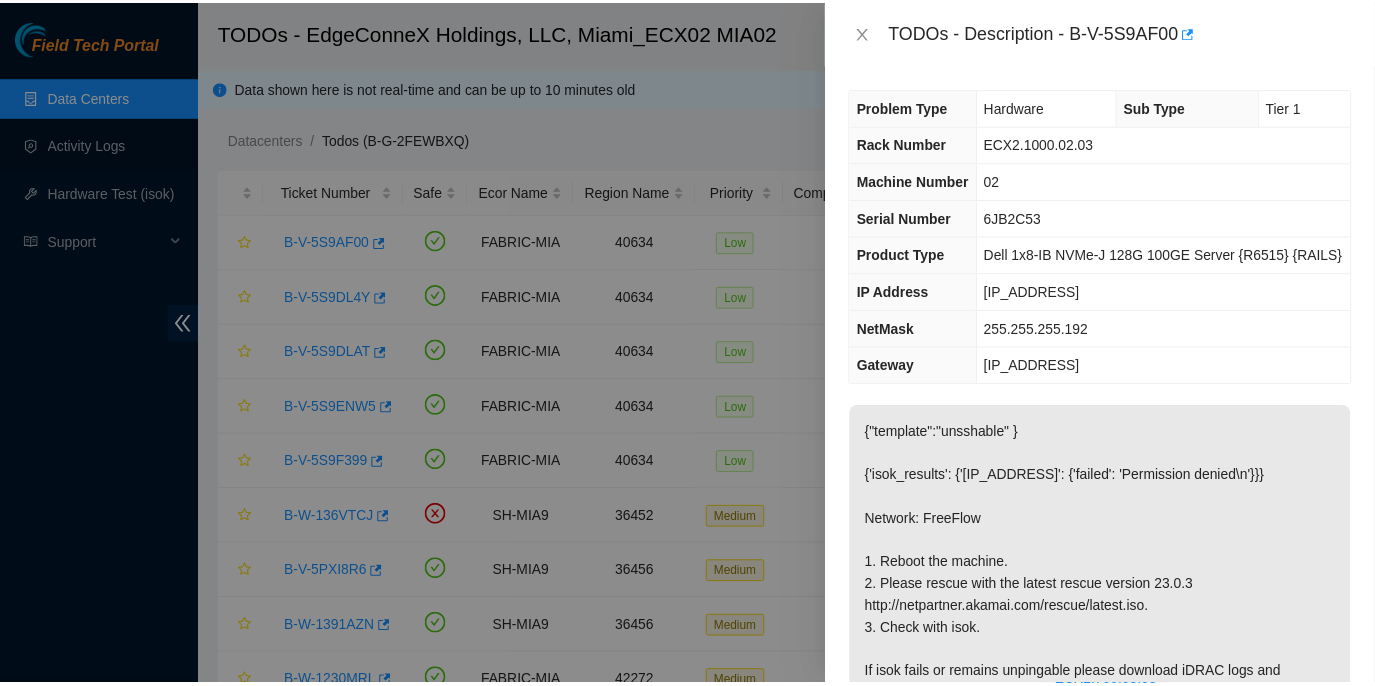 scroll, scrollTop: 90, scrollLeft: 0, axis: vertical 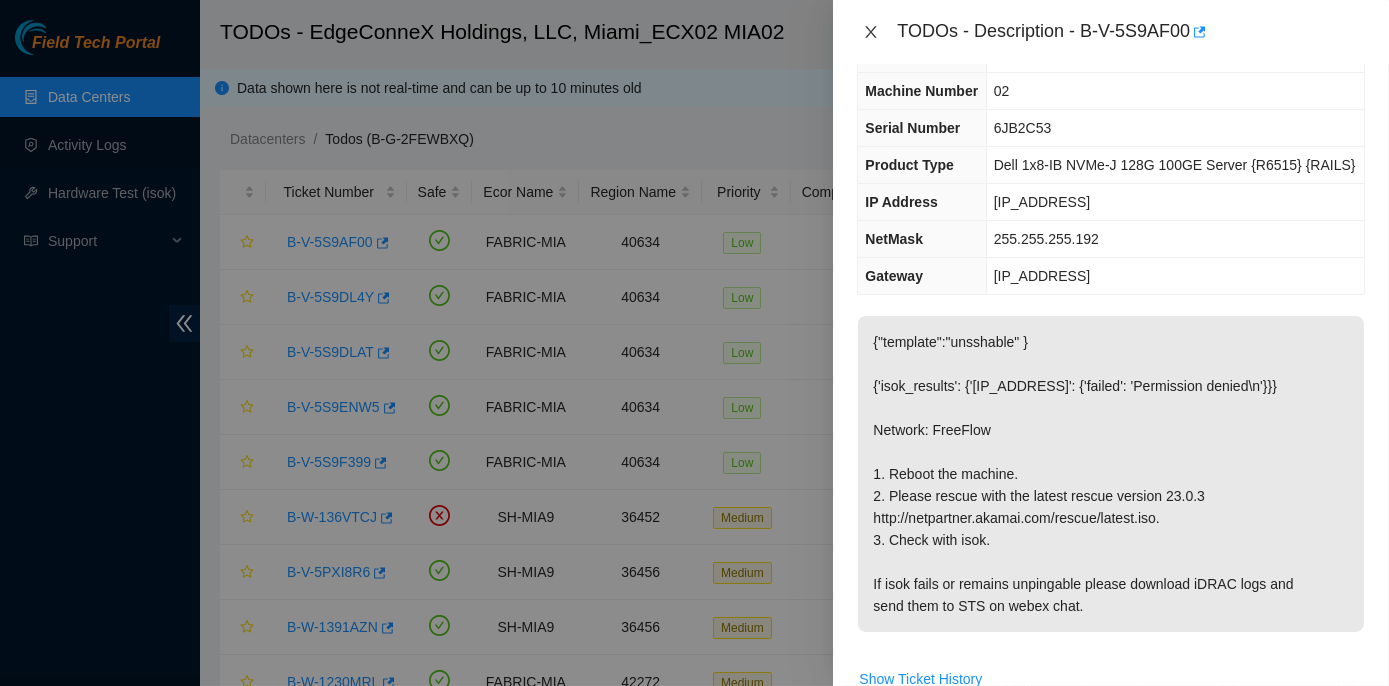 click 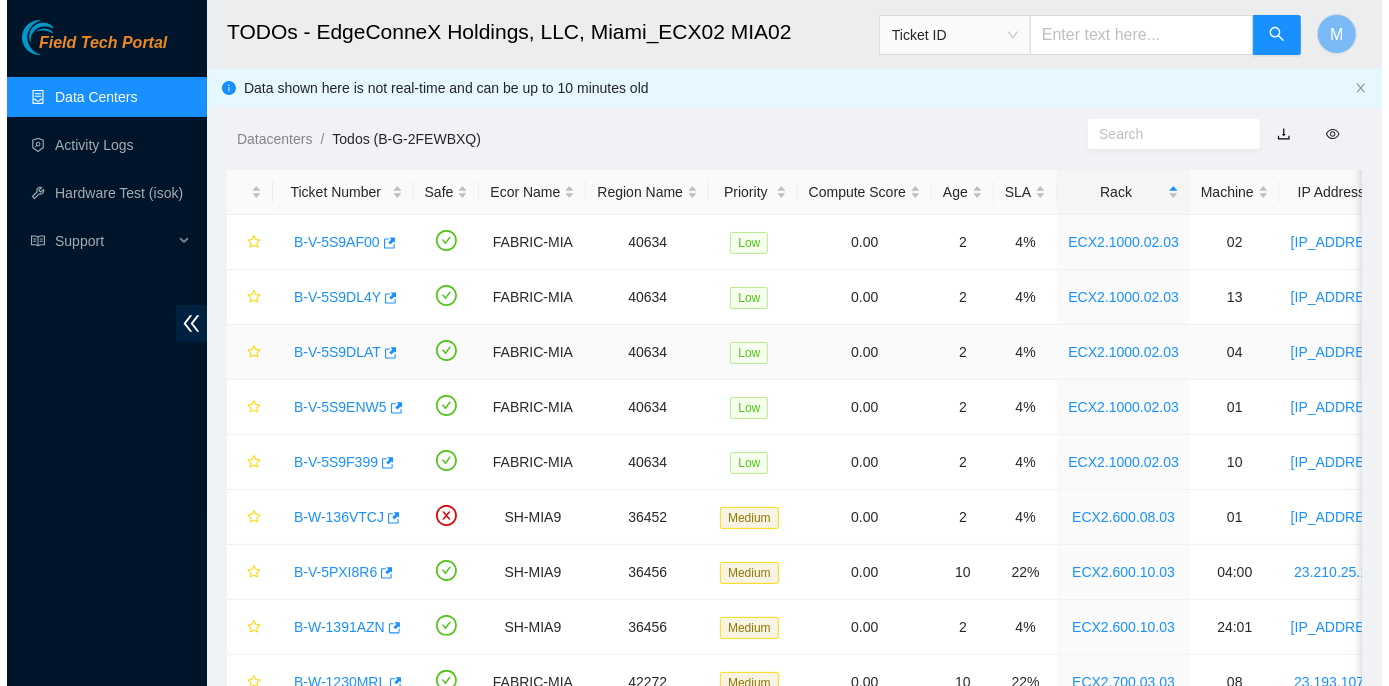 scroll, scrollTop: 112, scrollLeft: 0, axis: vertical 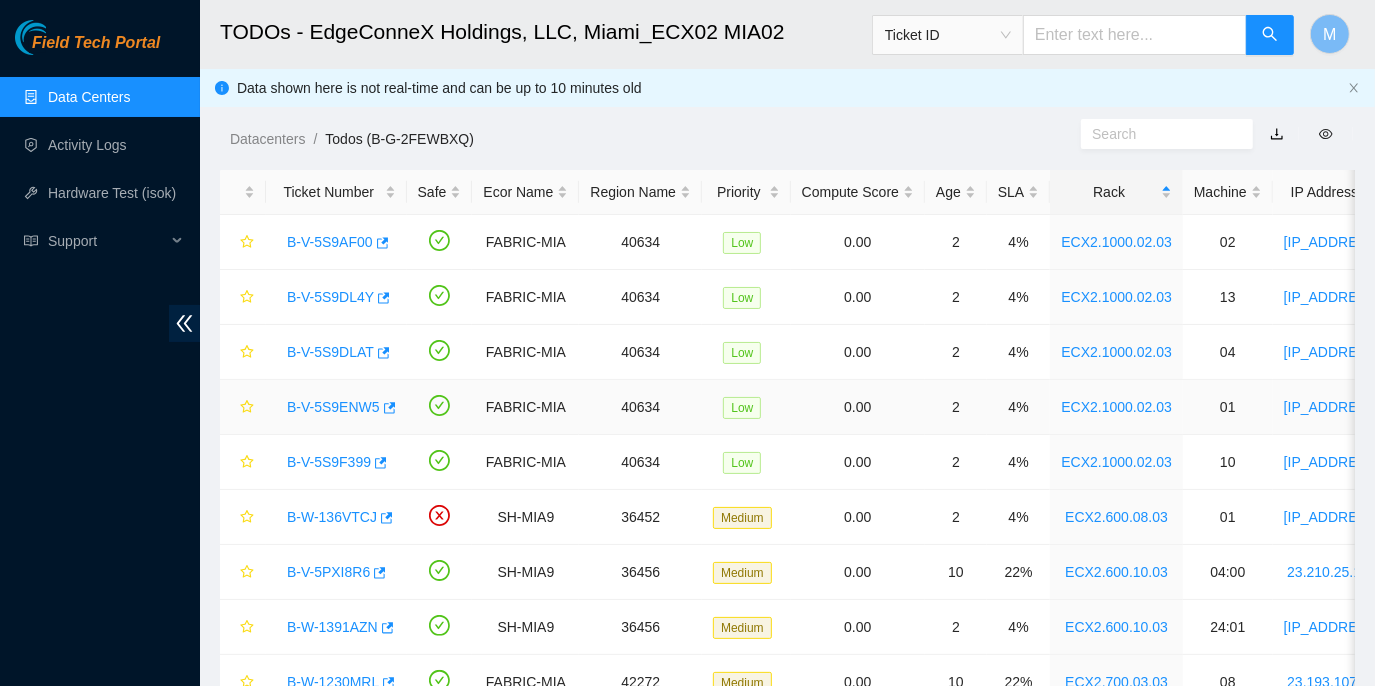 click on "B-V-5S9ENW5" at bounding box center (333, 407) 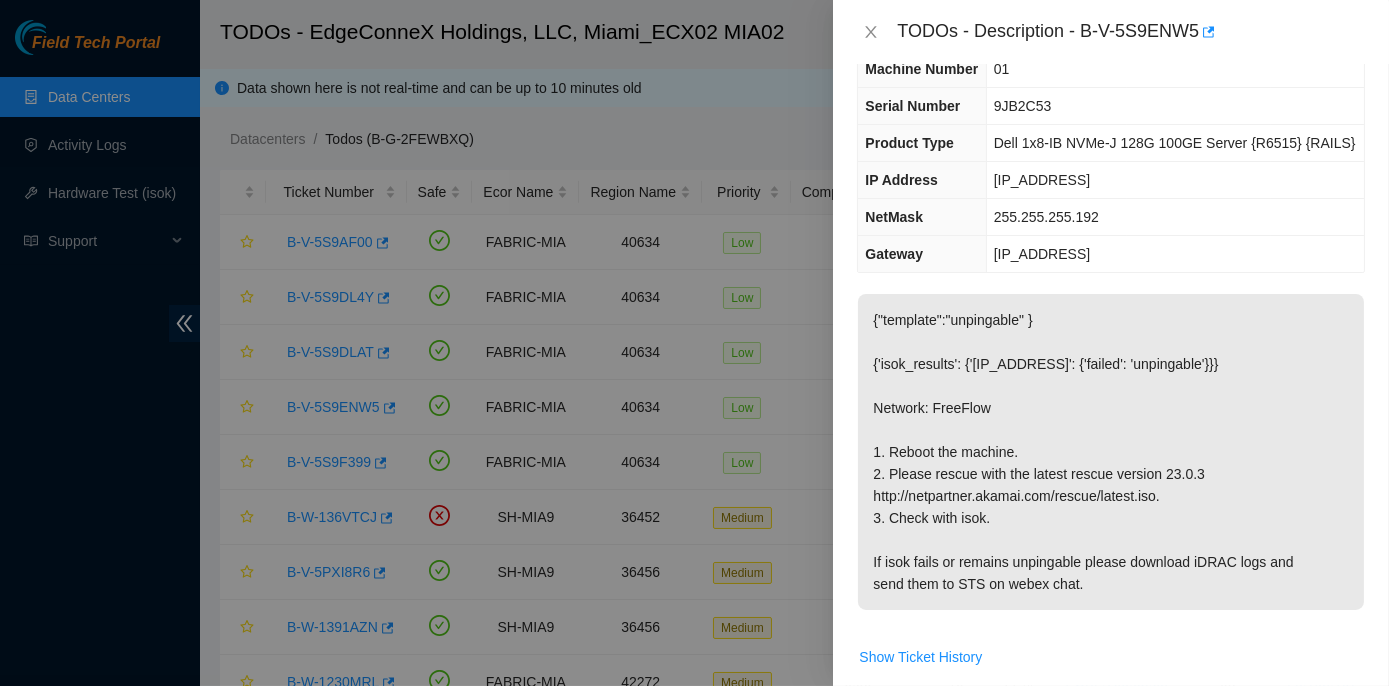 scroll, scrollTop: 90, scrollLeft: 0, axis: vertical 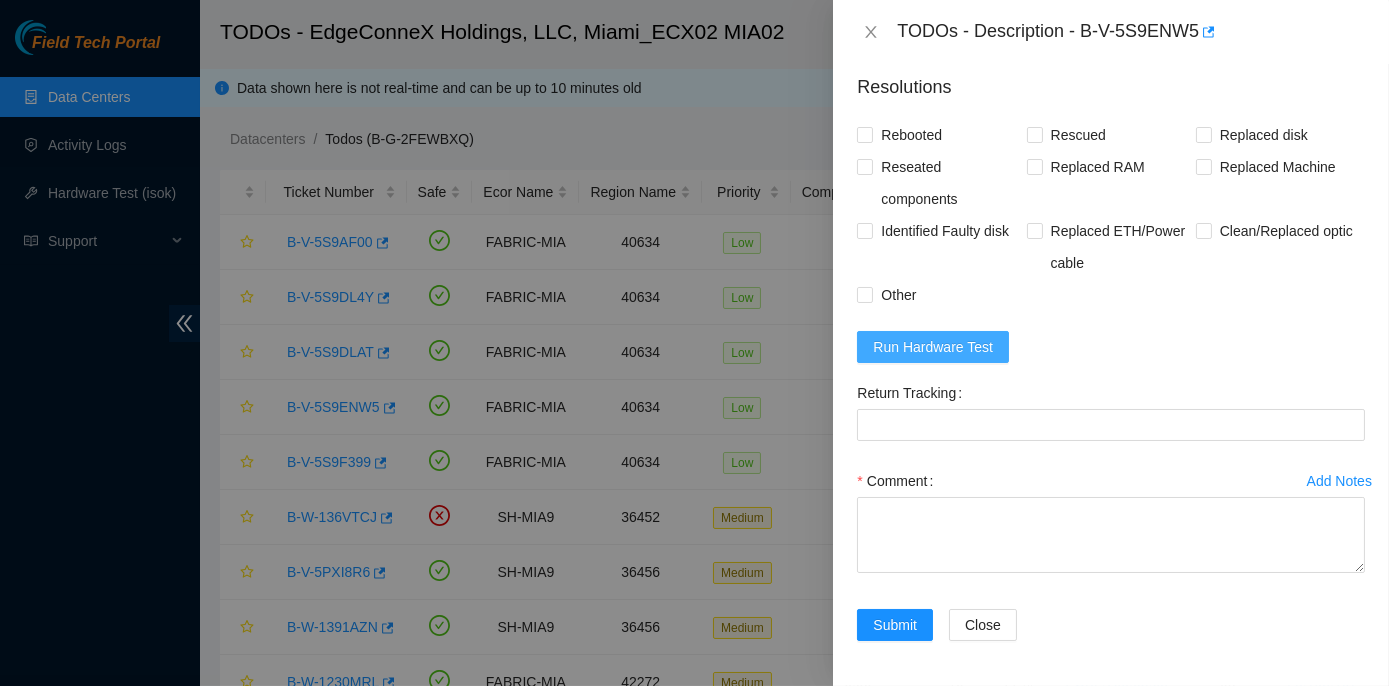 click on "Run Hardware Test" at bounding box center [933, 347] 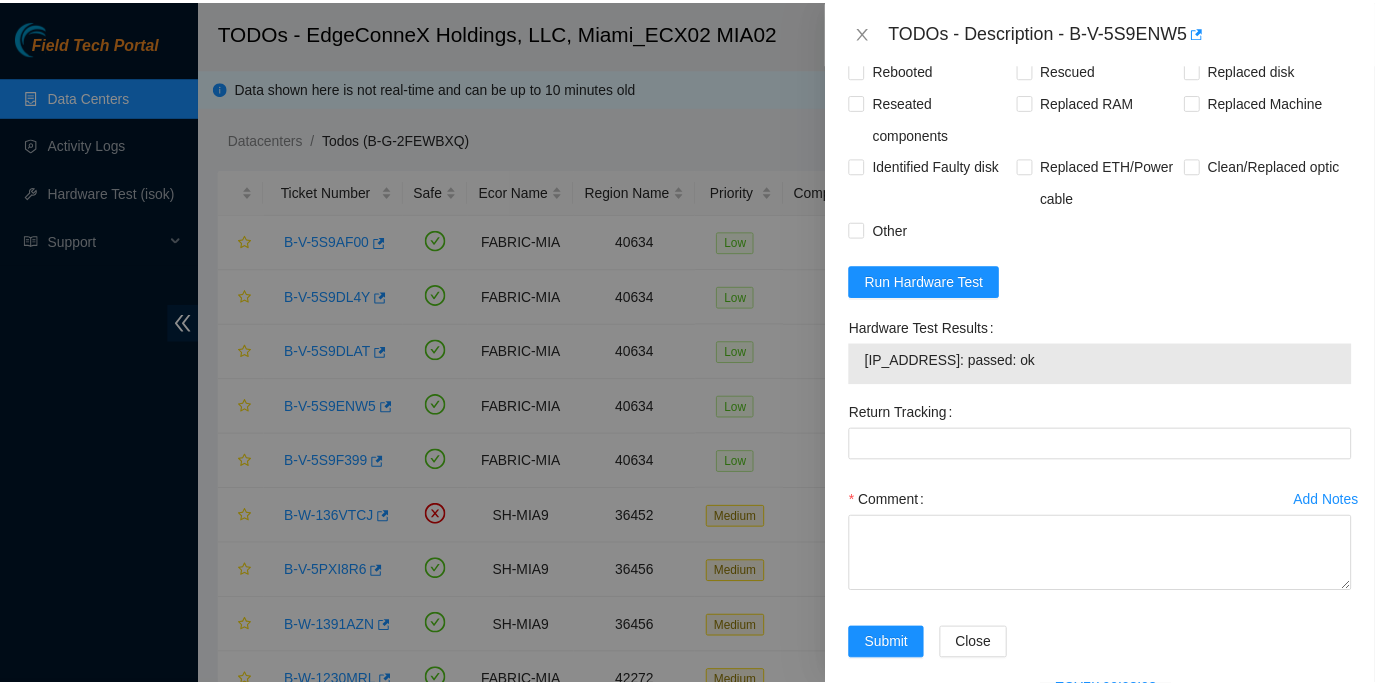 scroll, scrollTop: 877, scrollLeft: 0, axis: vertical 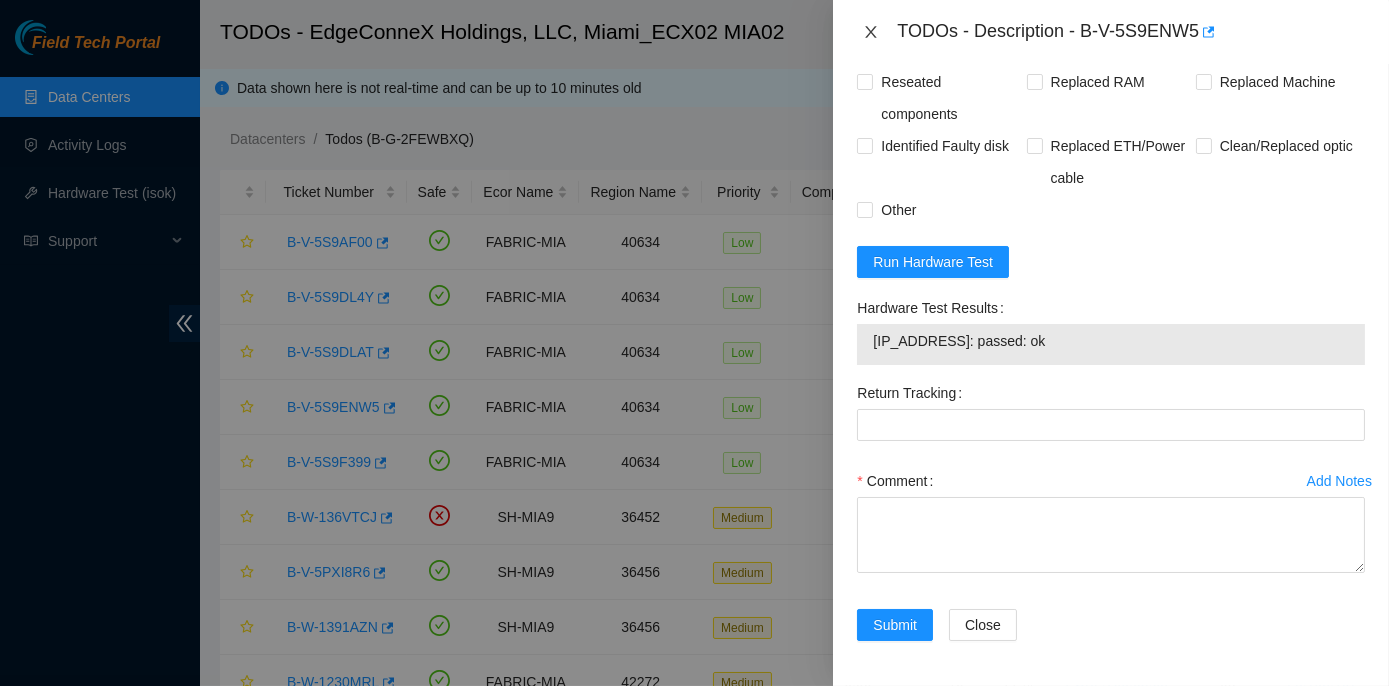 click 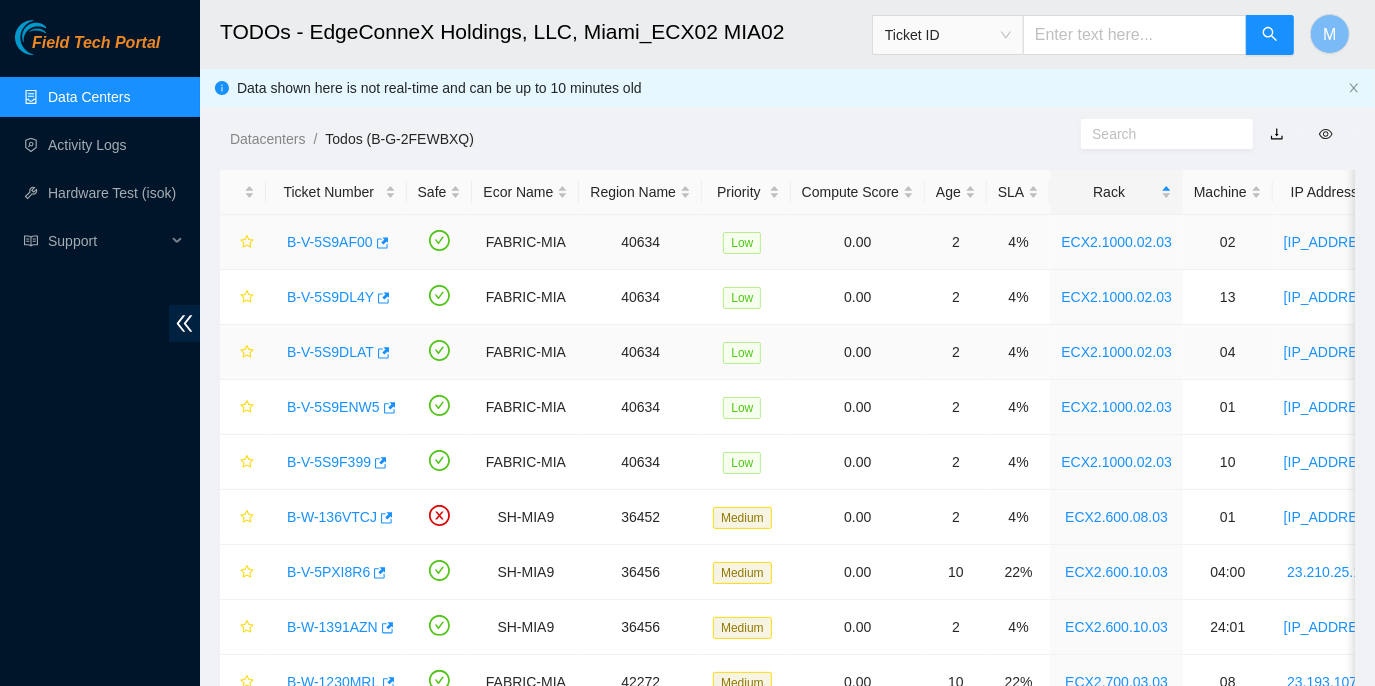 scroll, scrollTop: 557, scrollLeft: 0, axis: vertical 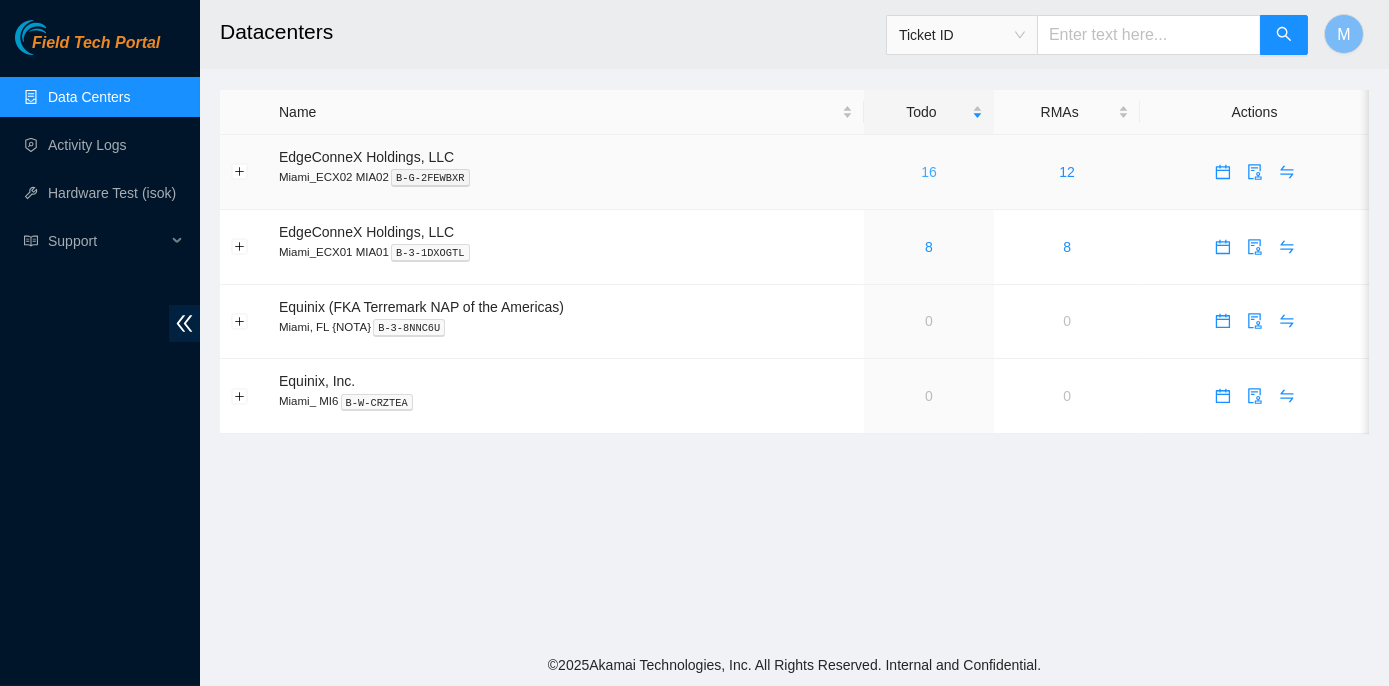 click on "16" at bounding box center [929, 172] 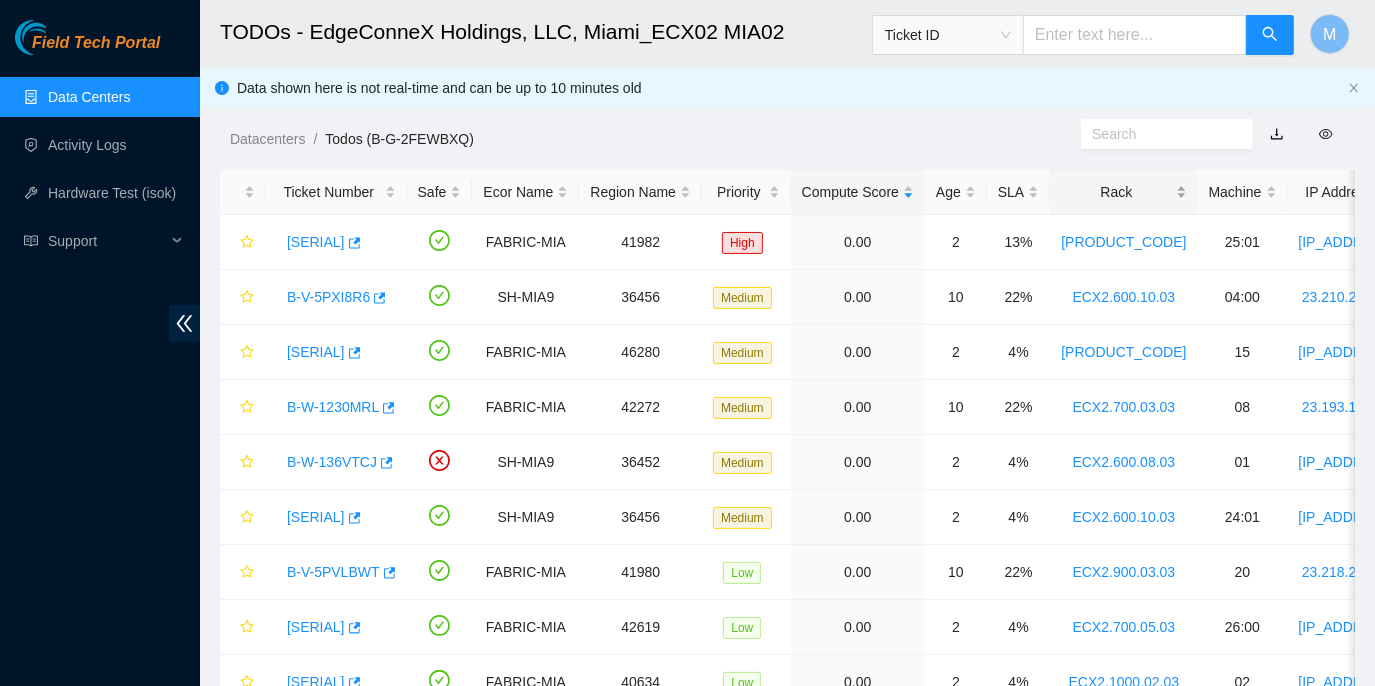 click on "Rack" at bounding box center (1123, 192) 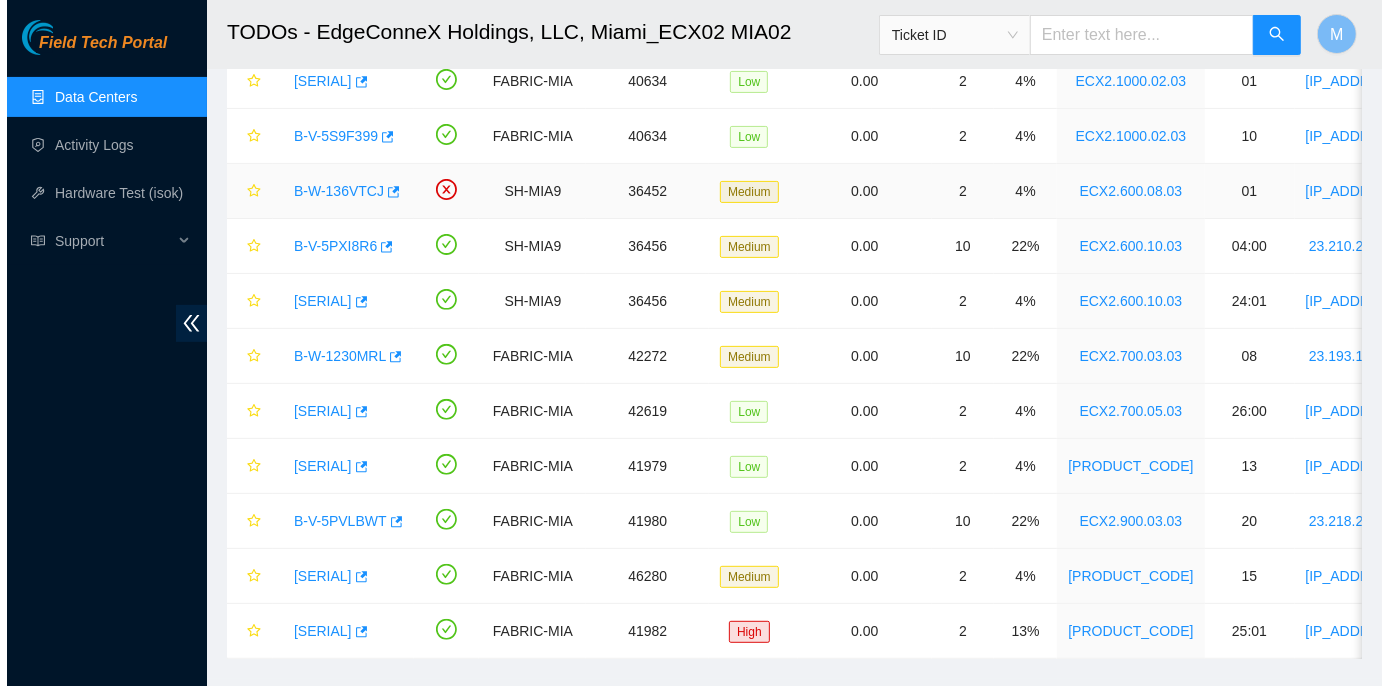 scroll, scrollTop: 363, scrollLeft: 0, axis: vertical 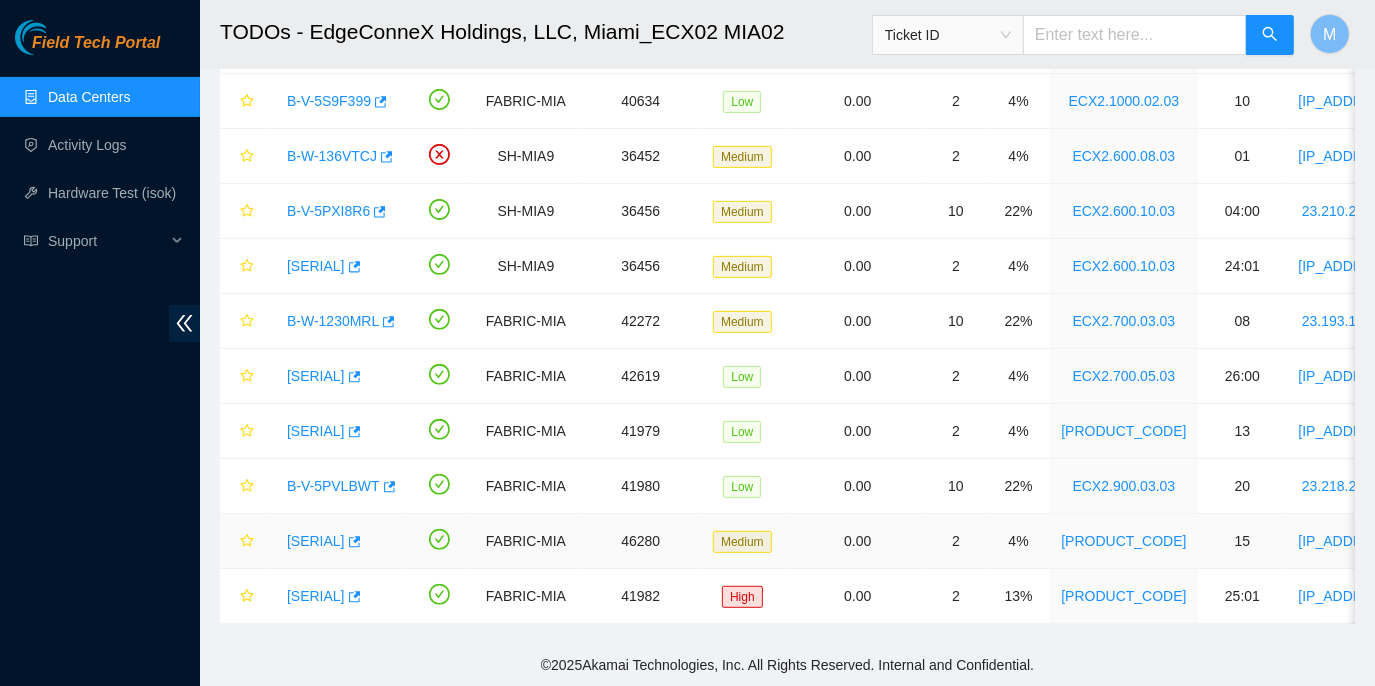 click on "B-V-5QRVBFS" at bounding box center (316, 541) 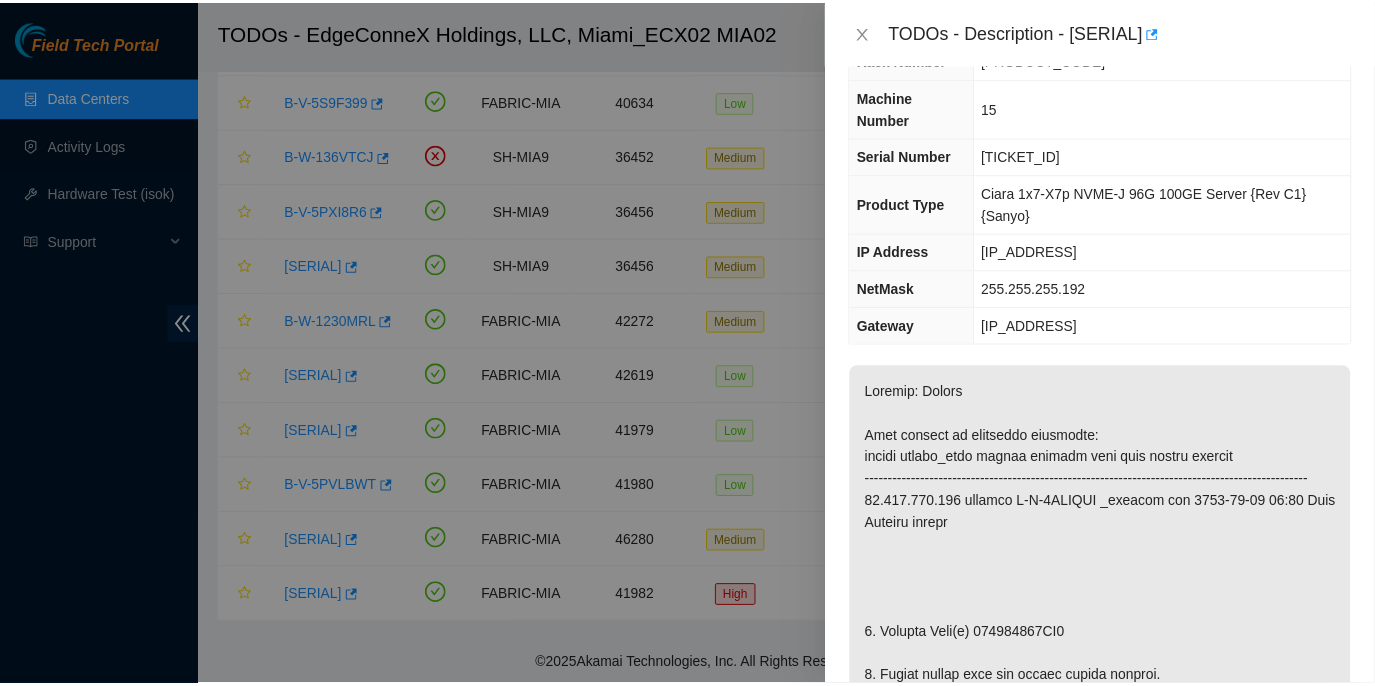 scroll, scrollTop: 0, scrollLeft: 0, axis: both 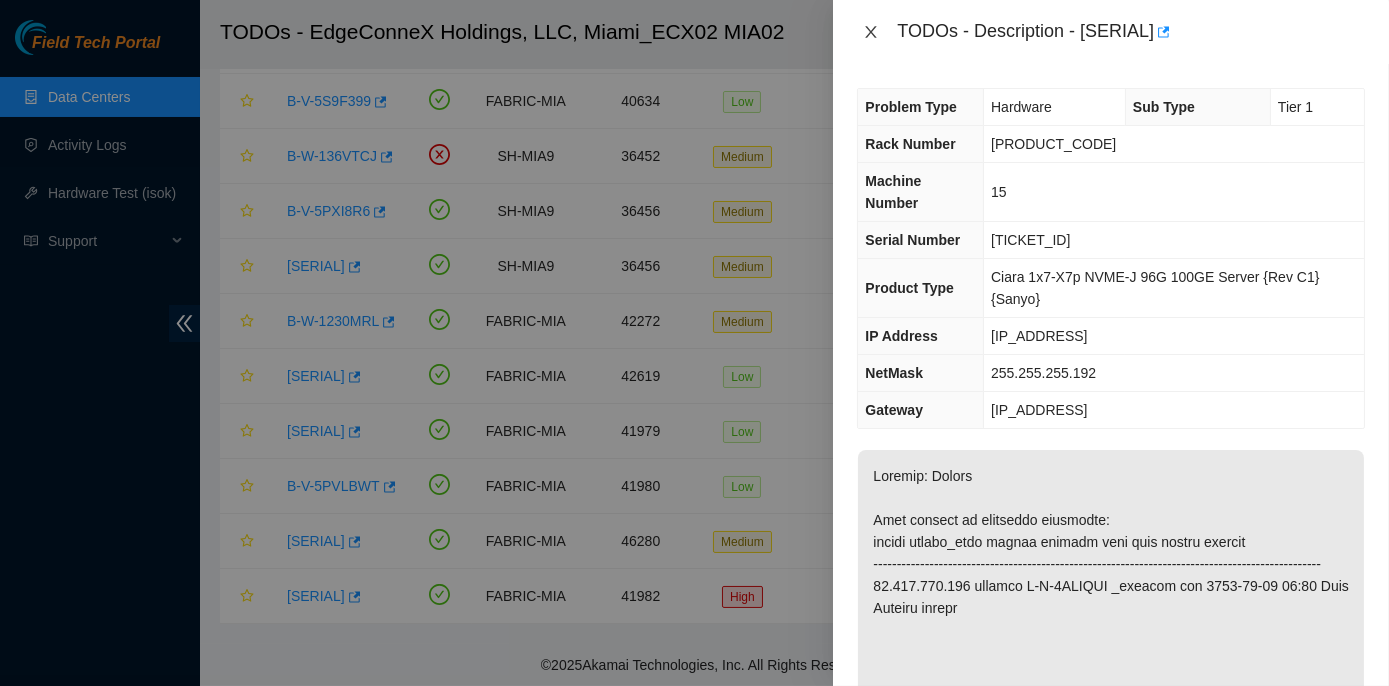 click 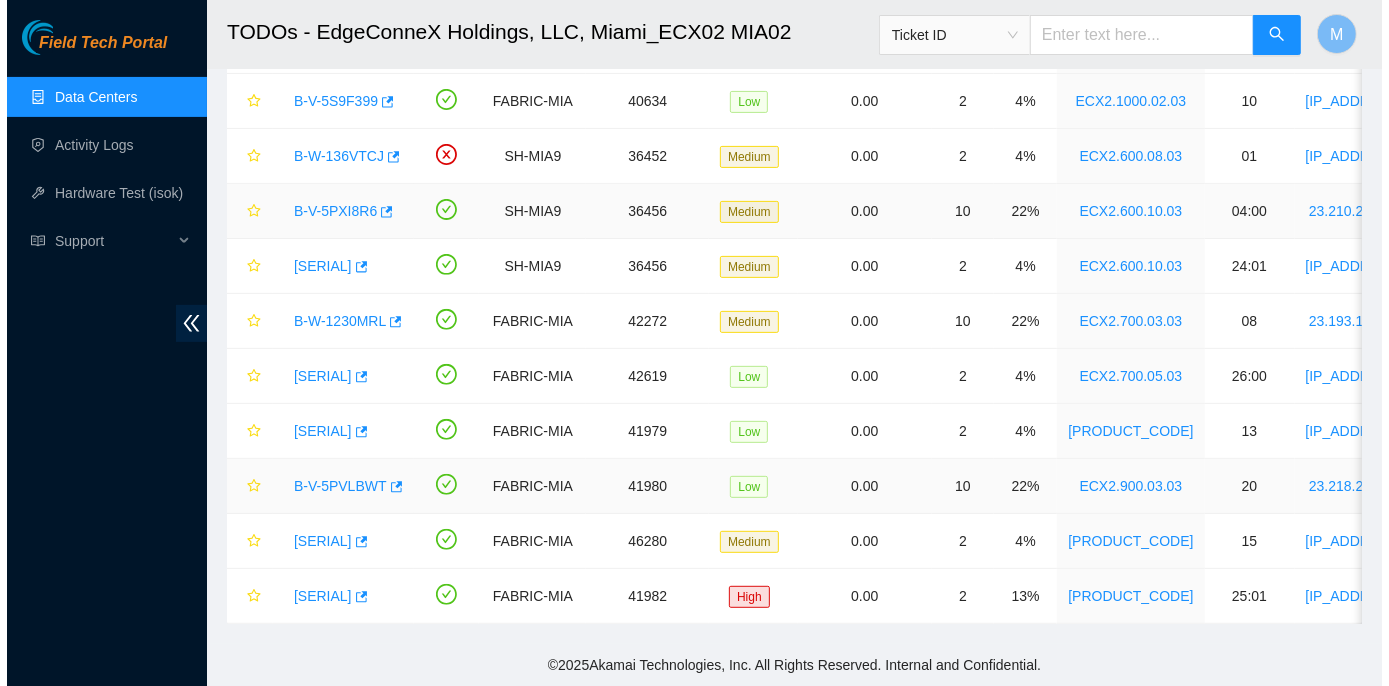 scroll, scrollTop: 272, scrollLeft: 0, axis: vertical 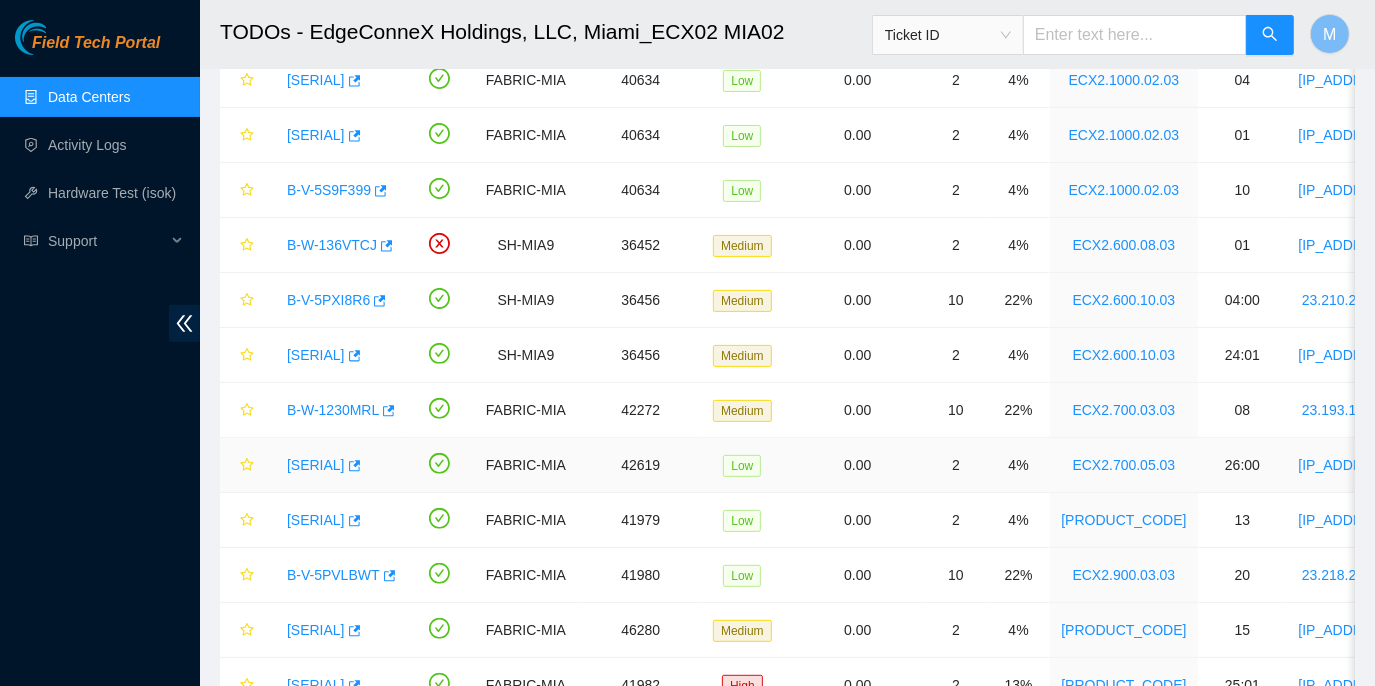 click on "[SERIAL]" at bounding box center [316, 465] 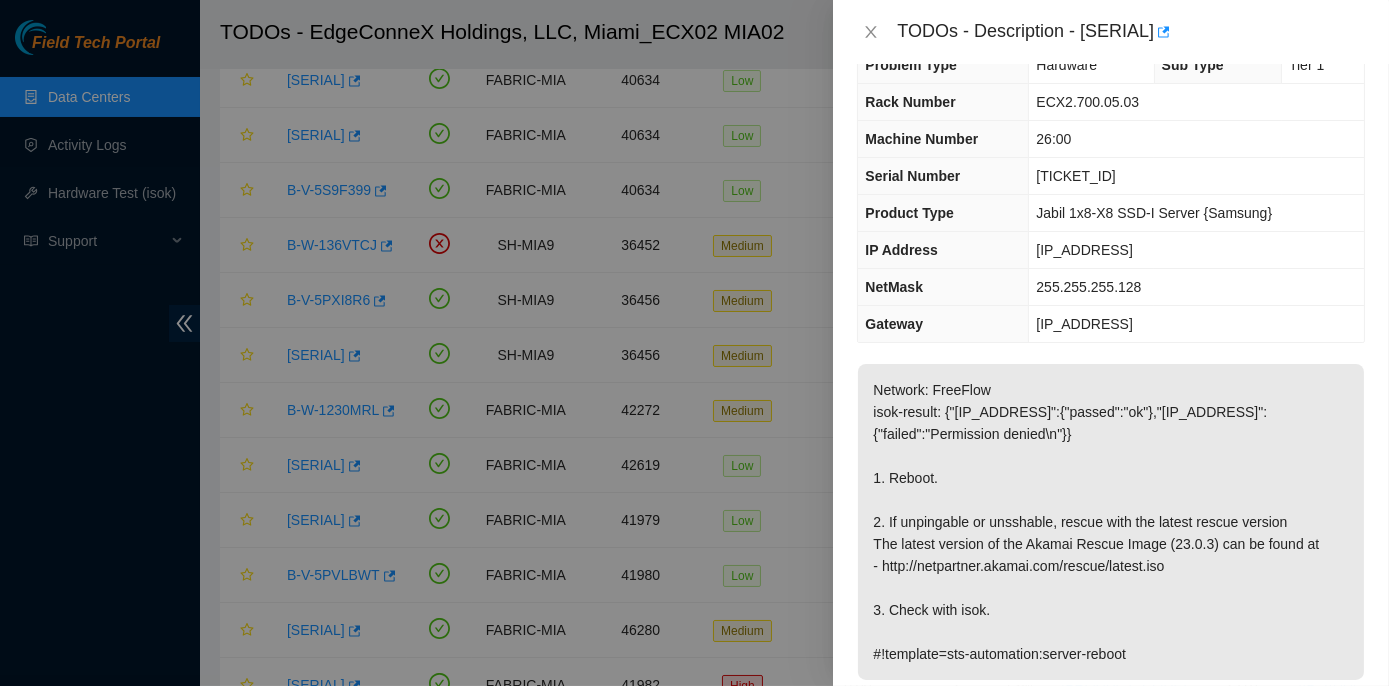 scroll, scrollTop: 0, scrollLeft: 0, axis: both 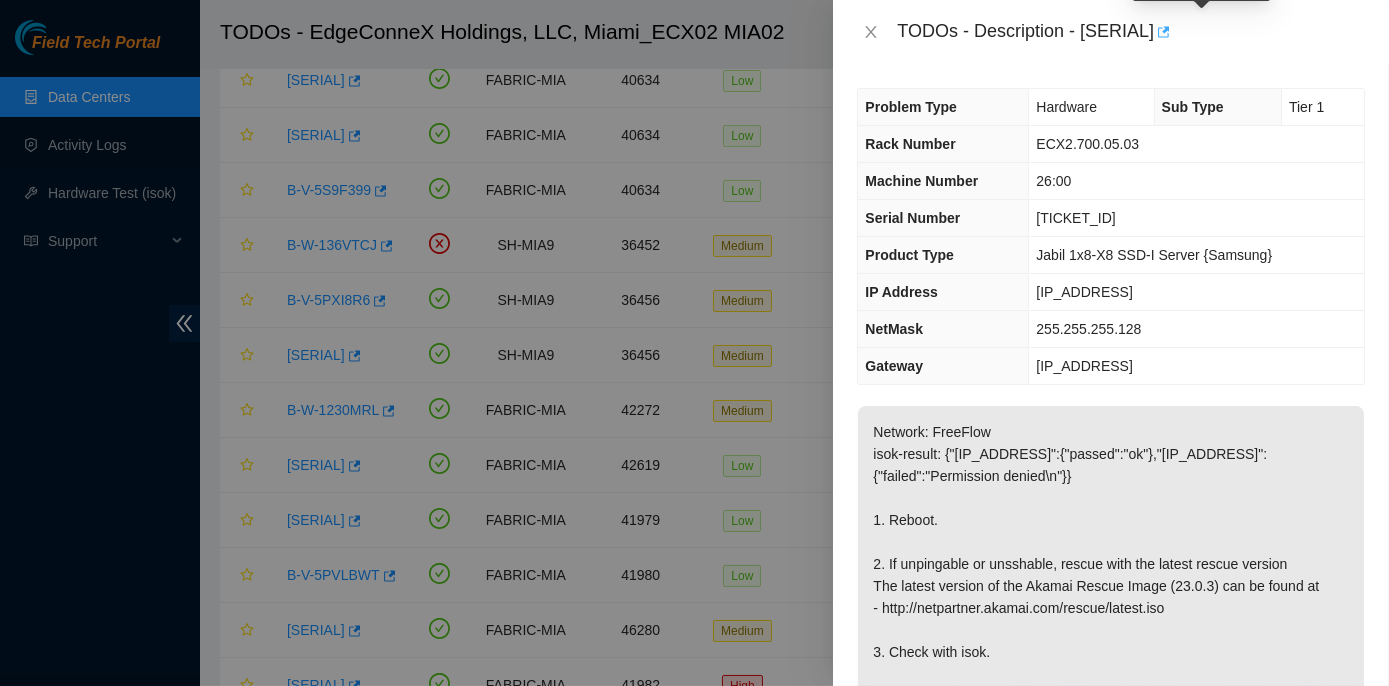 drag, startPoint x: 1081, startPoint y: 27, endPoint x: 1194, endPoint y: 42, distance: 113.99123 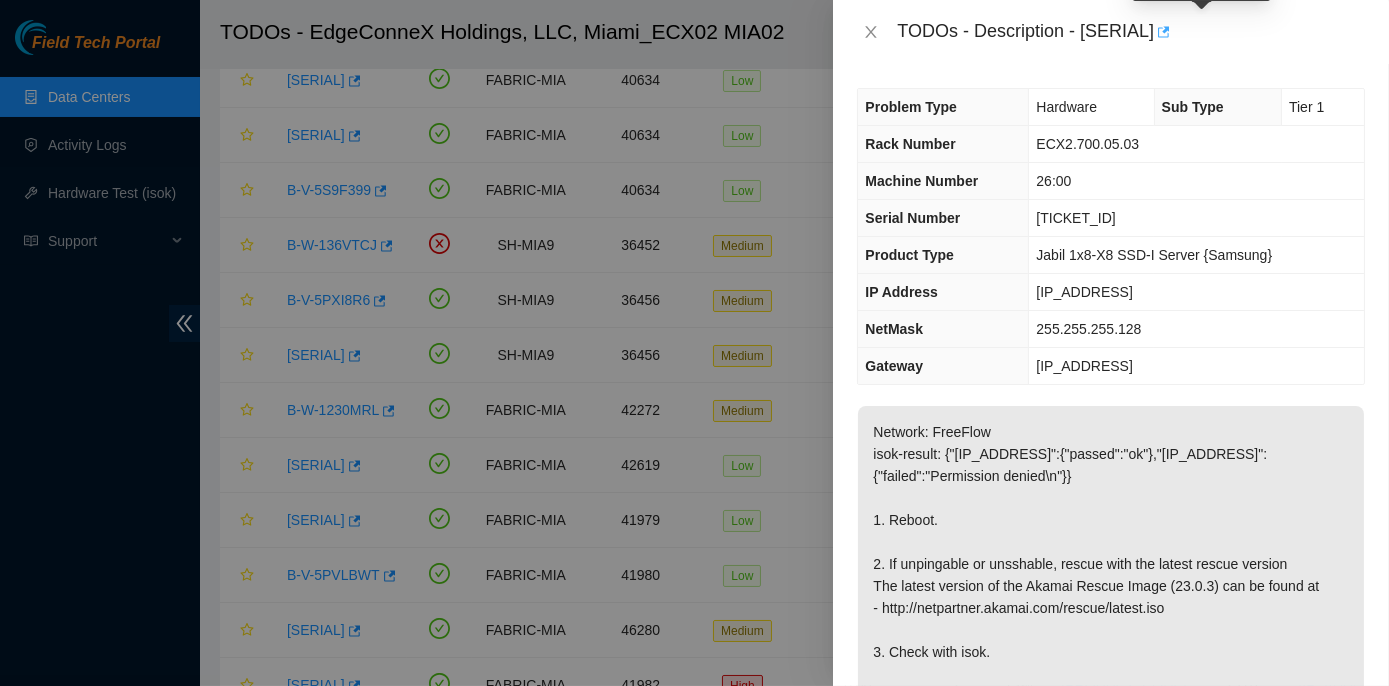 copy on "[SERIAL]" 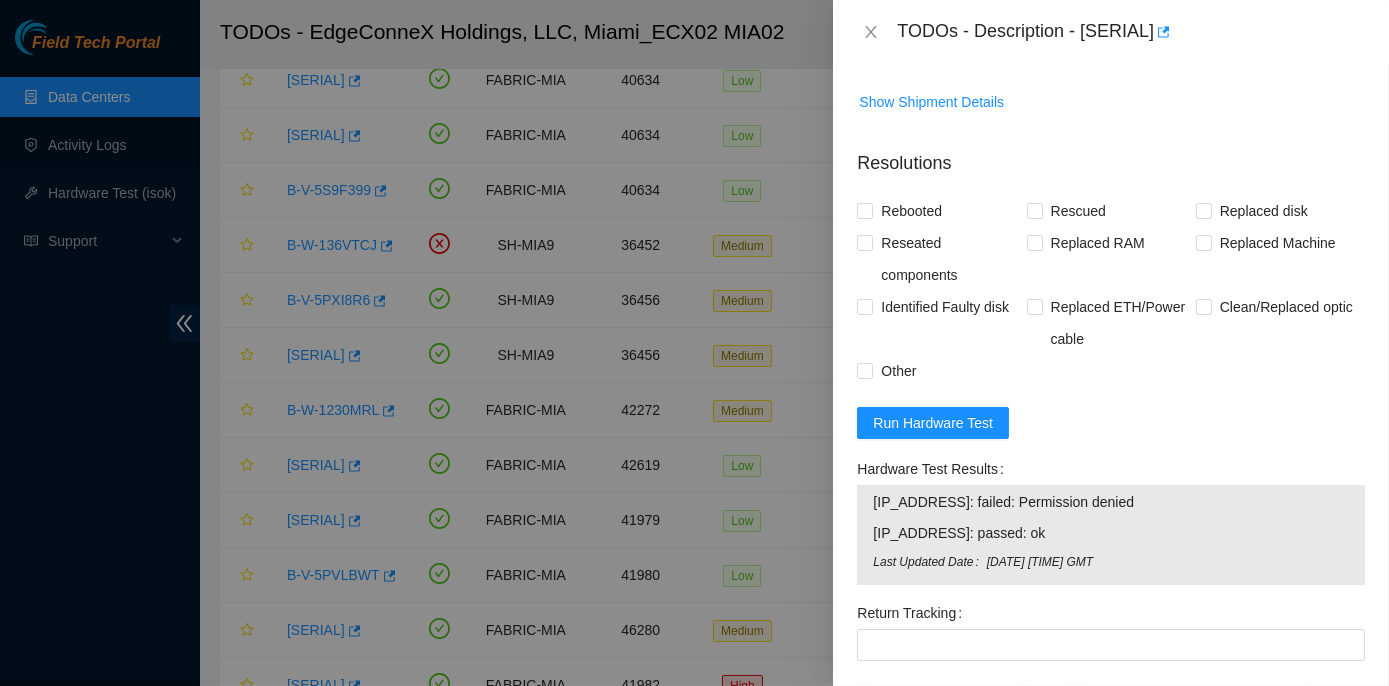scroll, scrollTop: 727, scrollLeft: 0, axis: vertical 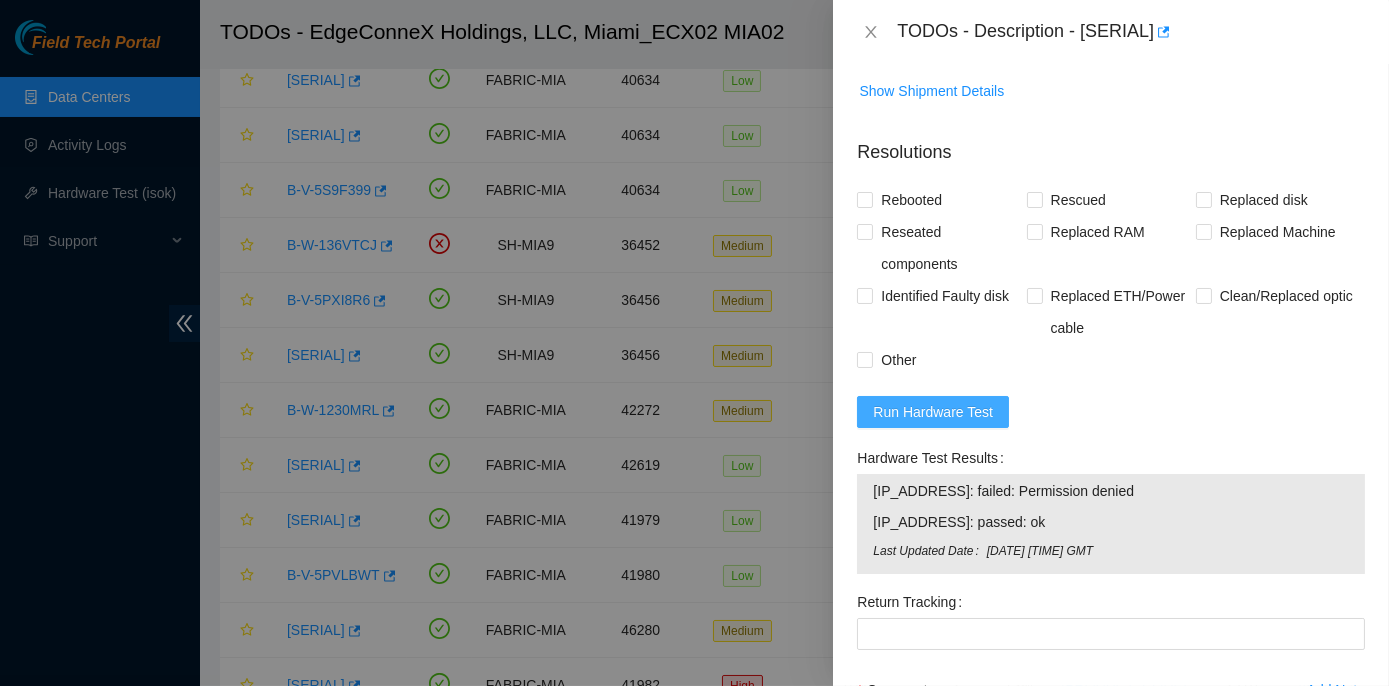 click on "Run Hardware Test" at bounding box center [933, 412] 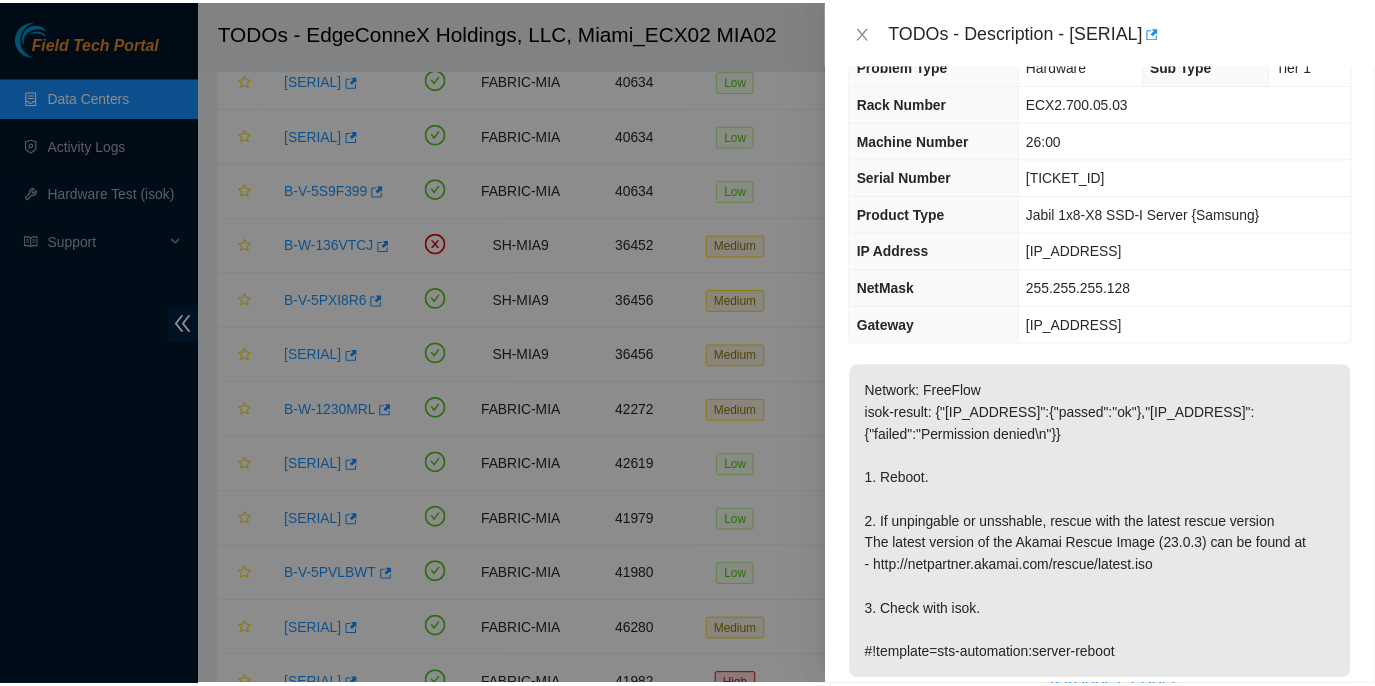 scroll, scrollTop: 0, scrollLeft: 0, axis: both 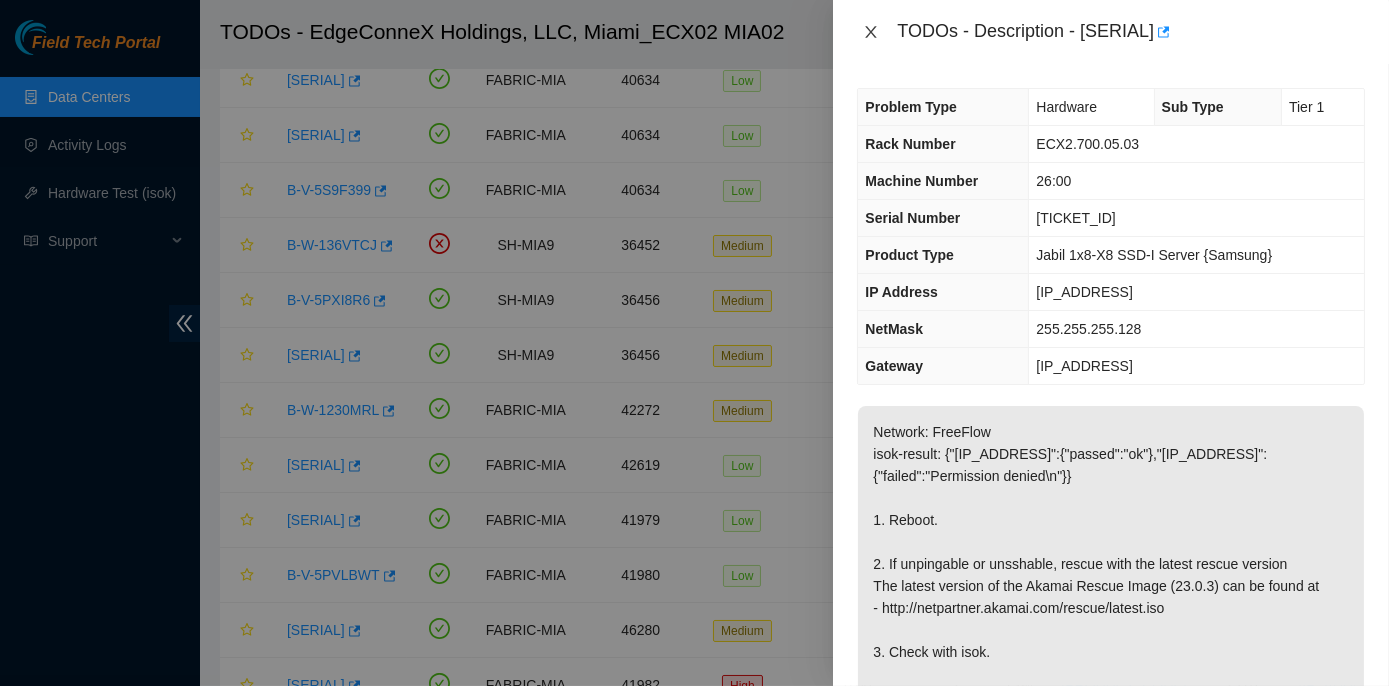 click 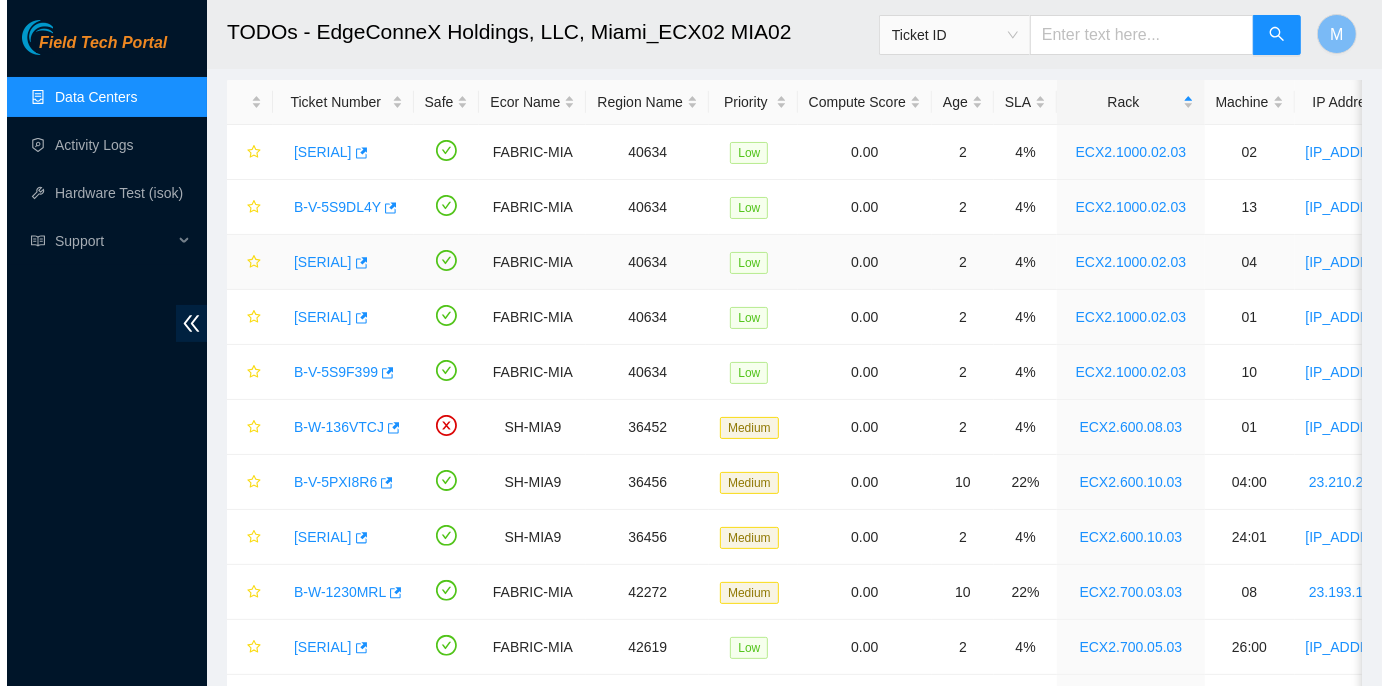 scroll, scrollTop: 0, scrollLeft: 0, axis: both 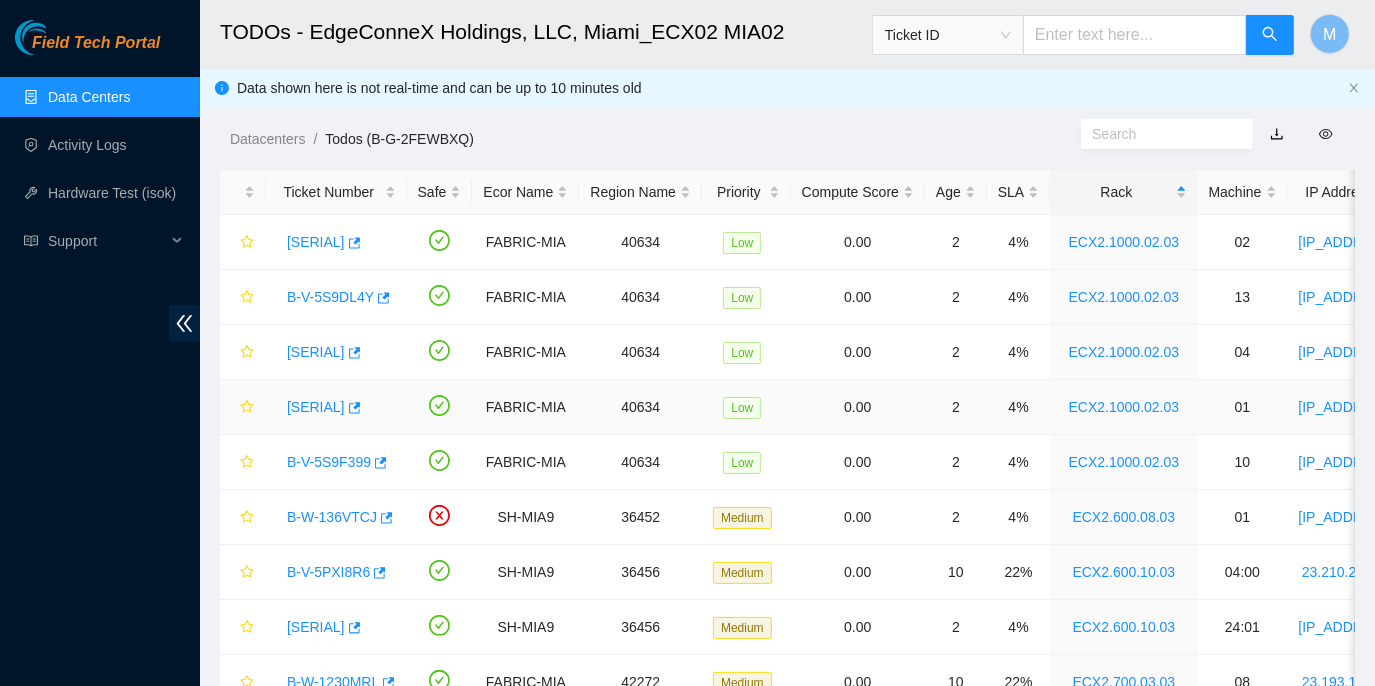 click on "B-V-5S9ENW5" at bounding box center (316, 407) 